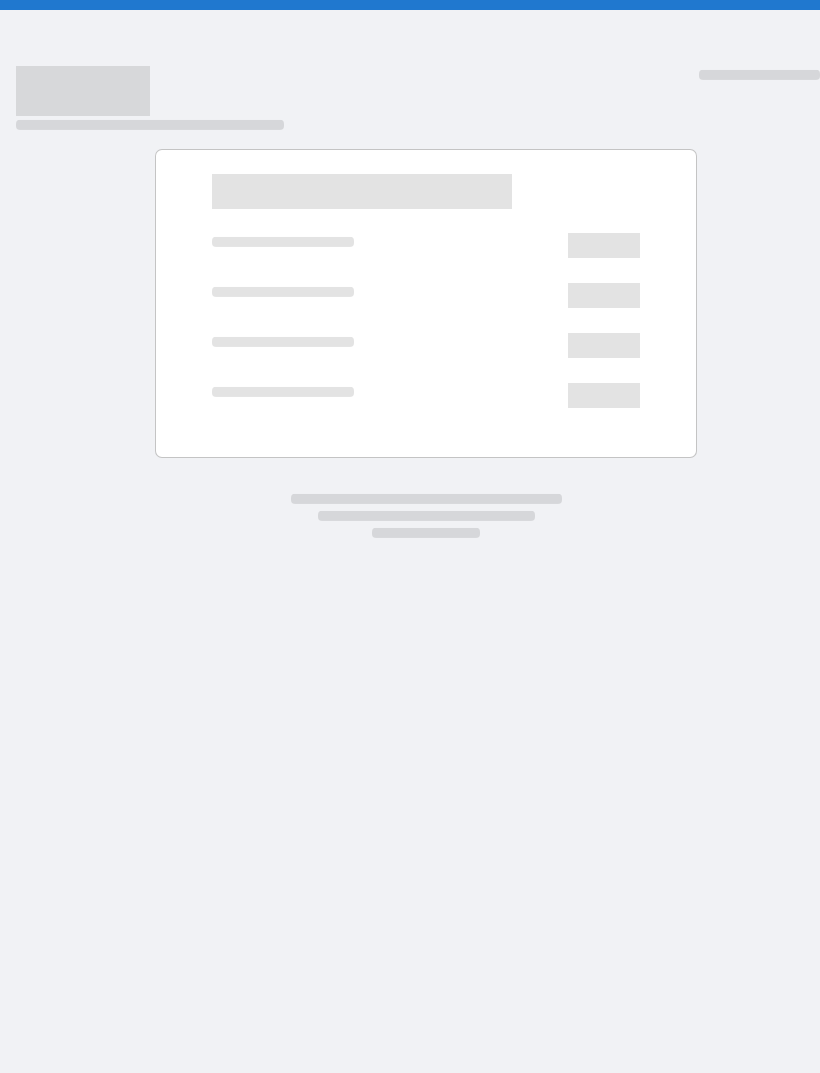 scroll, scrollTop: 0, scrollLeft: 0, axis: both 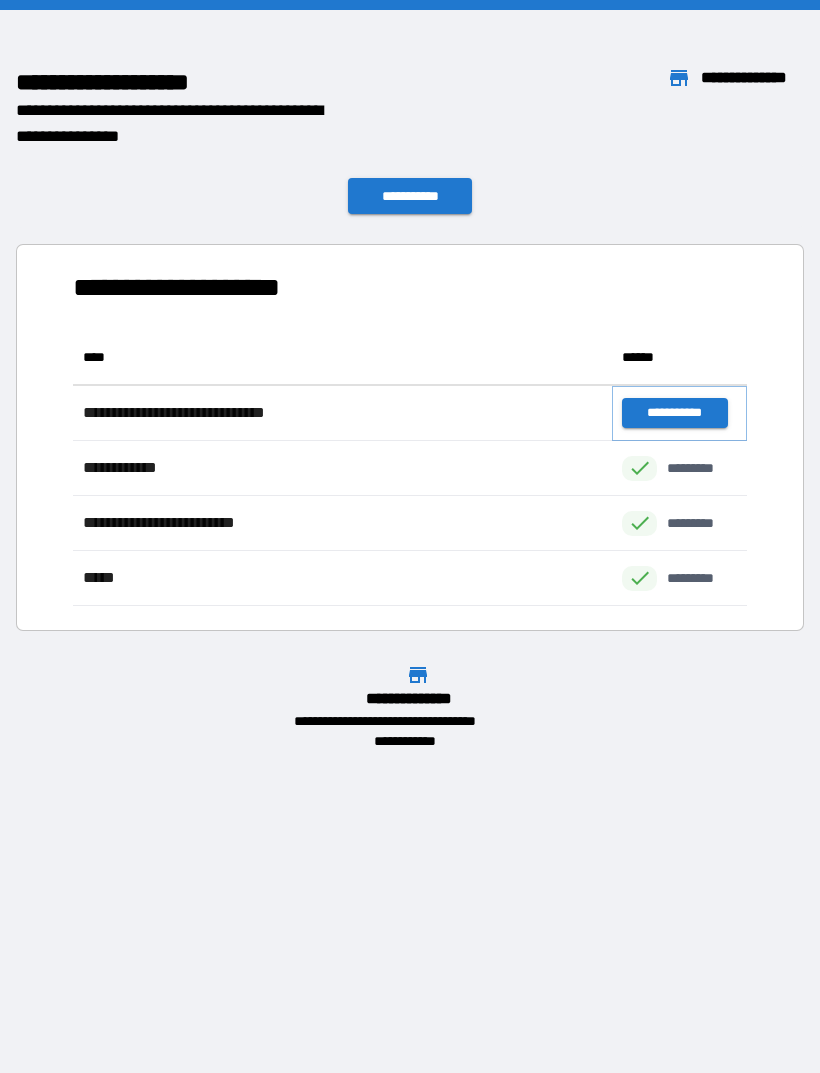 click on "**********" at bounding box center [674, 413] 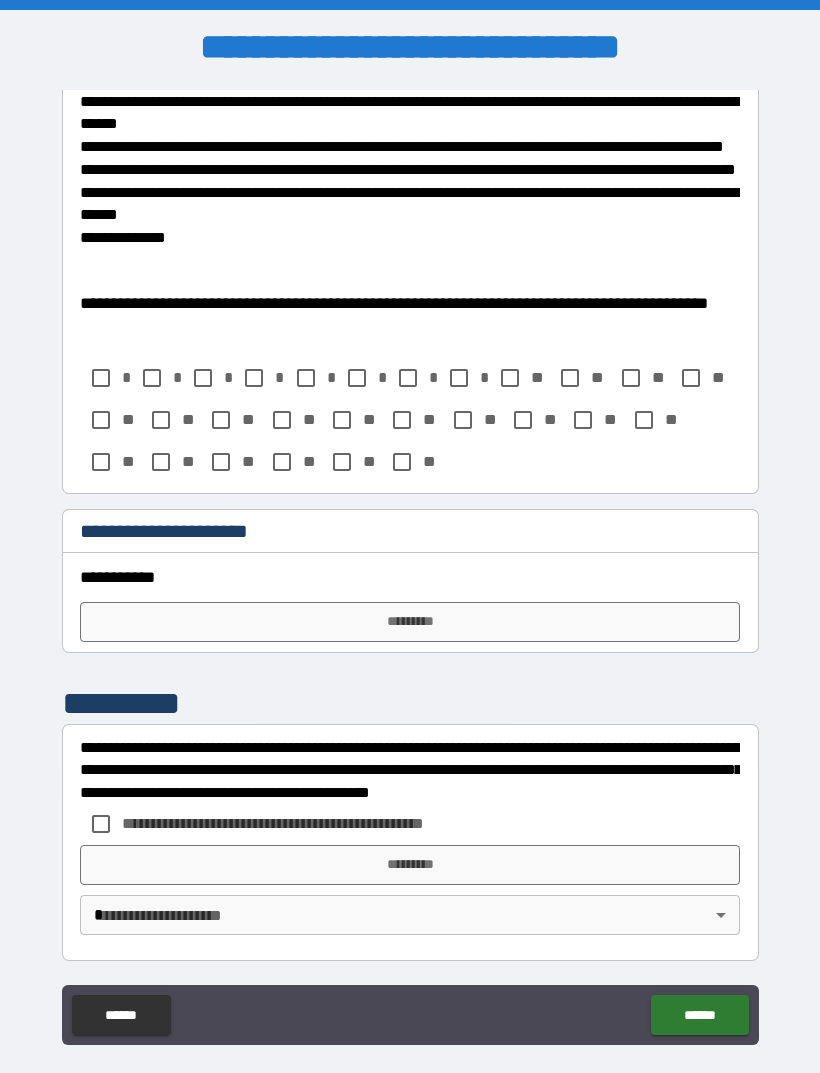 click on "*********" at bounding box center [410, 622] 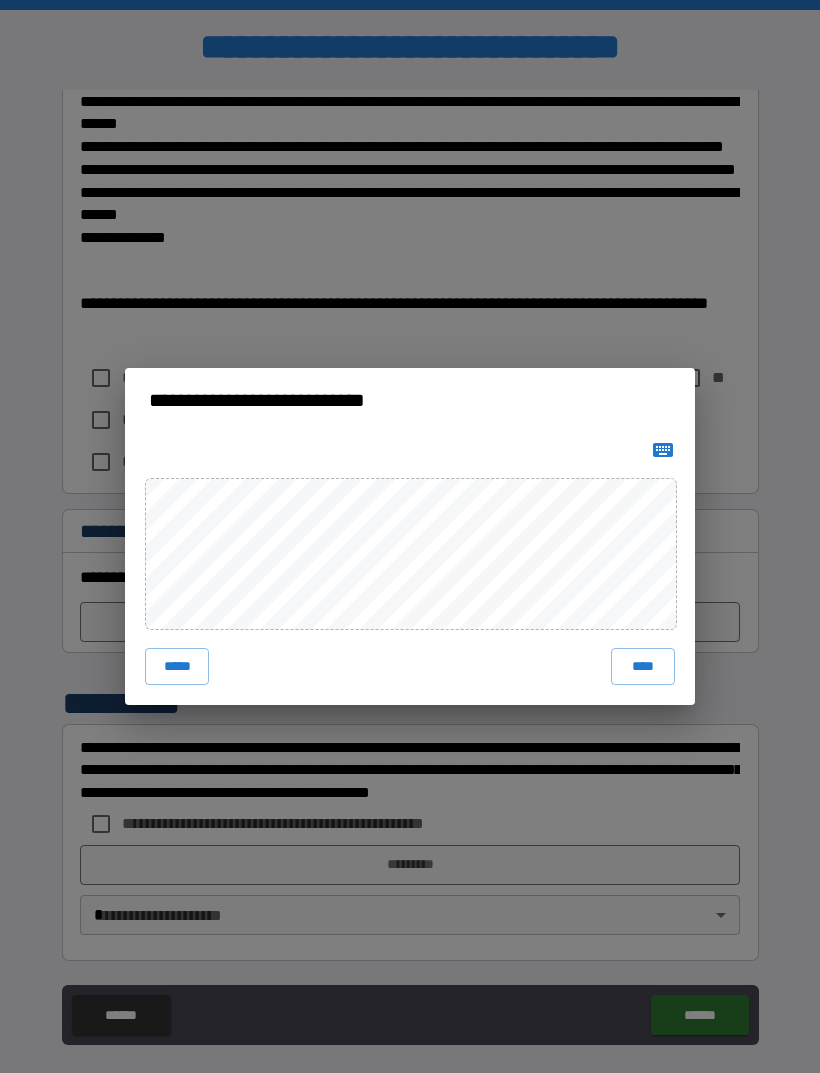 scroll, scrollTop: 1448, scrollLeft: 0, axis: vertical 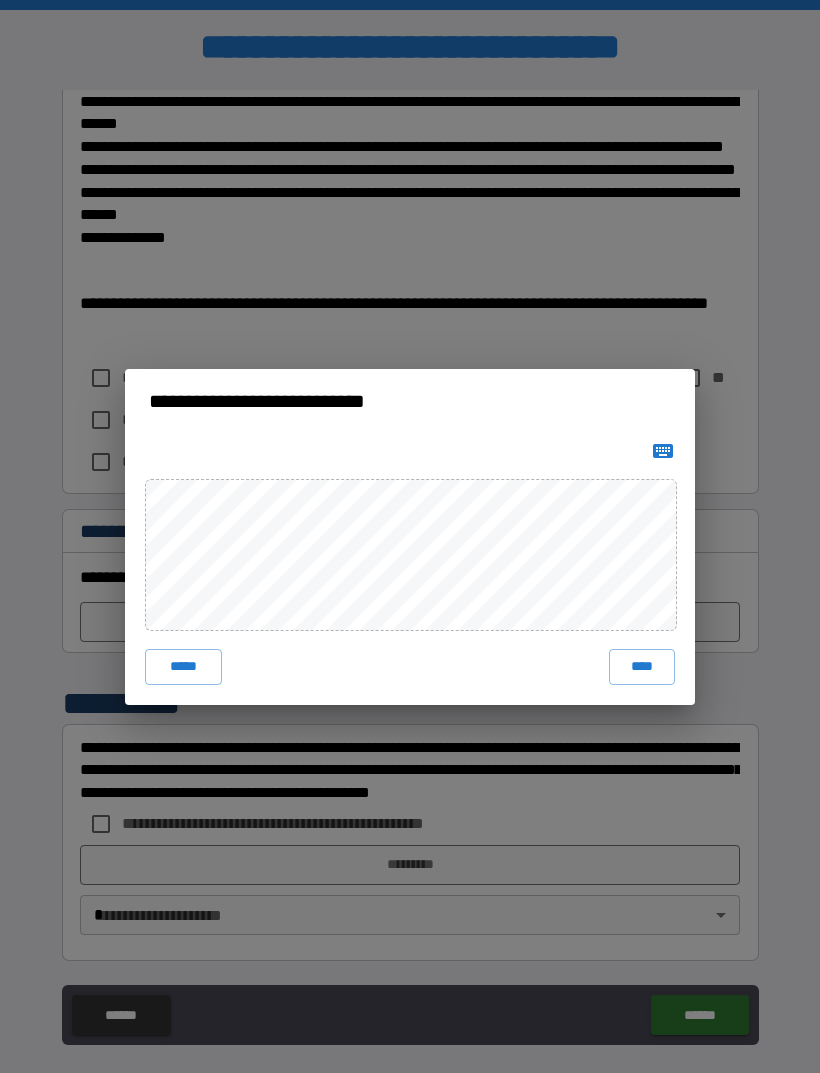 click on "**********" at bounding box center [410, 536] 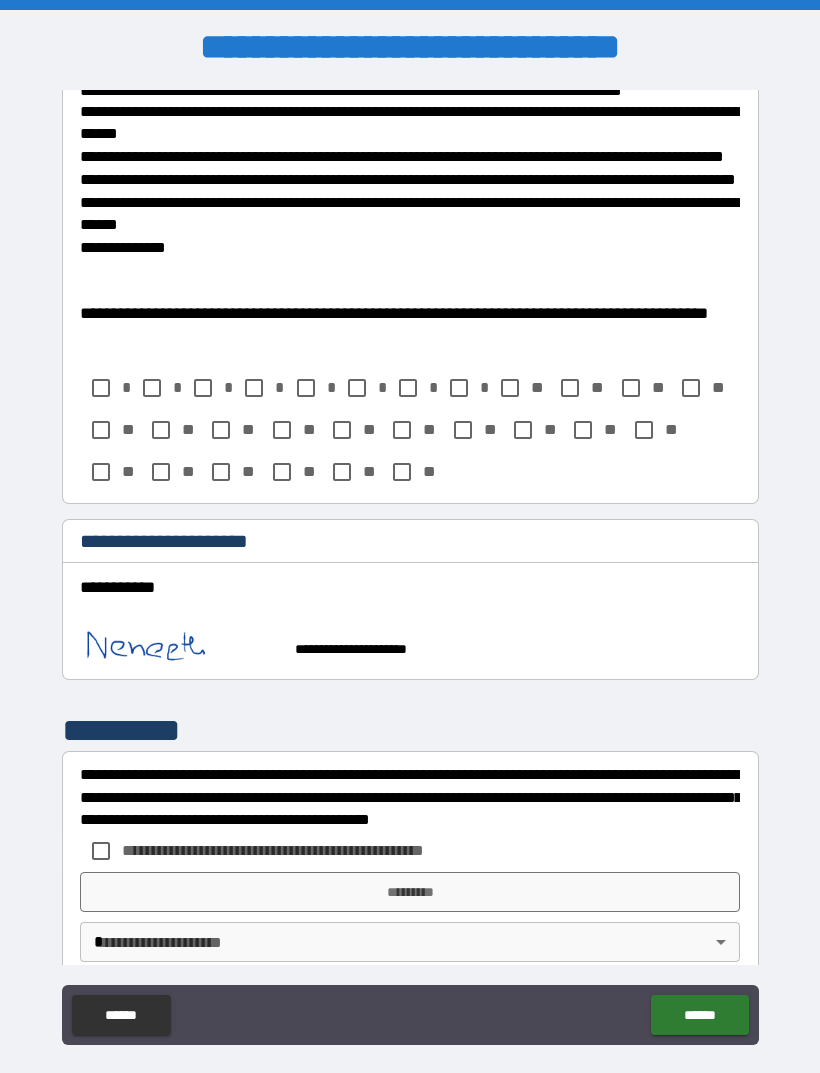 click on "*********" at bounding box center (410, 892) 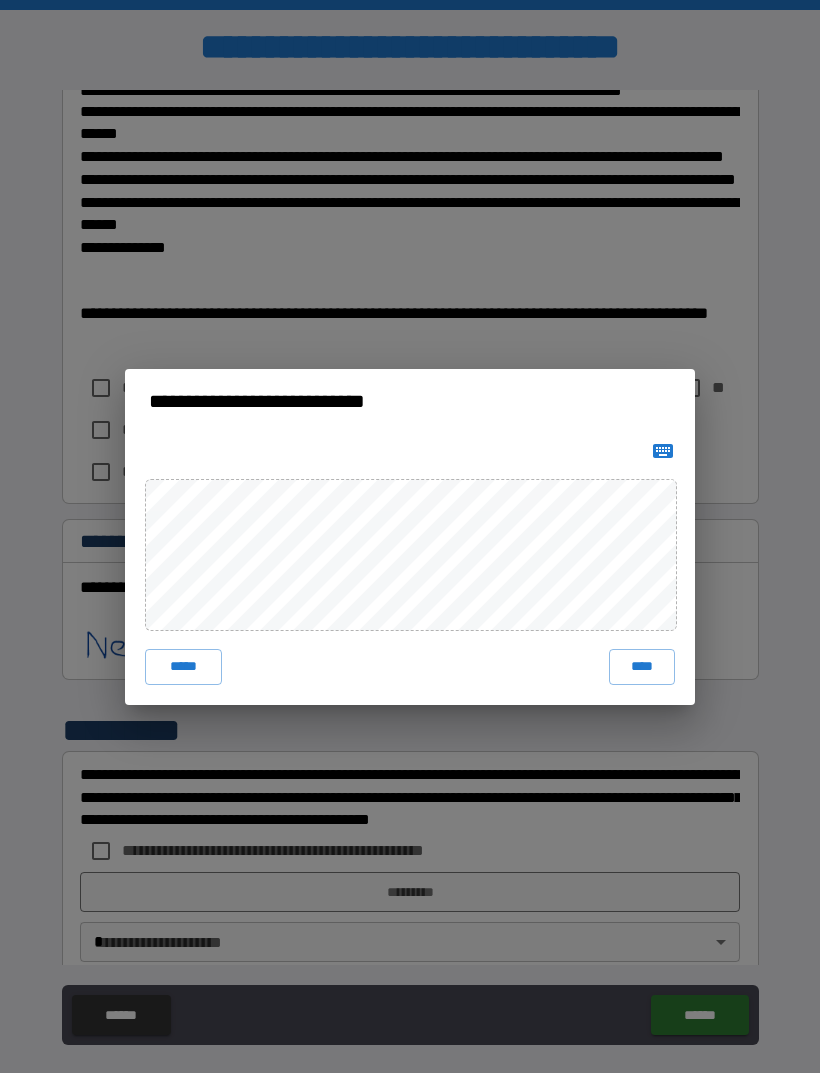 click on "*****" at bounding box center [183, 667] 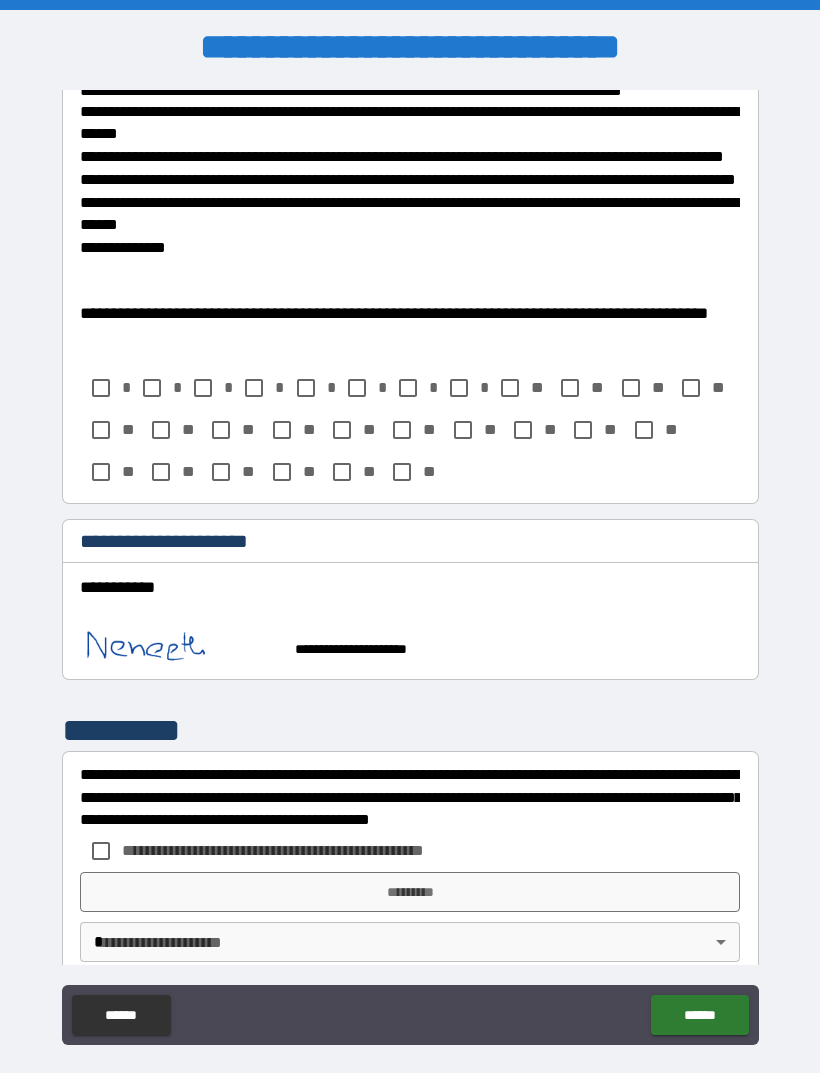click on "*********" at bounding box center [410, 892] 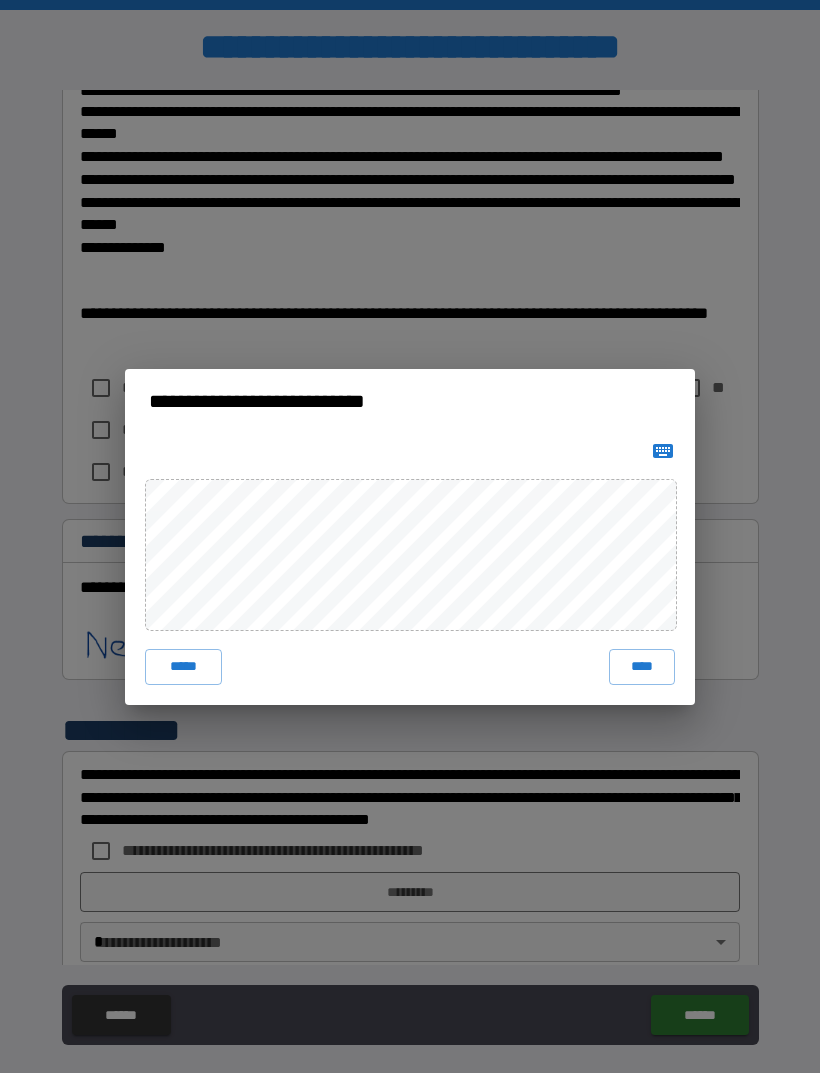 click on "*****" at bounding box center (183, 667) 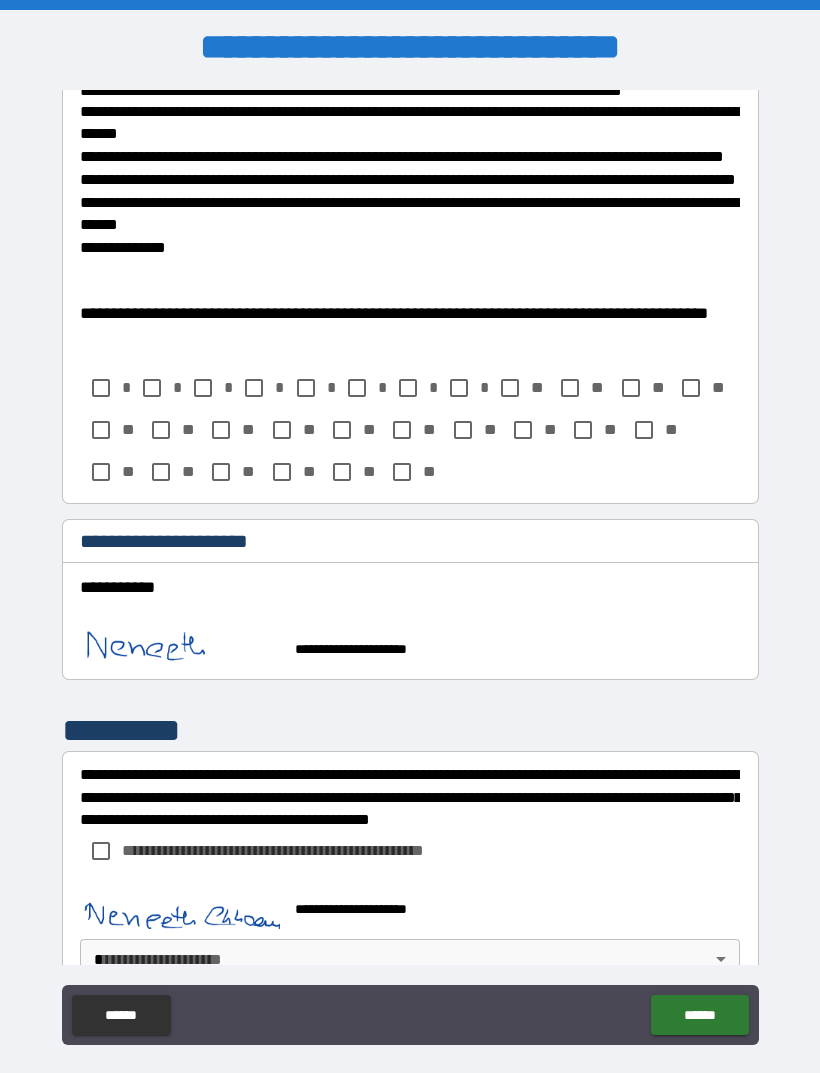 click on "**********" at bounding box center [410, 640] 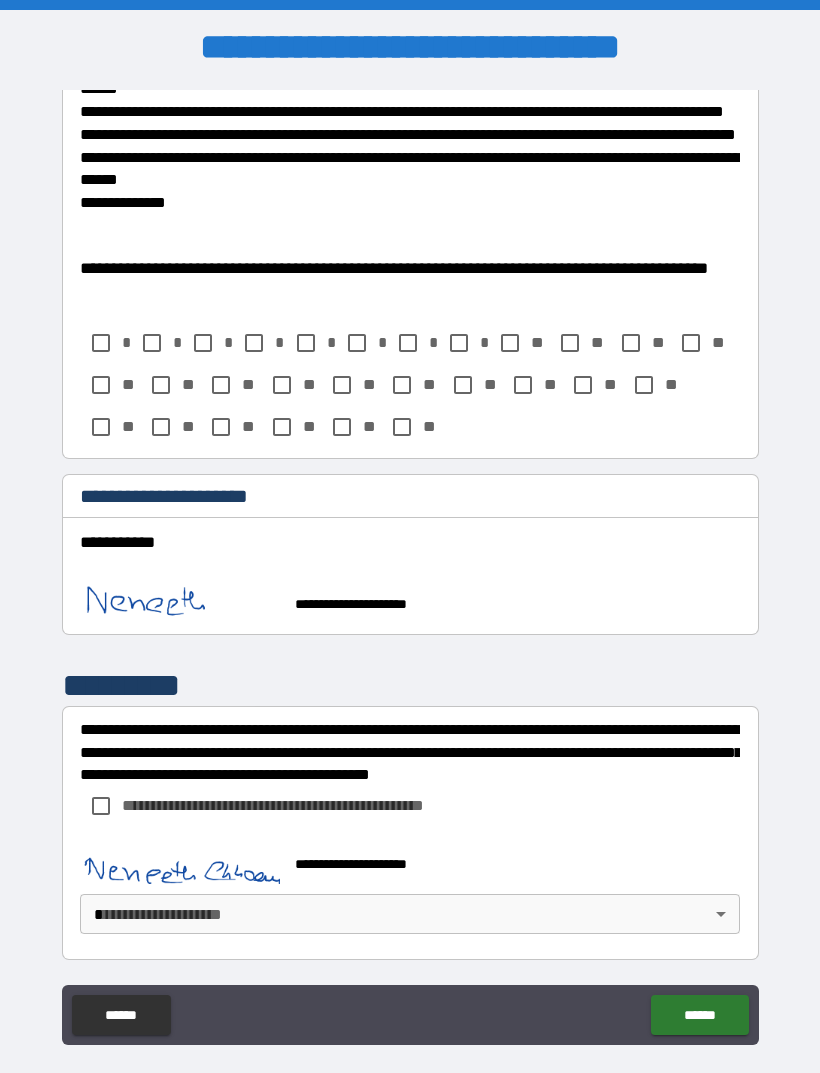 scroll, scrollTop: 1482, scrollLeft: 0, axis: vertical 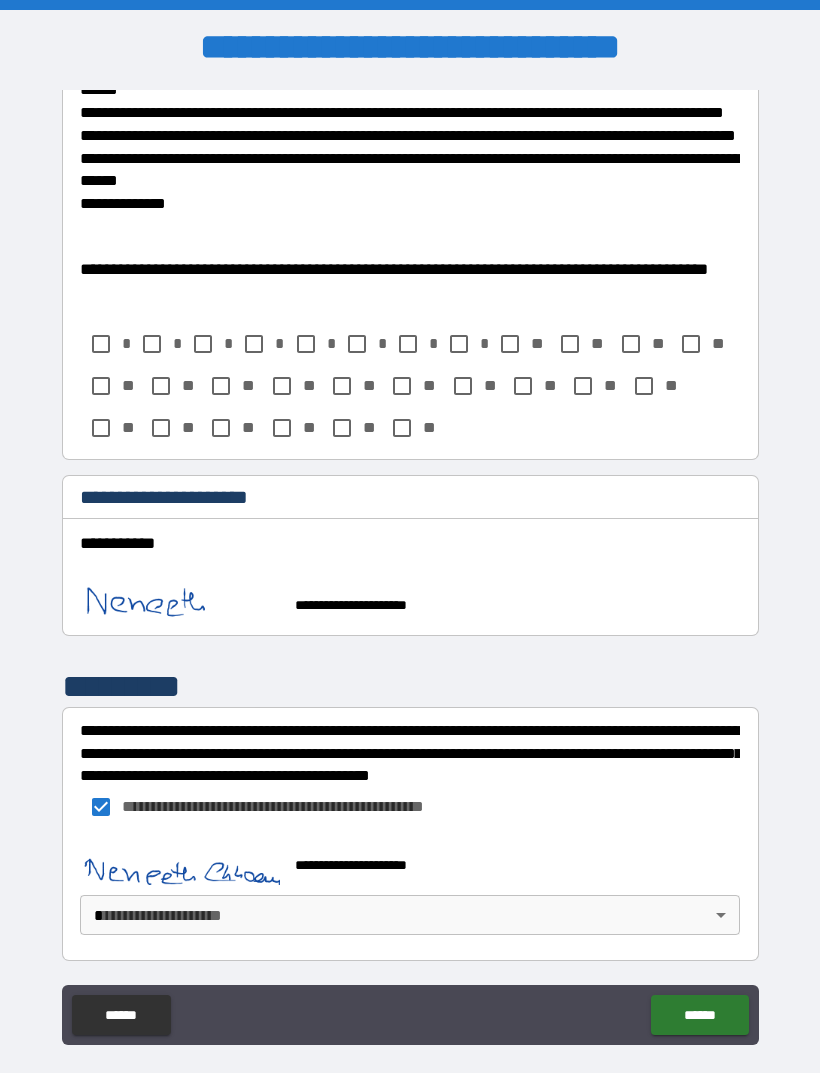 click on "**********" at bounding box center (410, 568) 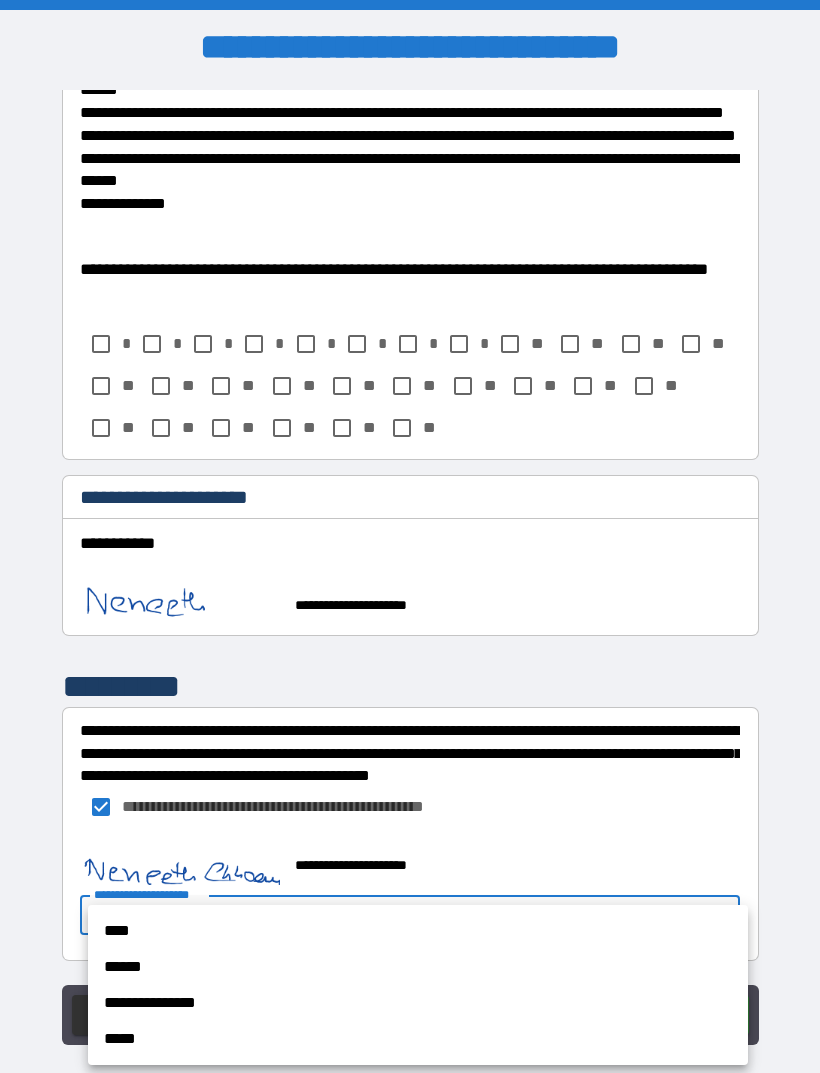 click on "****" at bounding box center [418, 931] 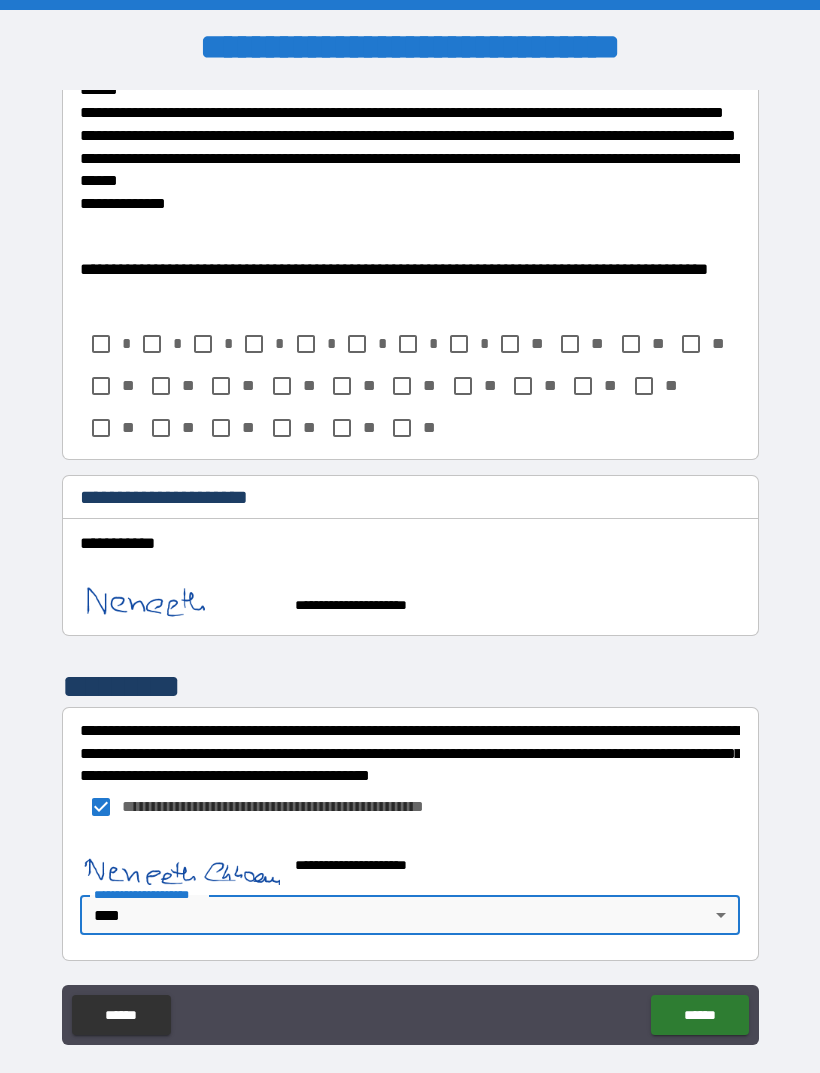click on "******" at bounding box center (699, 1015) 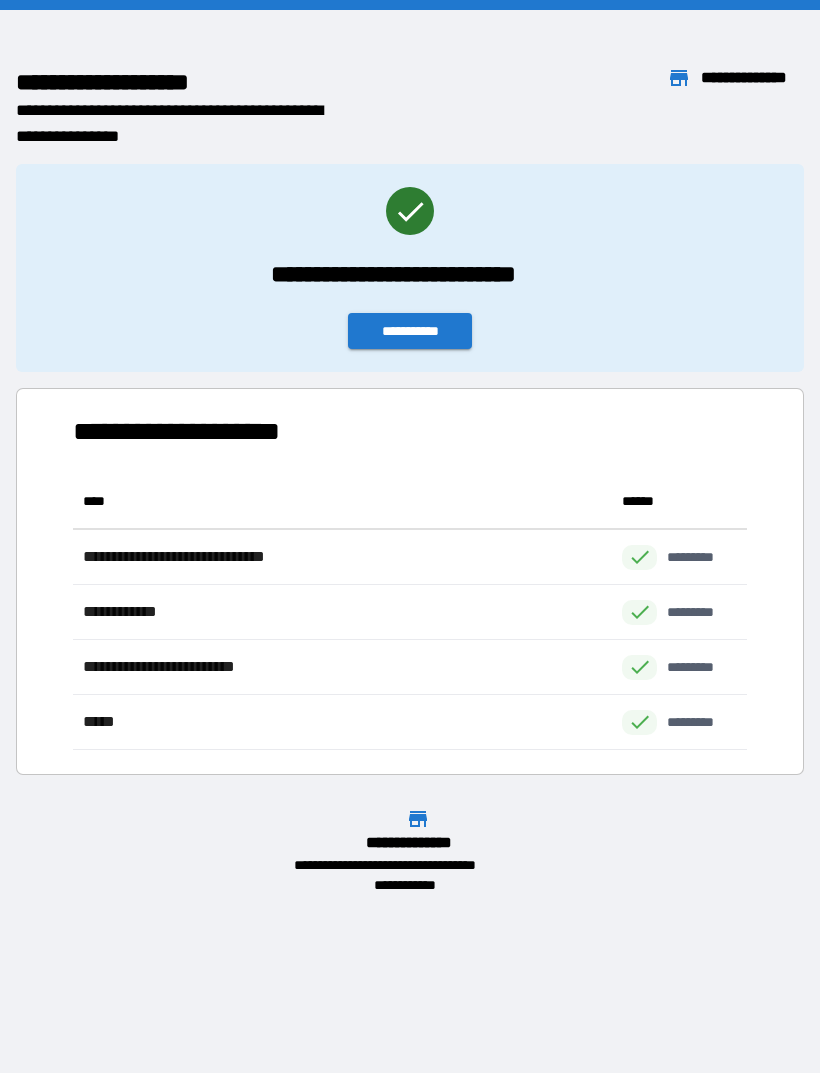 scroll, scrollTop: 276, scrollLeft: 674, axis: both 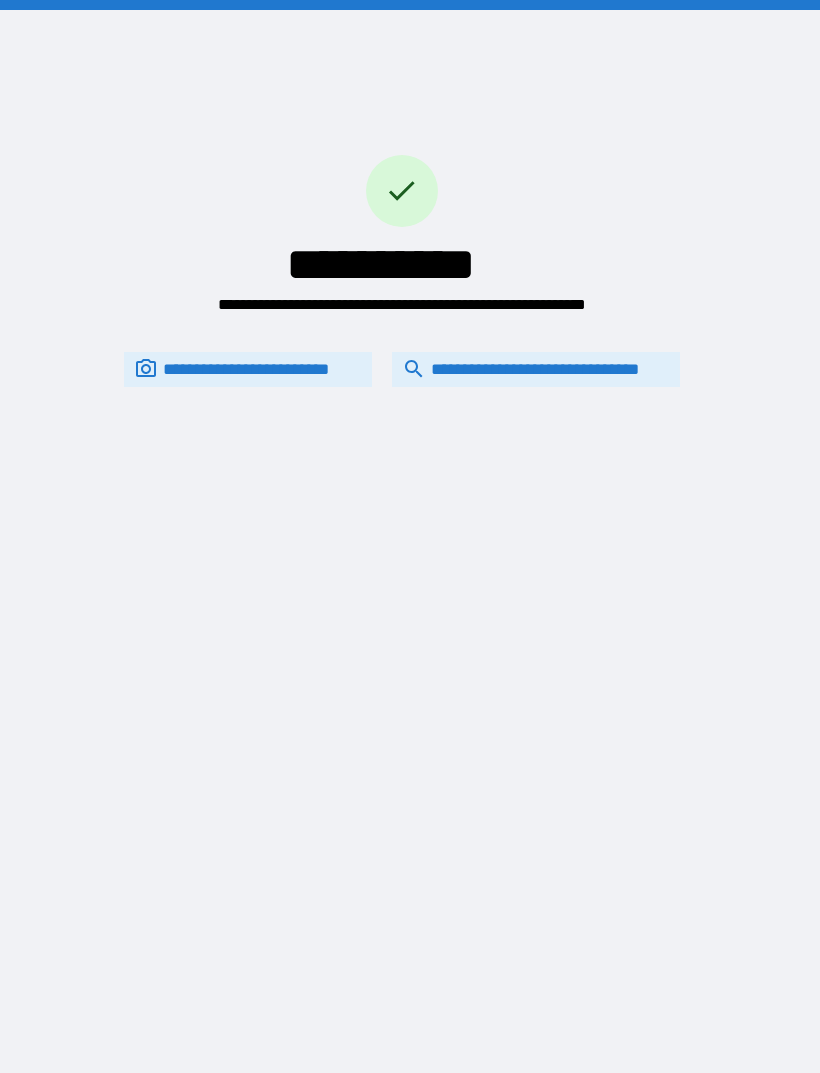 click on "**********" at bounding box center (536, 369) 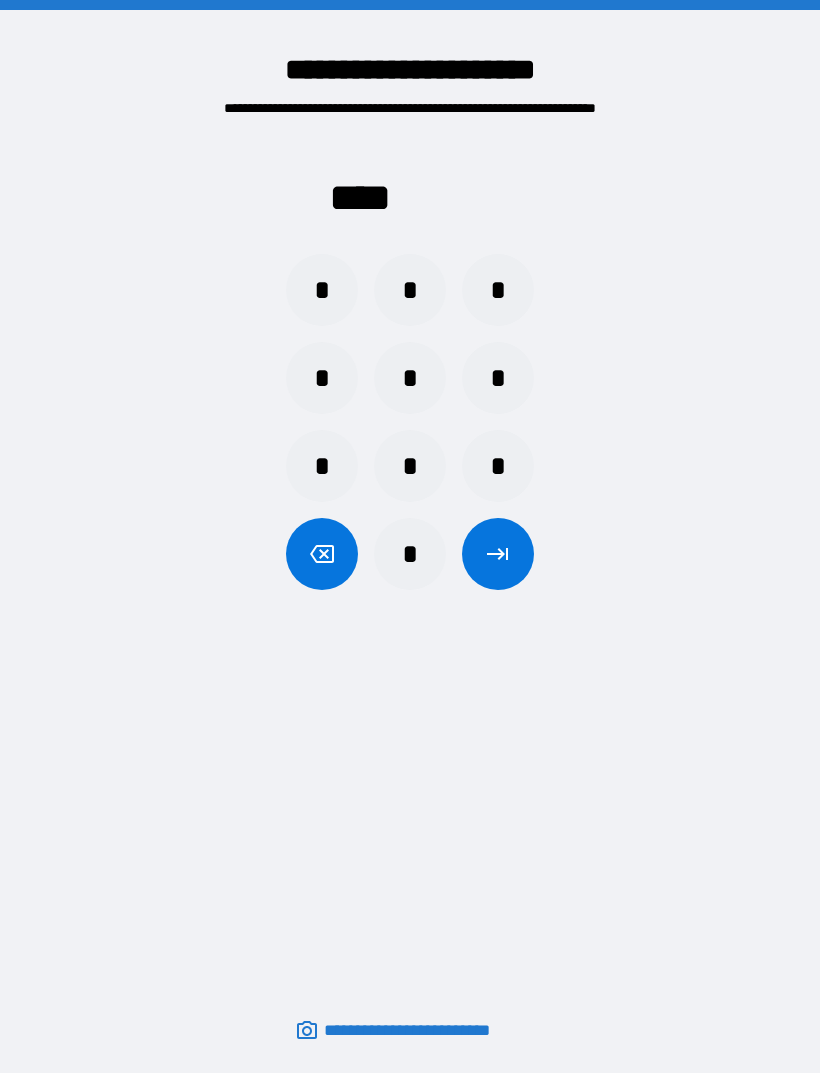 click on "*" at bounding box center [322, 290] 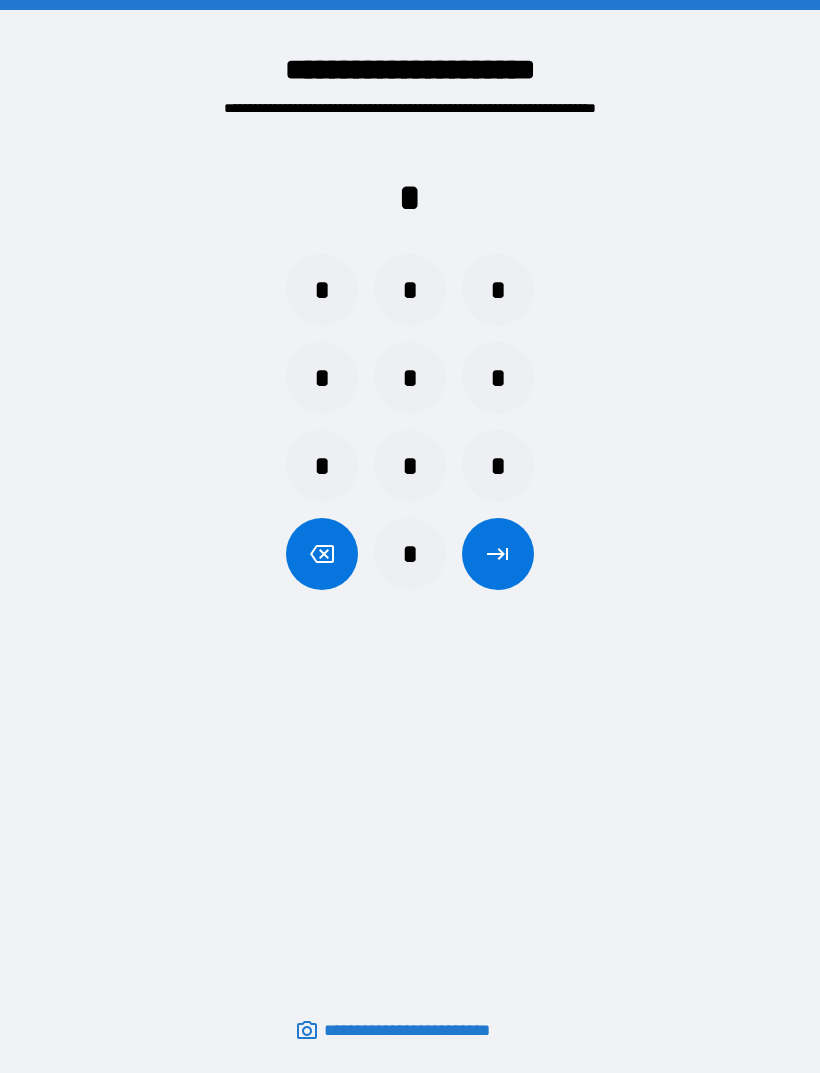 click on "*" at bounding box center [410, 290] 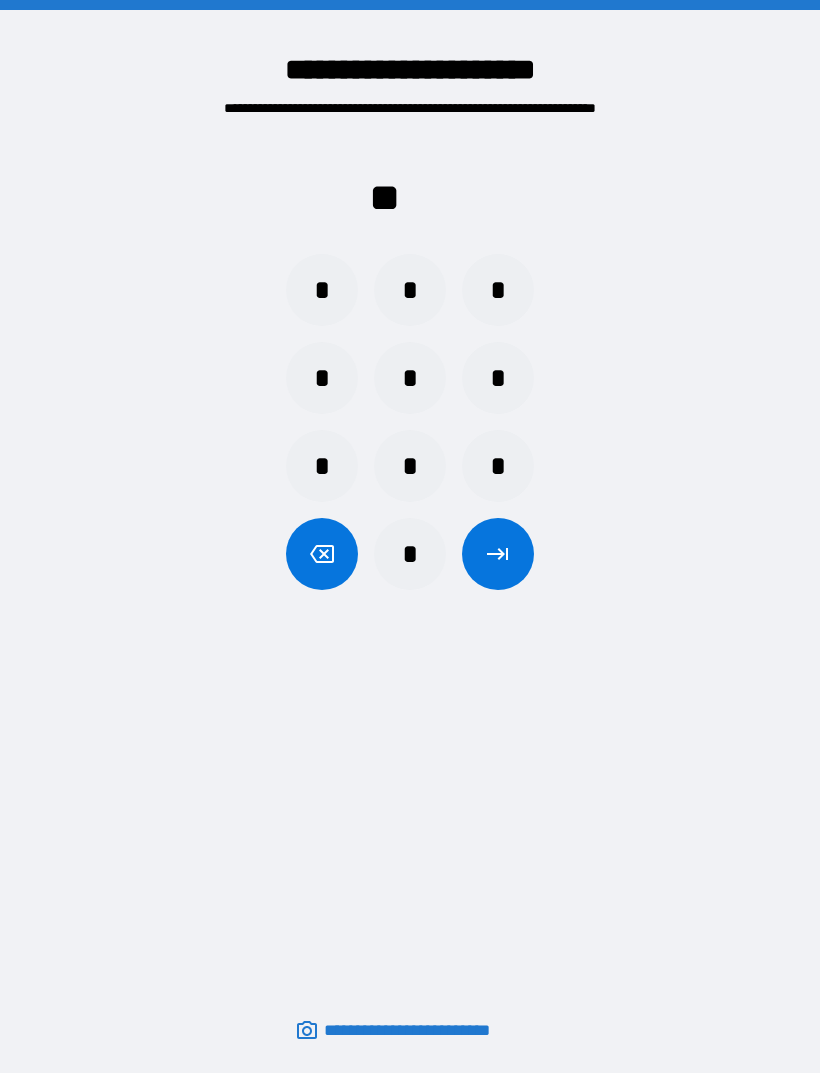 click on "*" at bounding box center [498, 290] 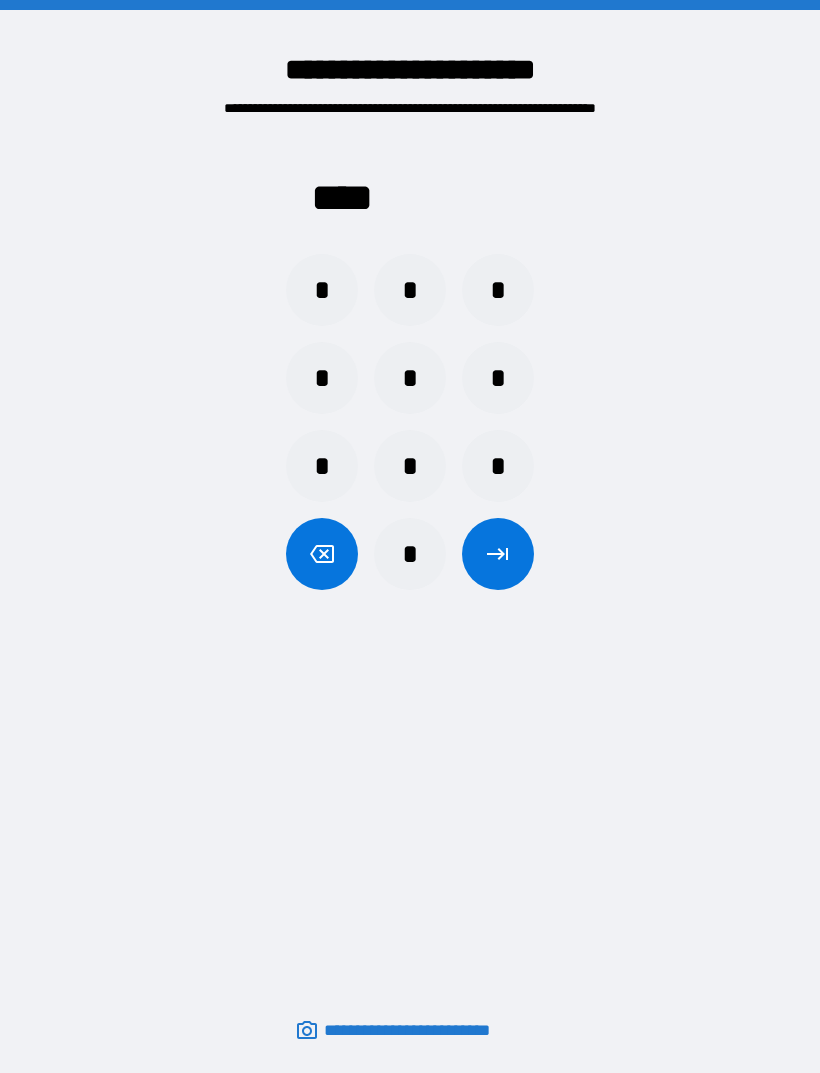 click at bounding box center [498, 554] 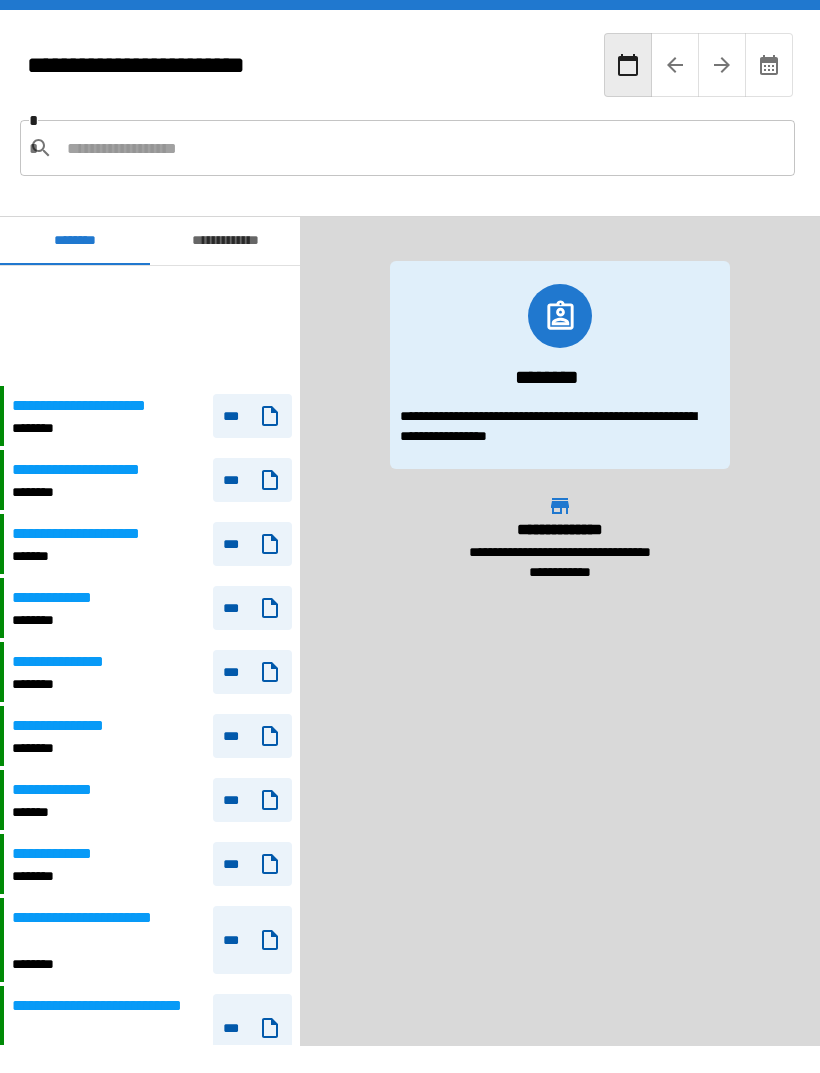 scroll, scrollTop: 120, scrollLeft: 0, axis: vertical 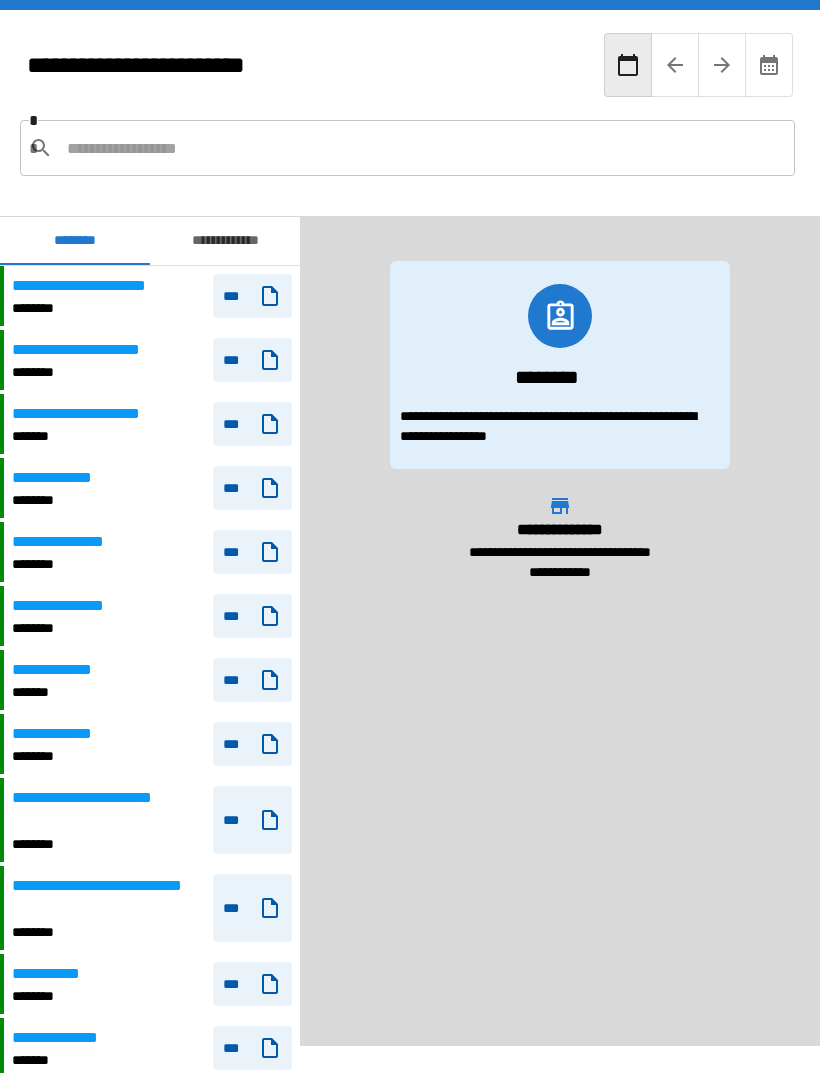 click on "**********" at bounding box center [108, 898] 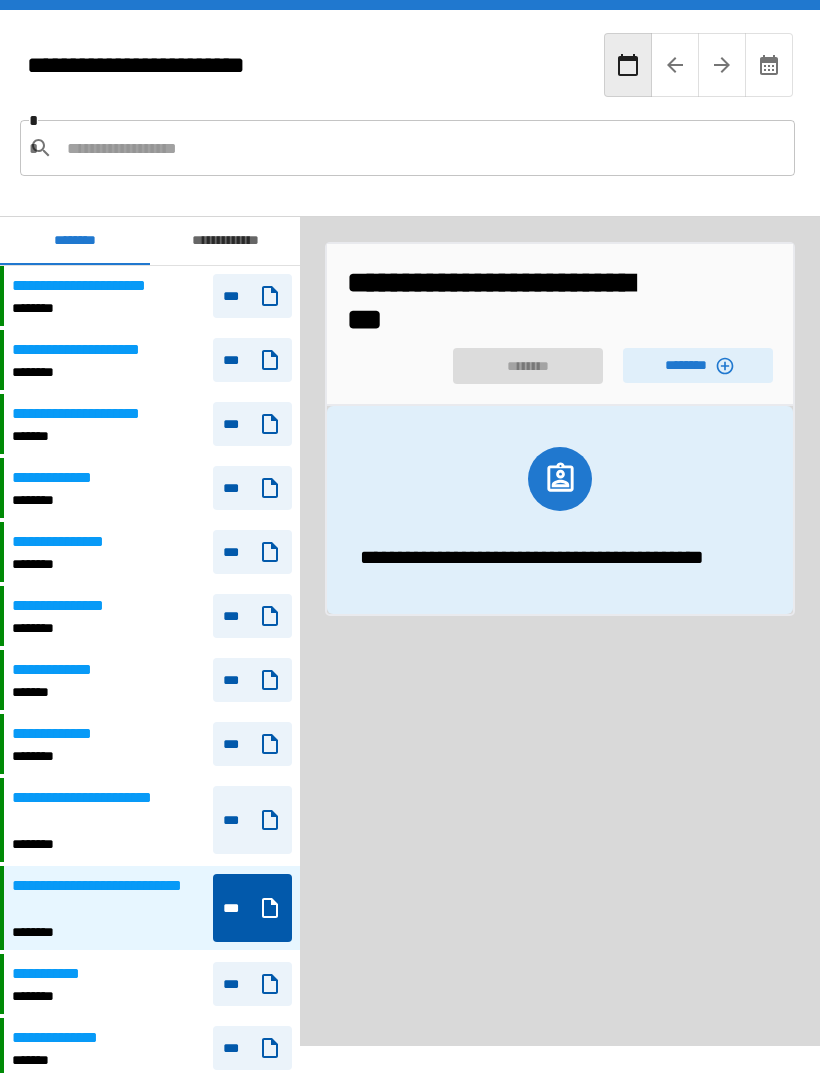 click on "********" at bounding box center [698, 365] 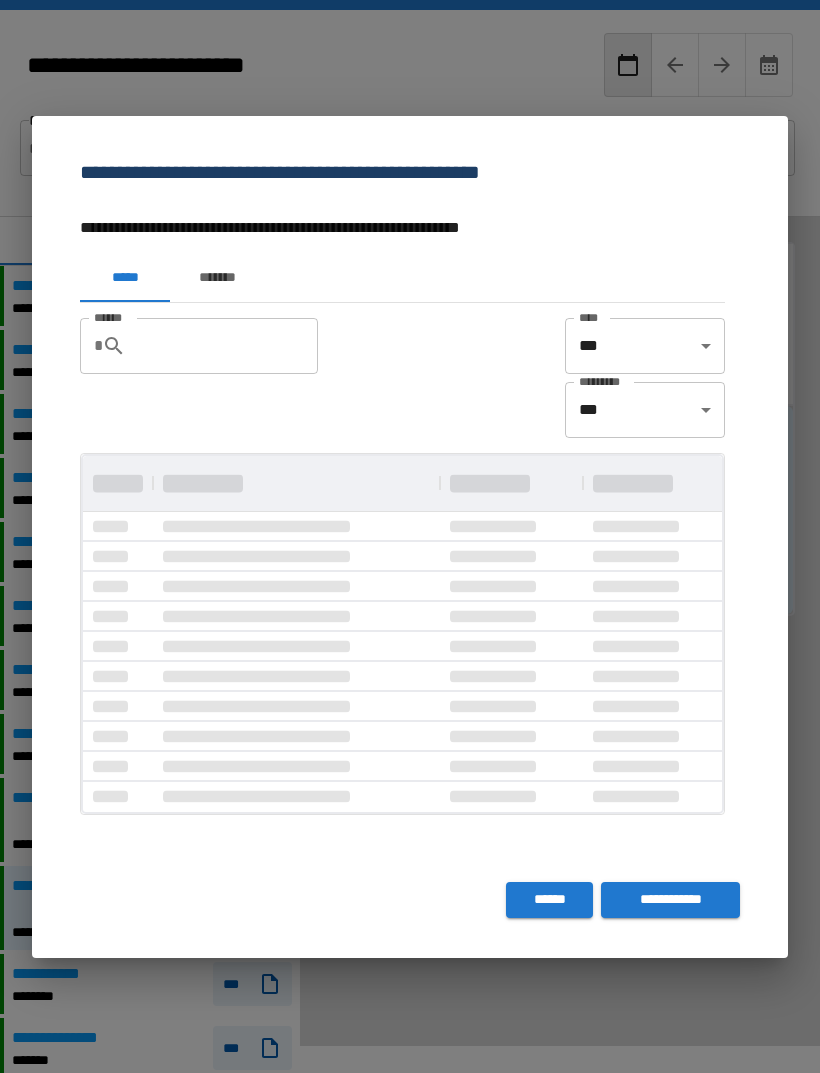 scroll, scrollTop: 0, scrollLeft: 0, axis: both 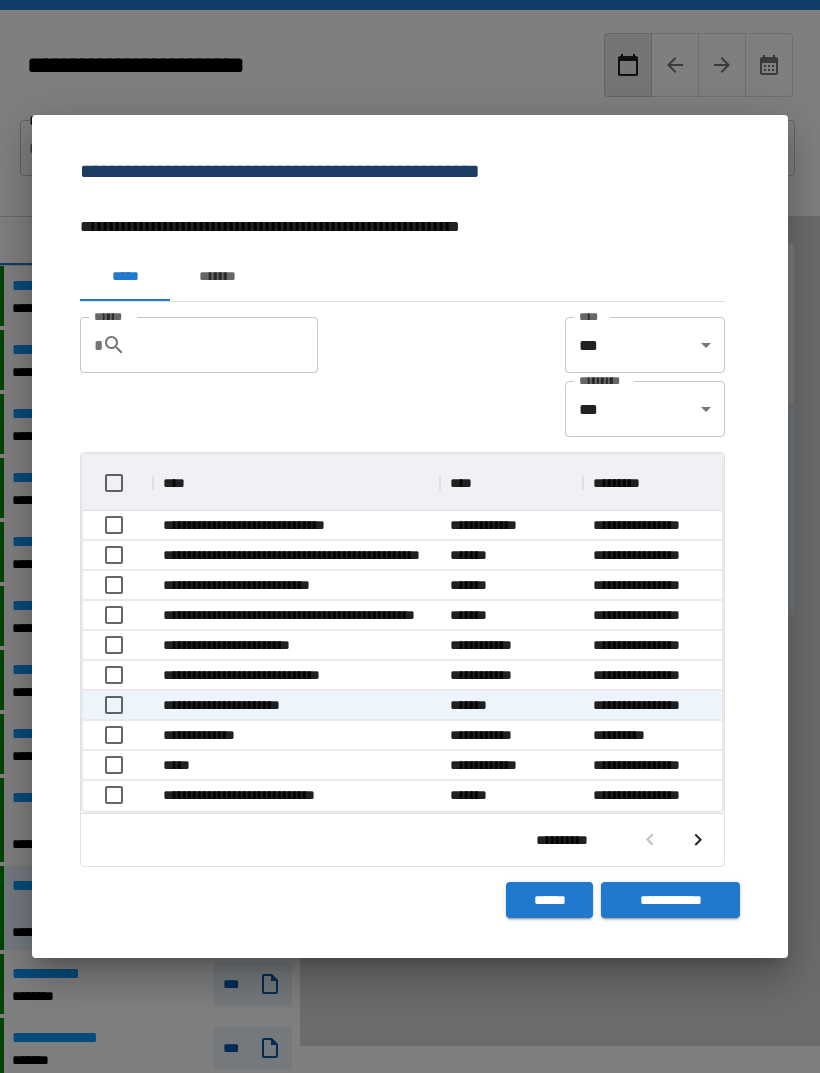 click at bounding box center [674, 840] 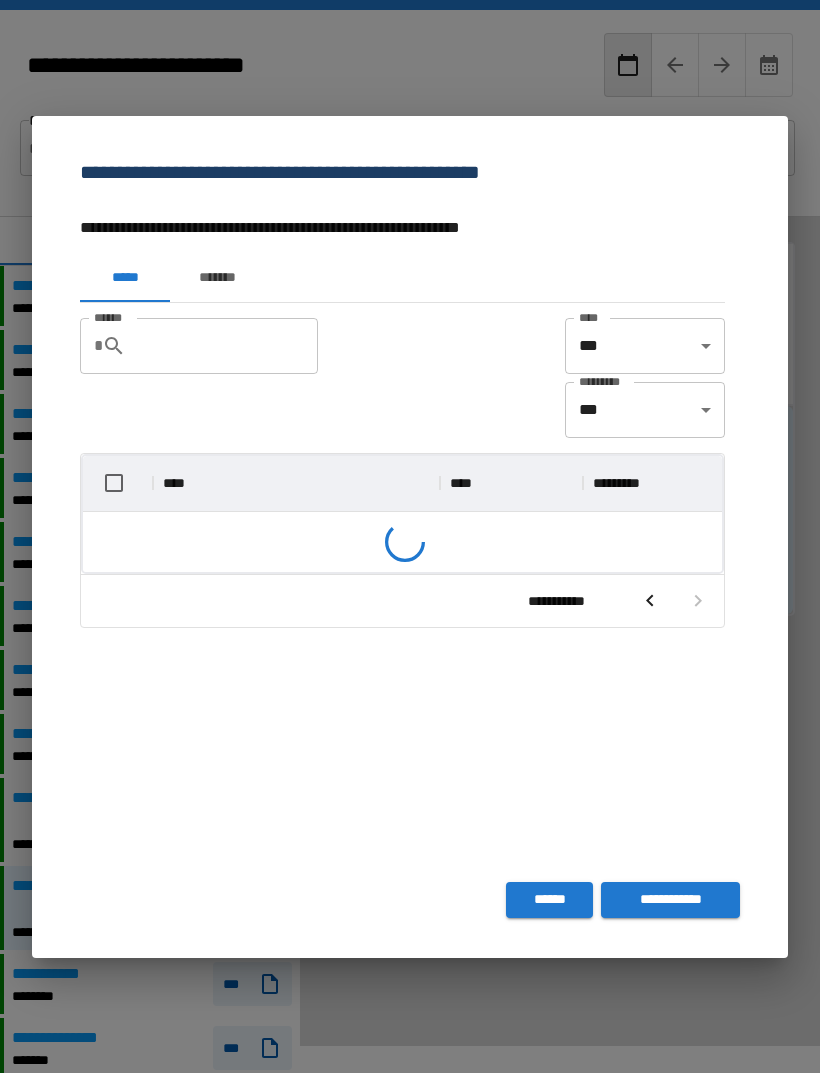 scroll, scrollTop: 176, scrollLeft: 639, axis: both 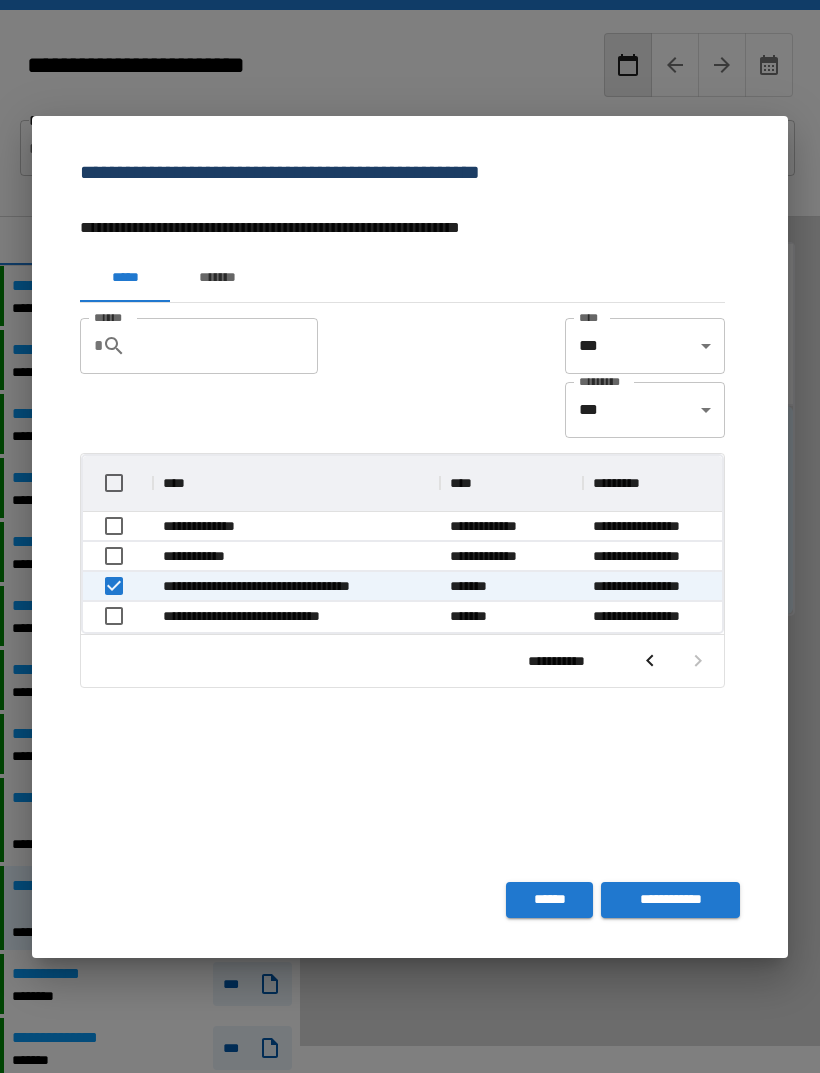 click on "**********" at bounding box center [670, 900] 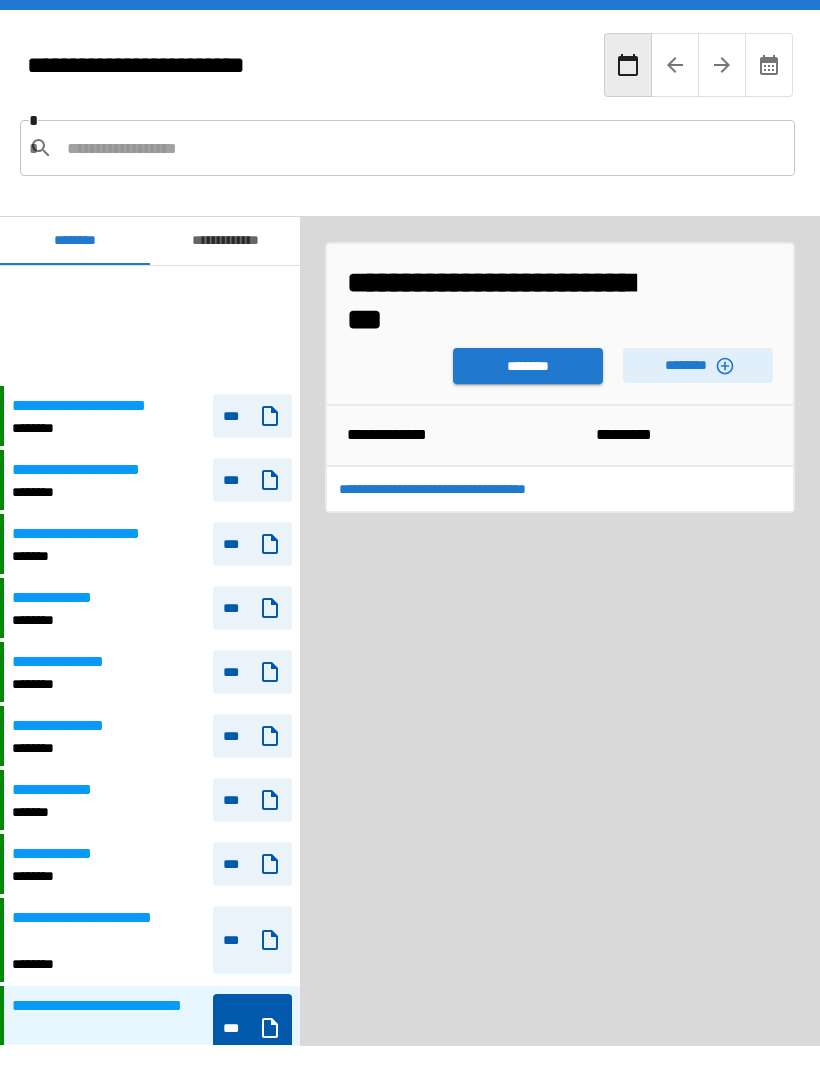 scroll, scrollTop: 120, scrollLeft: 0, axis: vertical 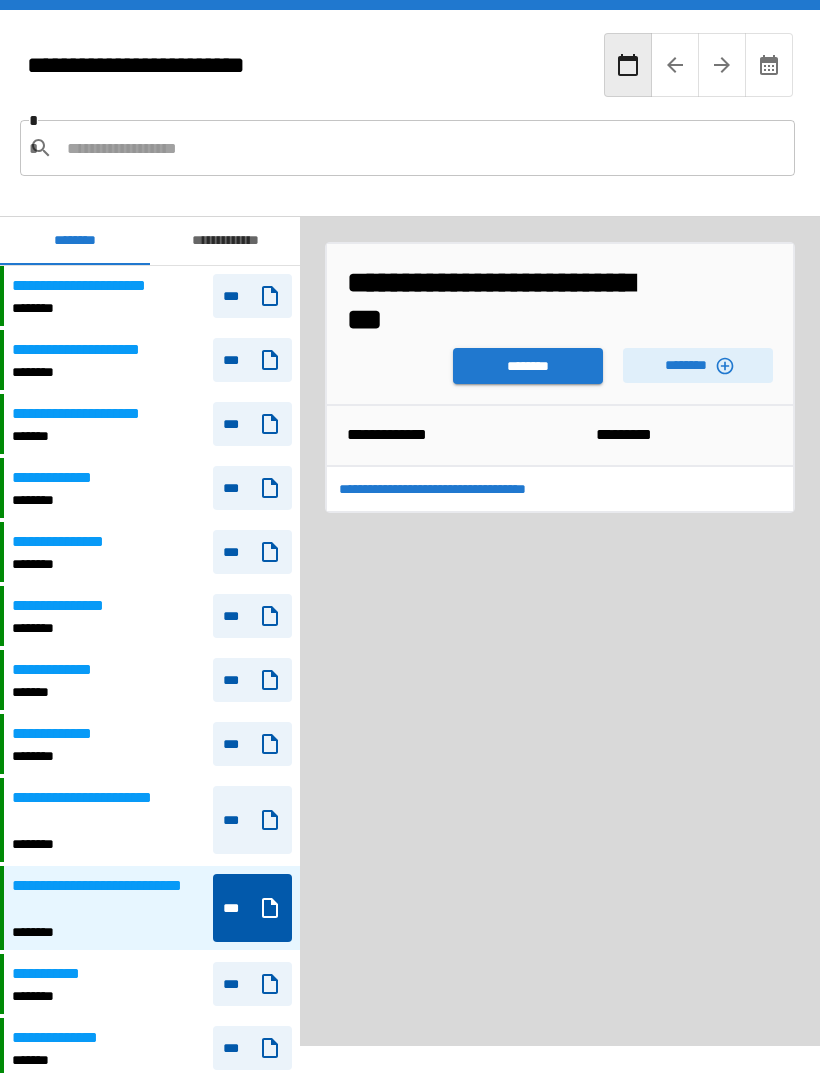 click on "********" at bounding box center (528, 366) 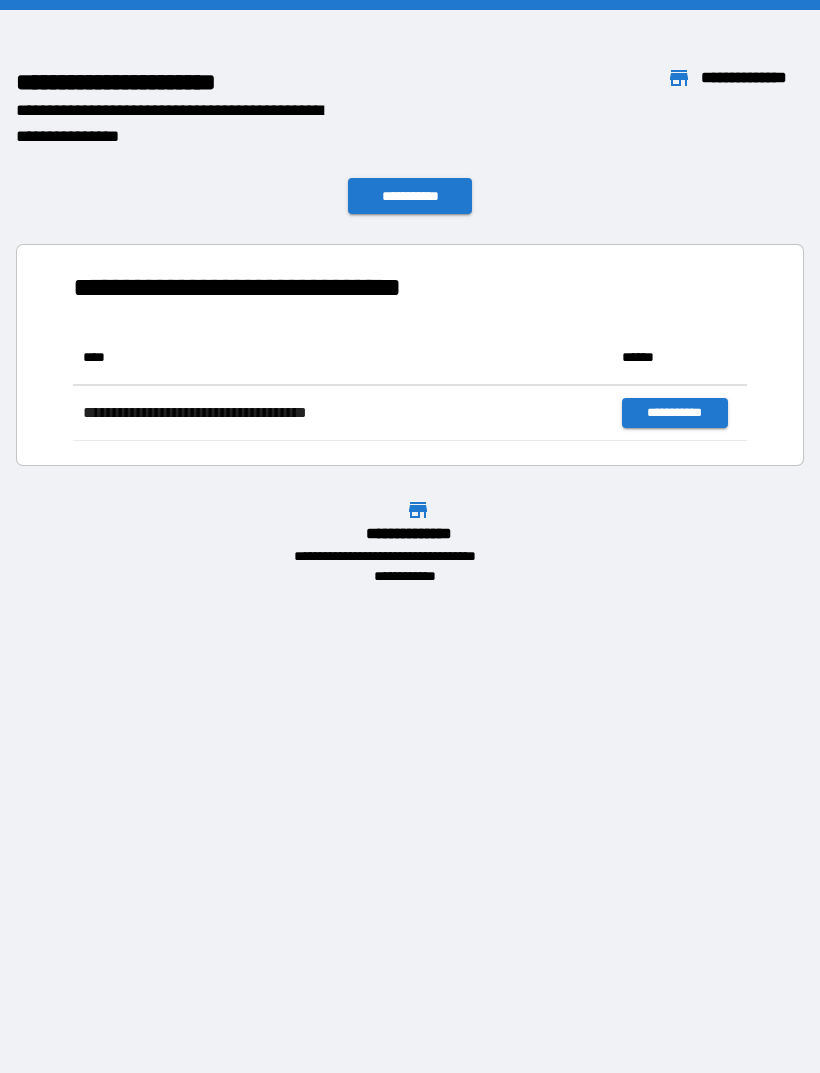 scroll, scrollTop: 1, scrollLeft: 1, axis: both 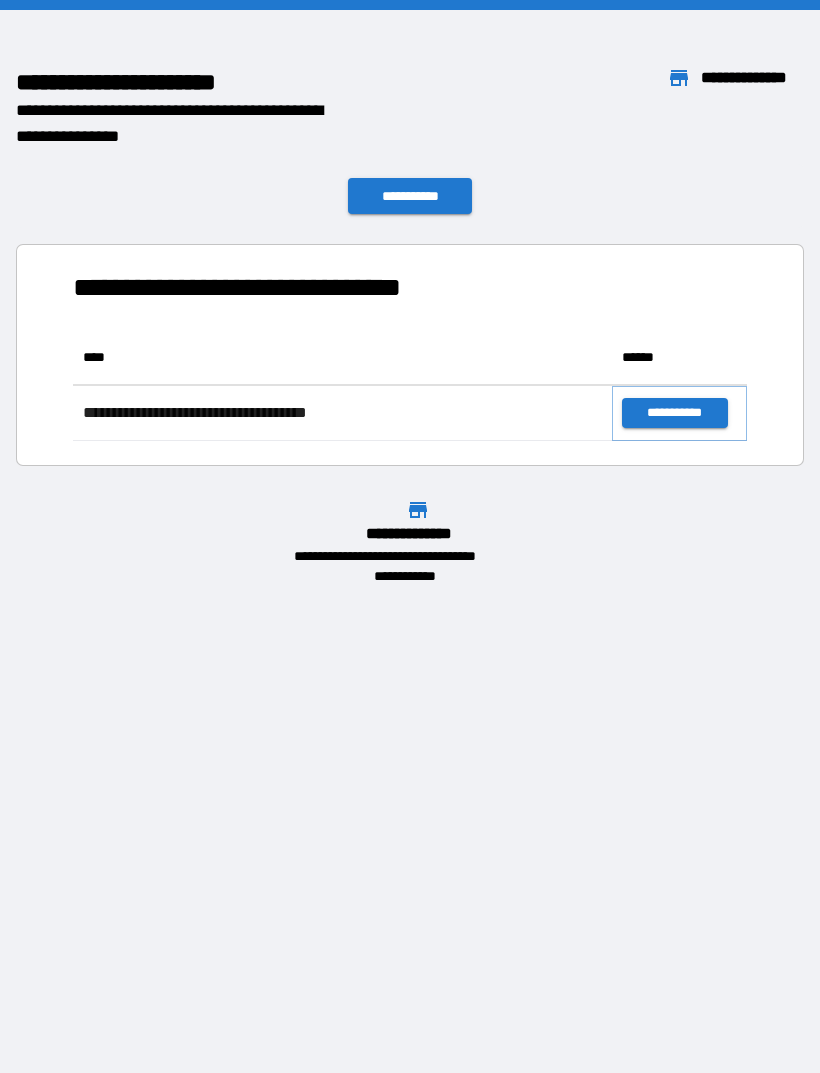 click on "**********" at bounding box center (674, 413) 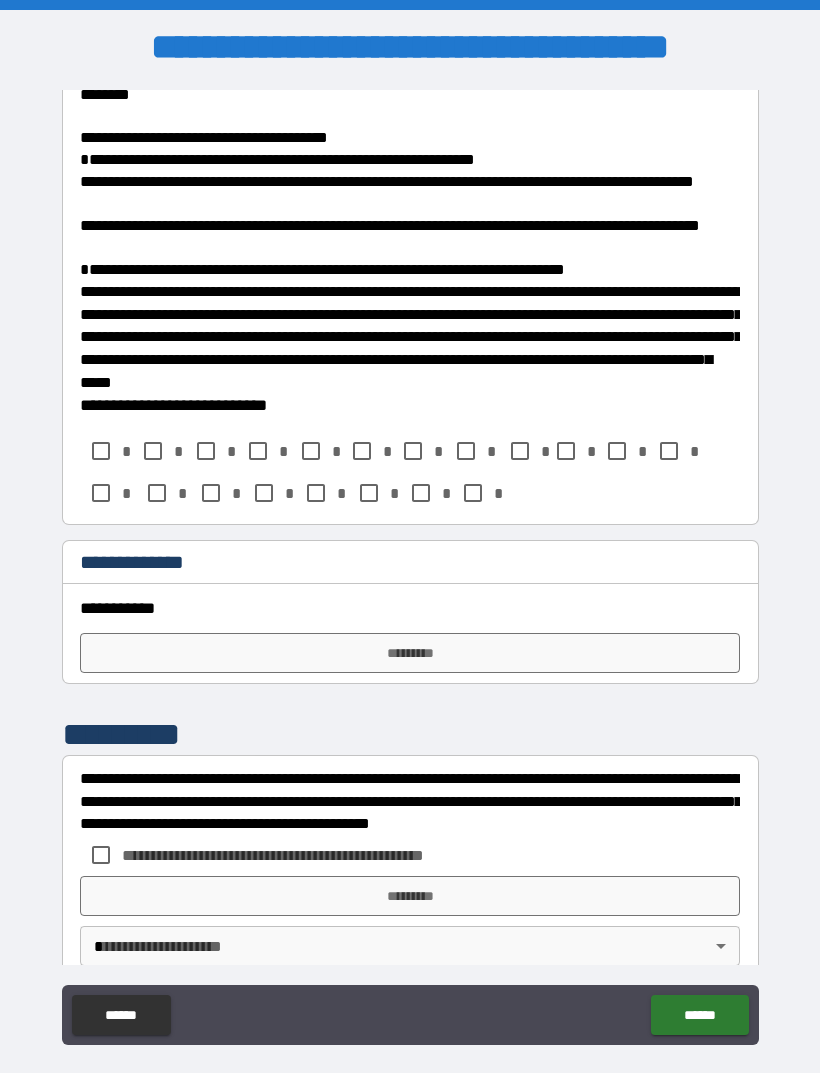 scroll, scrollTop: 568, scrollLeft: 0, axis: vertical 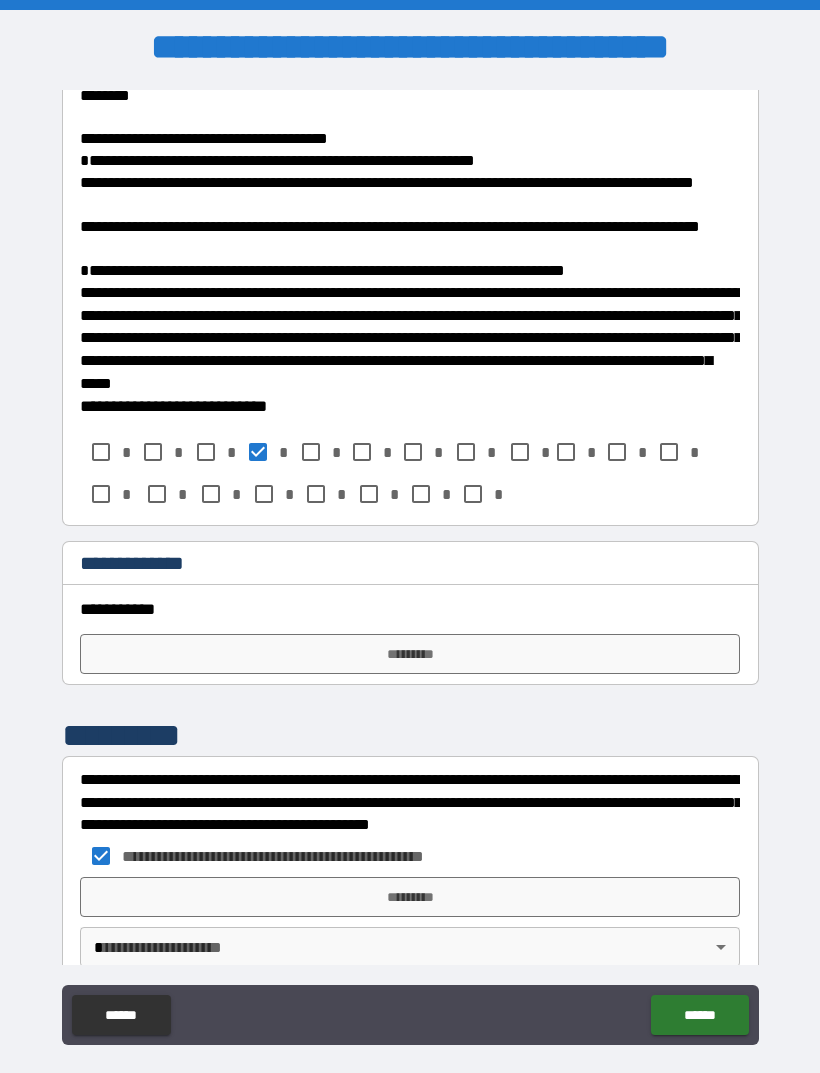 click on "**********" at bounding box center [410, 568] 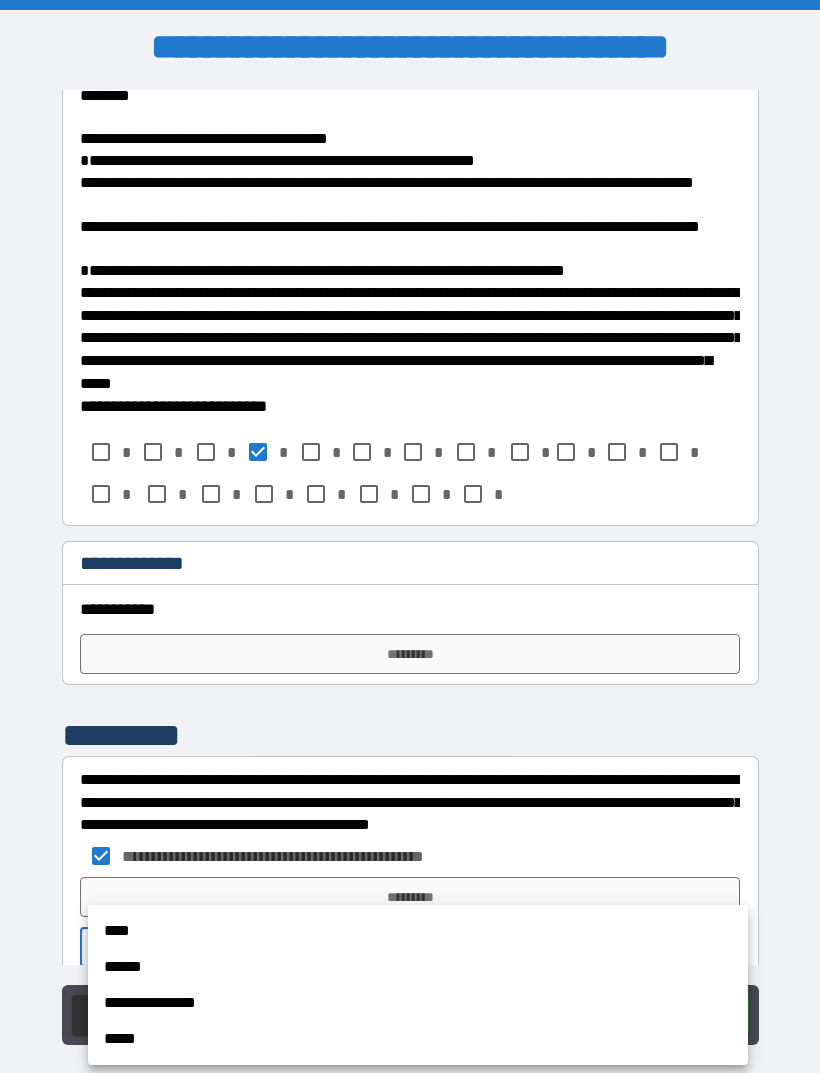 click on "**********" at bounding box center [418, 1003] 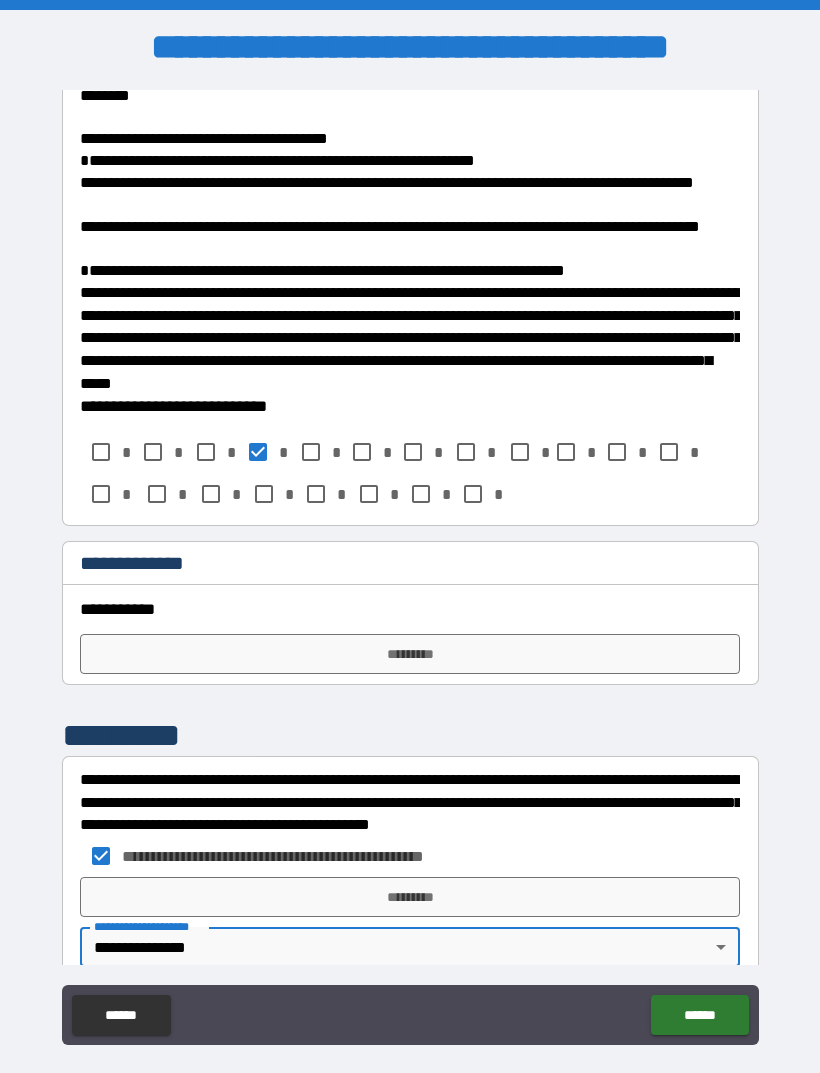 scroll, scrollTop: 570, scrollLeft: 0, axis: vertical 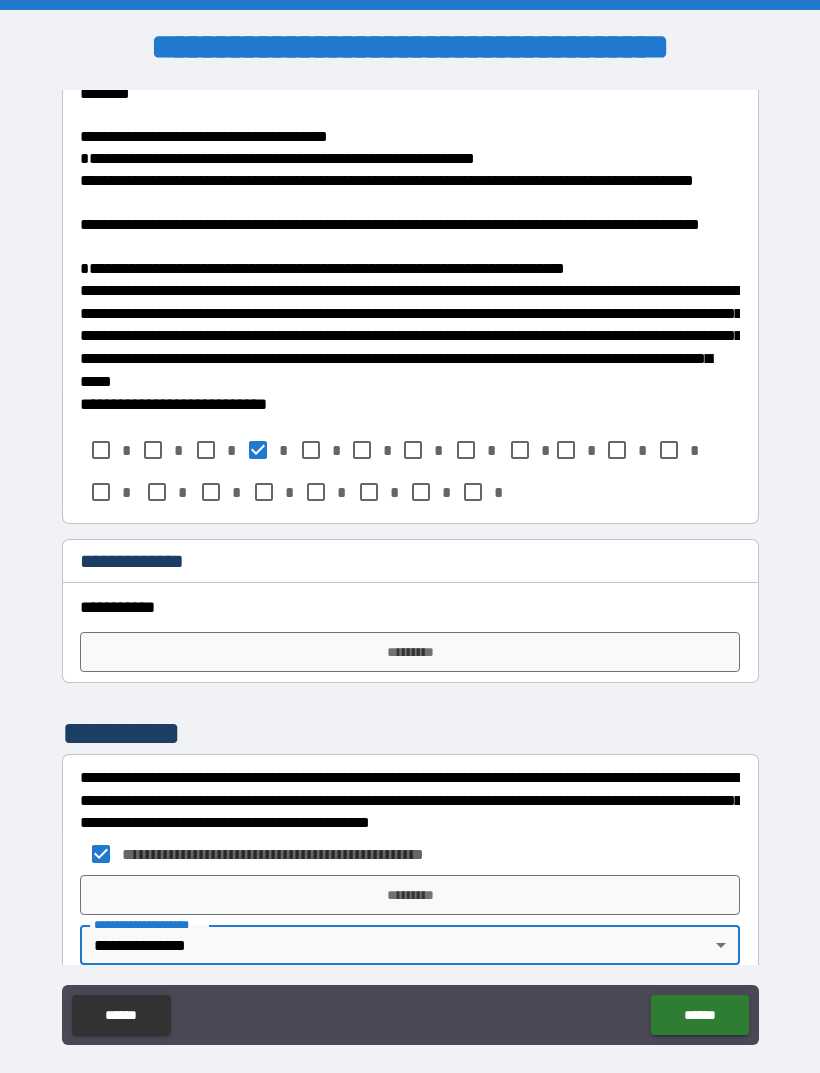 click on "*********" at bounding box center [410, 652] 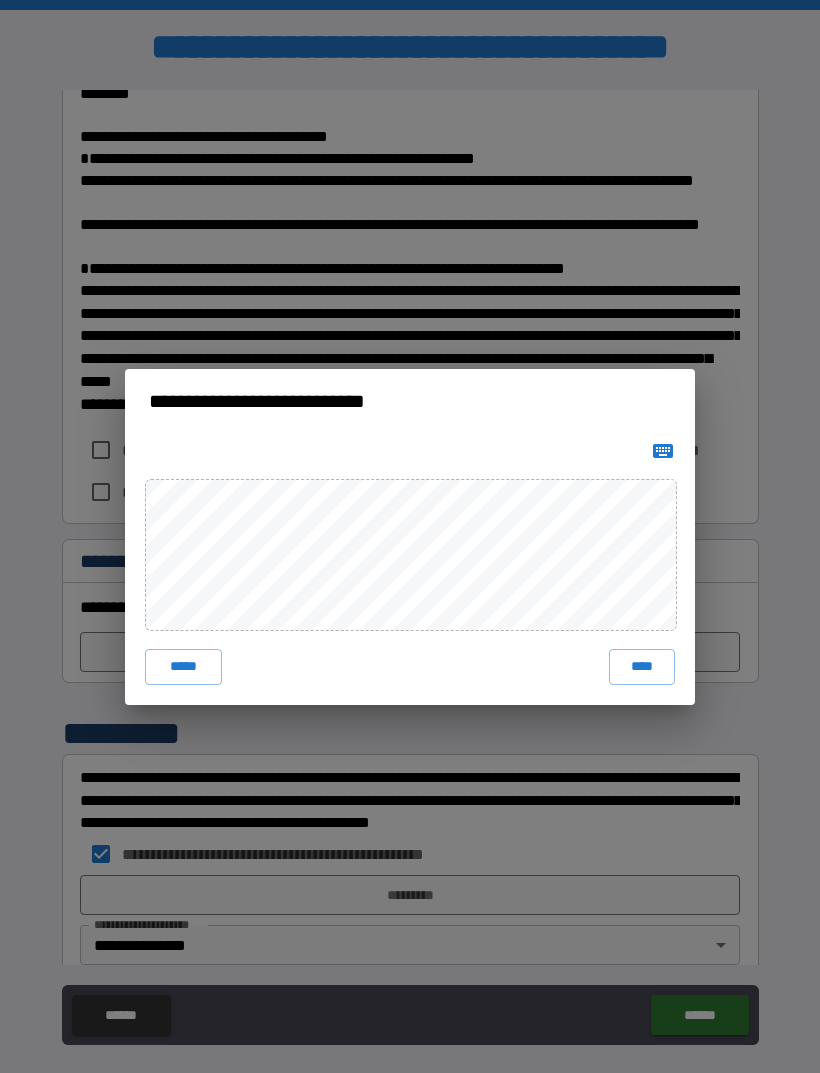 click on "****" at bounding box center [642, 667] 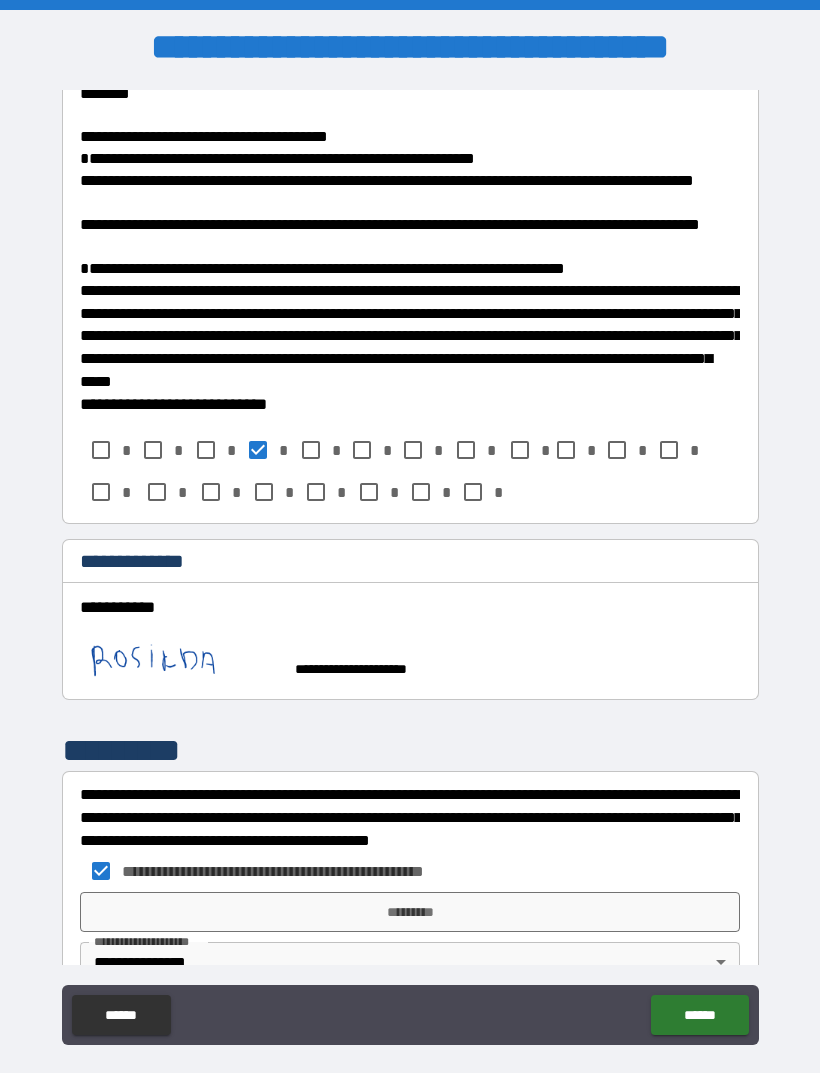 click on "*********" at bounding box center (410, 912) 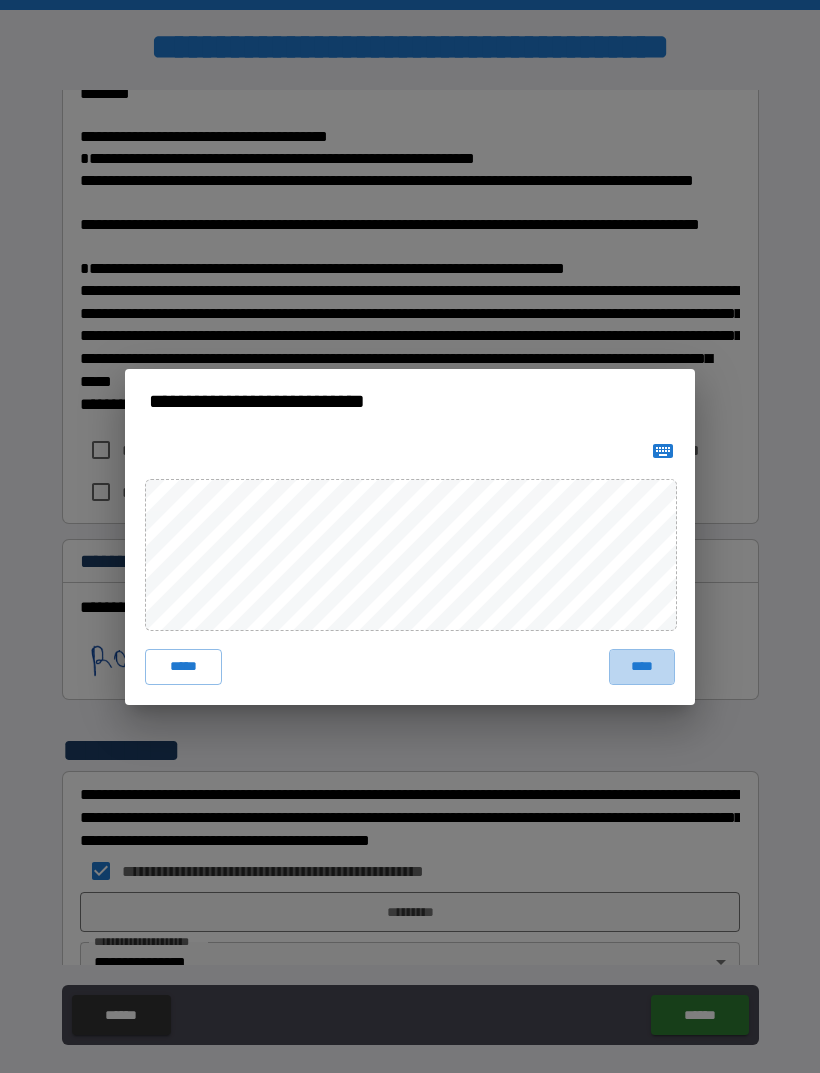 click on "****" at bounding box center (642, 667) 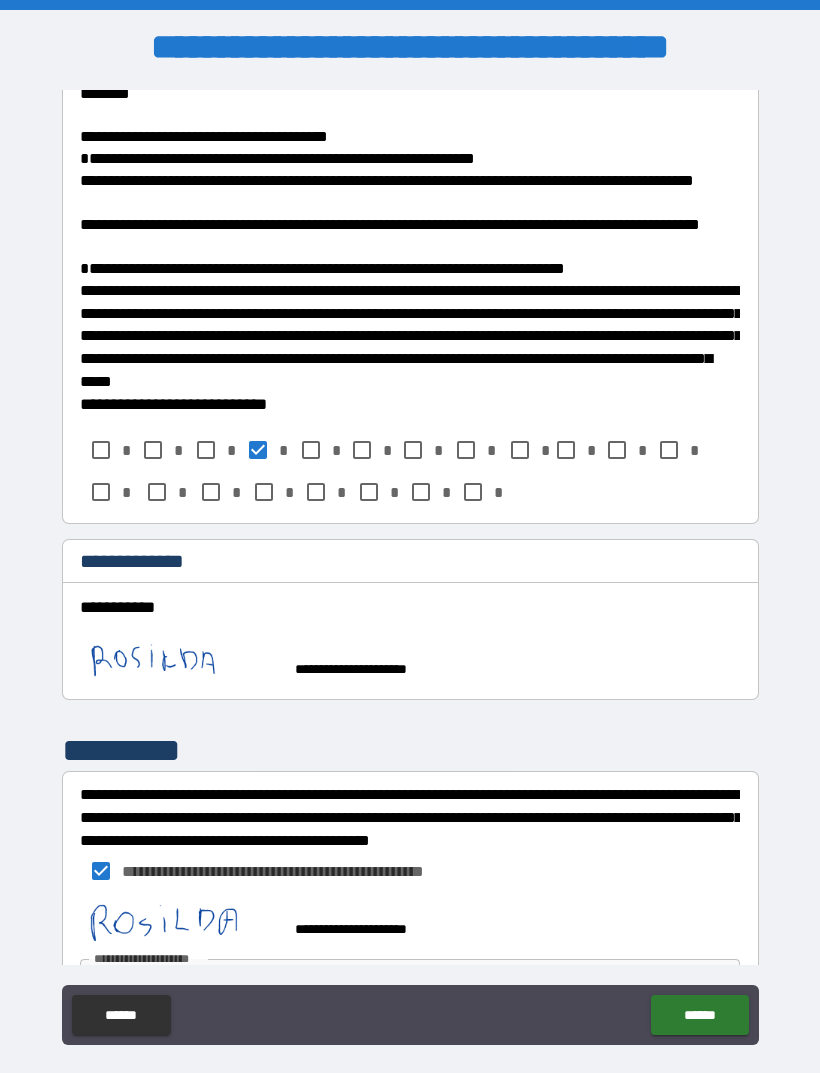 click on "******" at bounding box center (699, 1015) 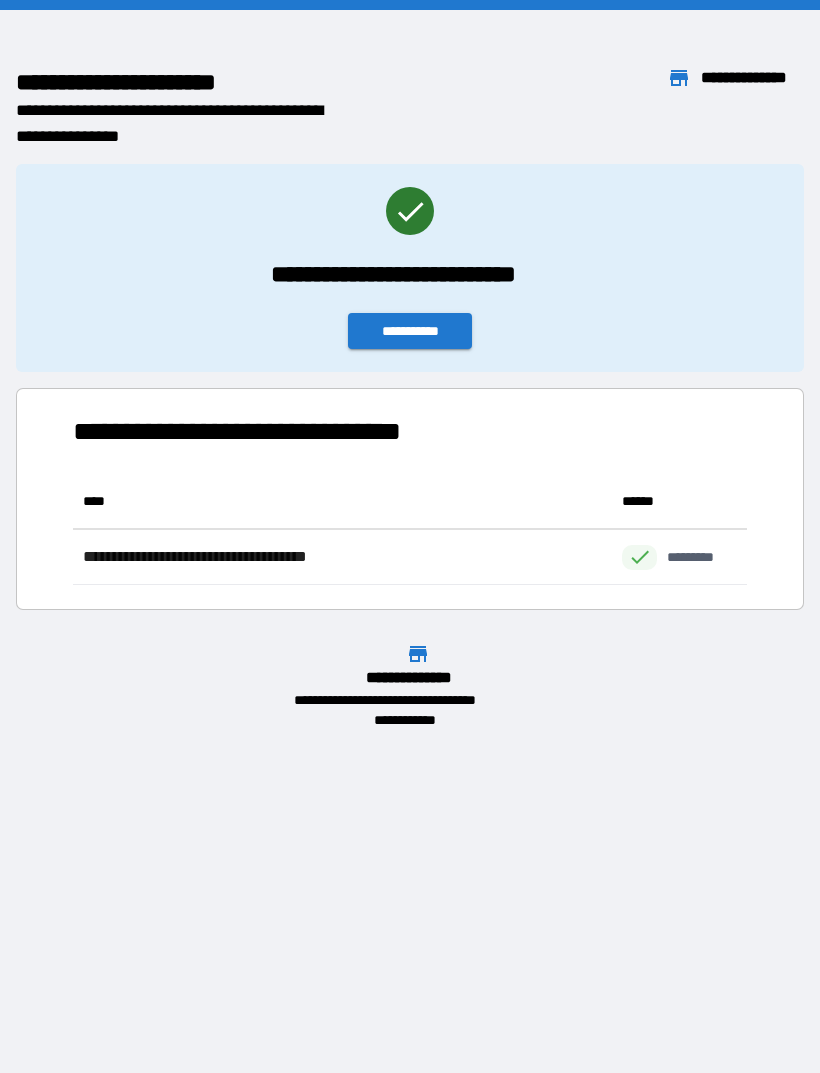 scroll, scrollTop: 1, scrollLeft: 1, axis: both 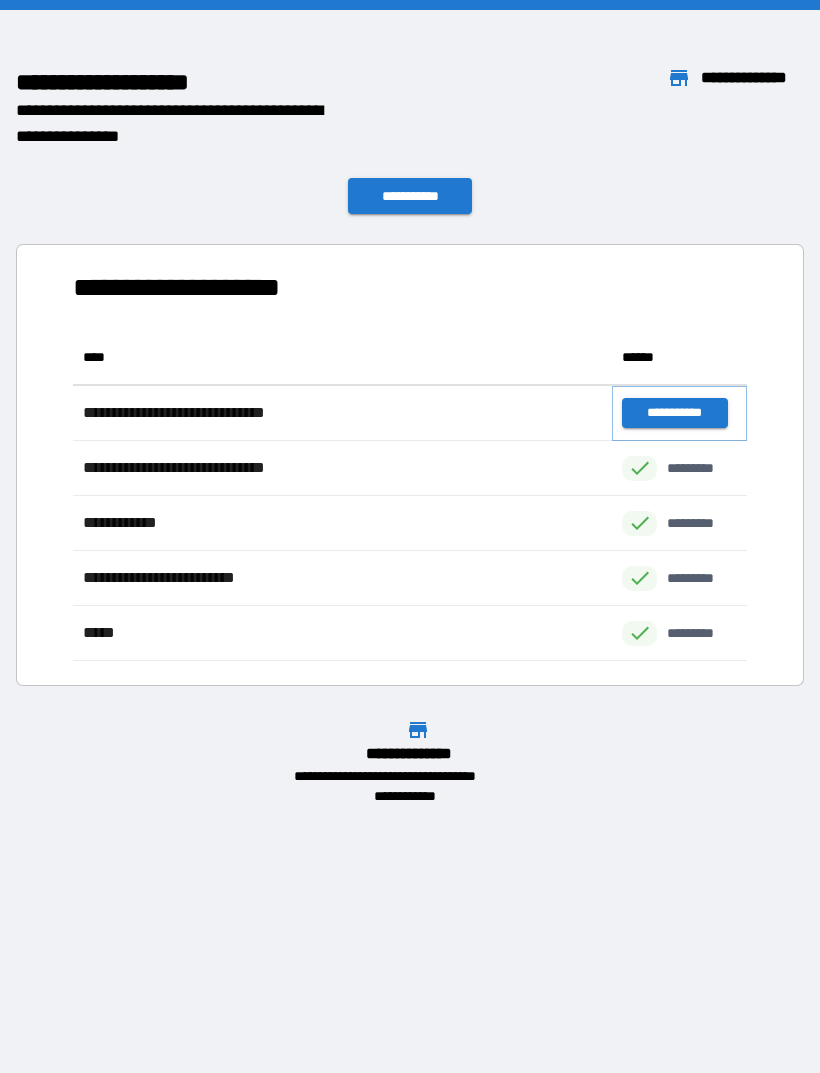 click on "**********" at bounding box center (674, 413) 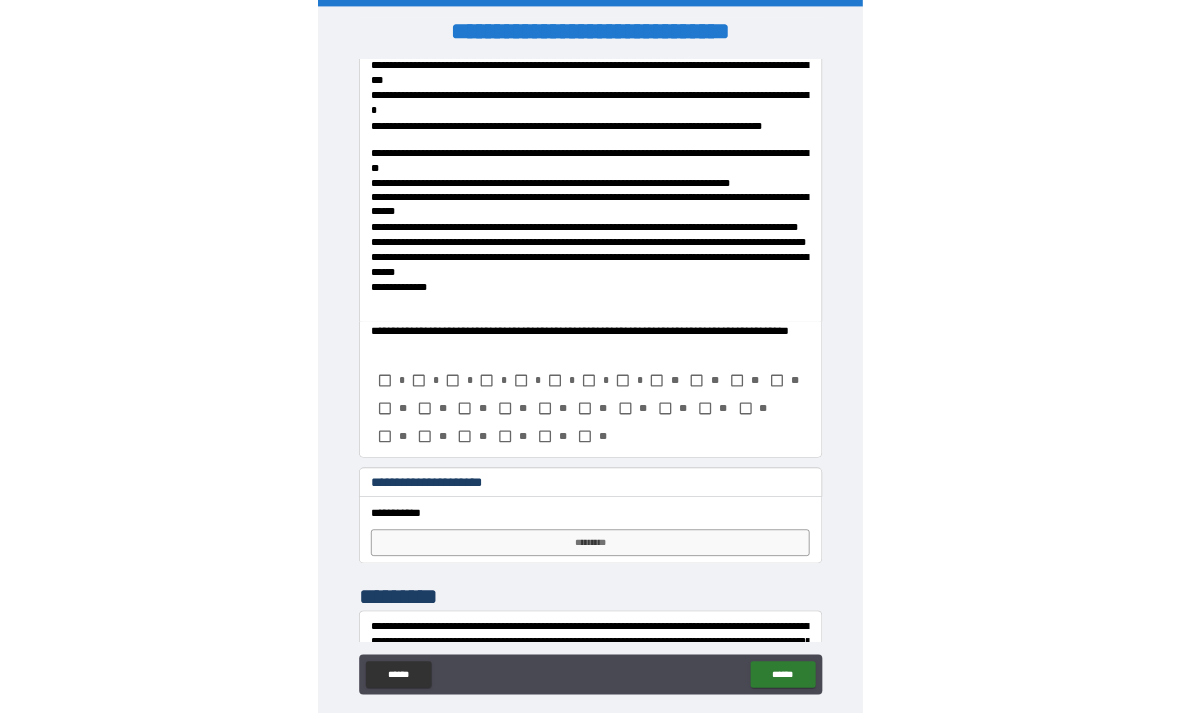 scroll, scrollTop: 1282, scrollLeft: 0, axis: vertical 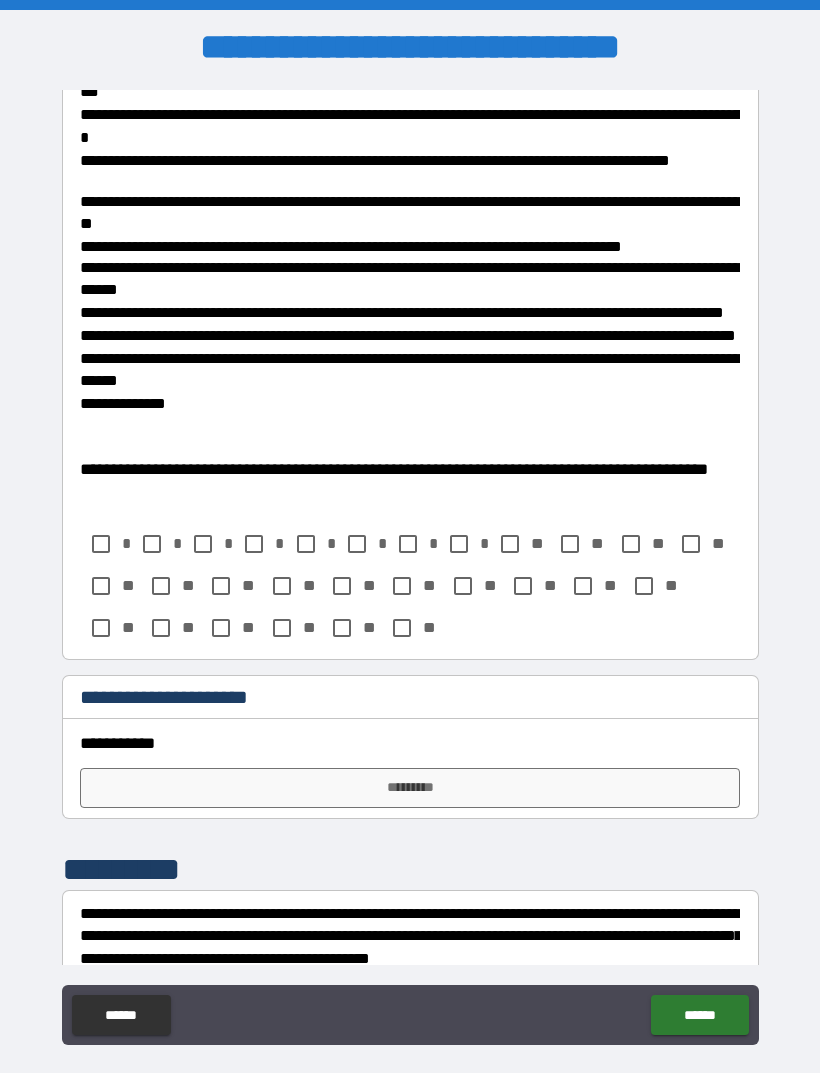 click on "*********" at bounding box center [410, 788] 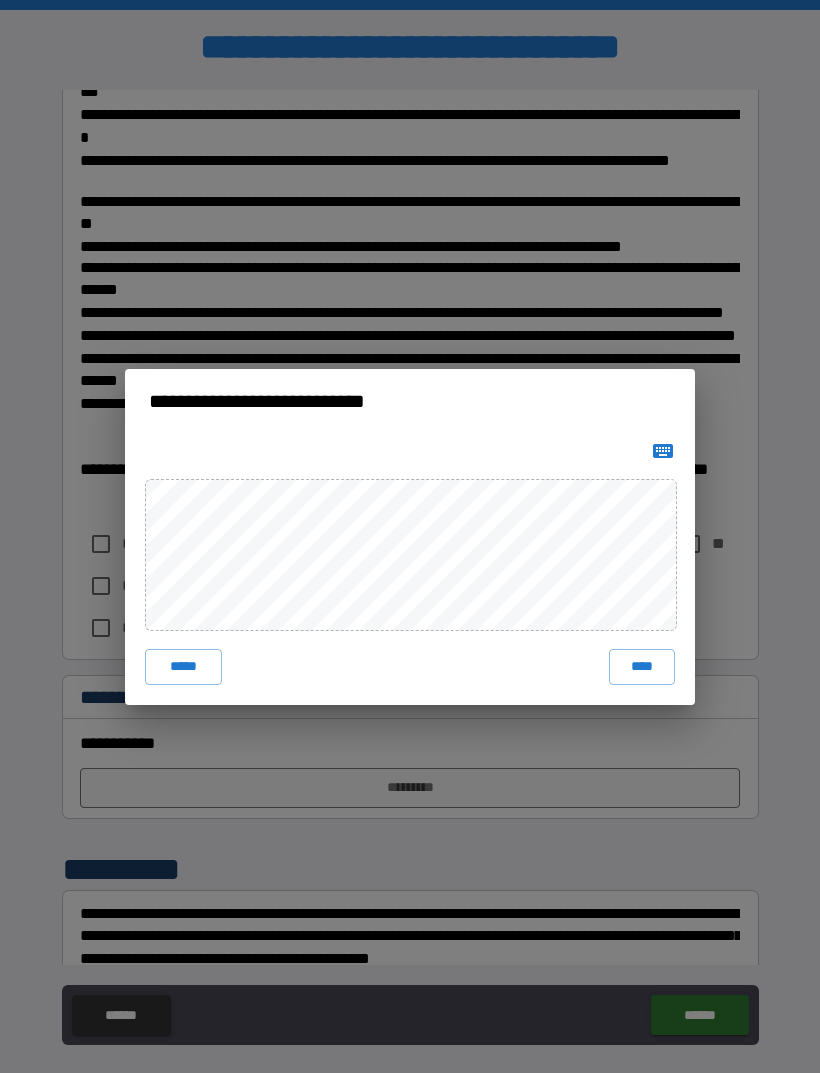 click on "**********" at bounding box center (410, 536) 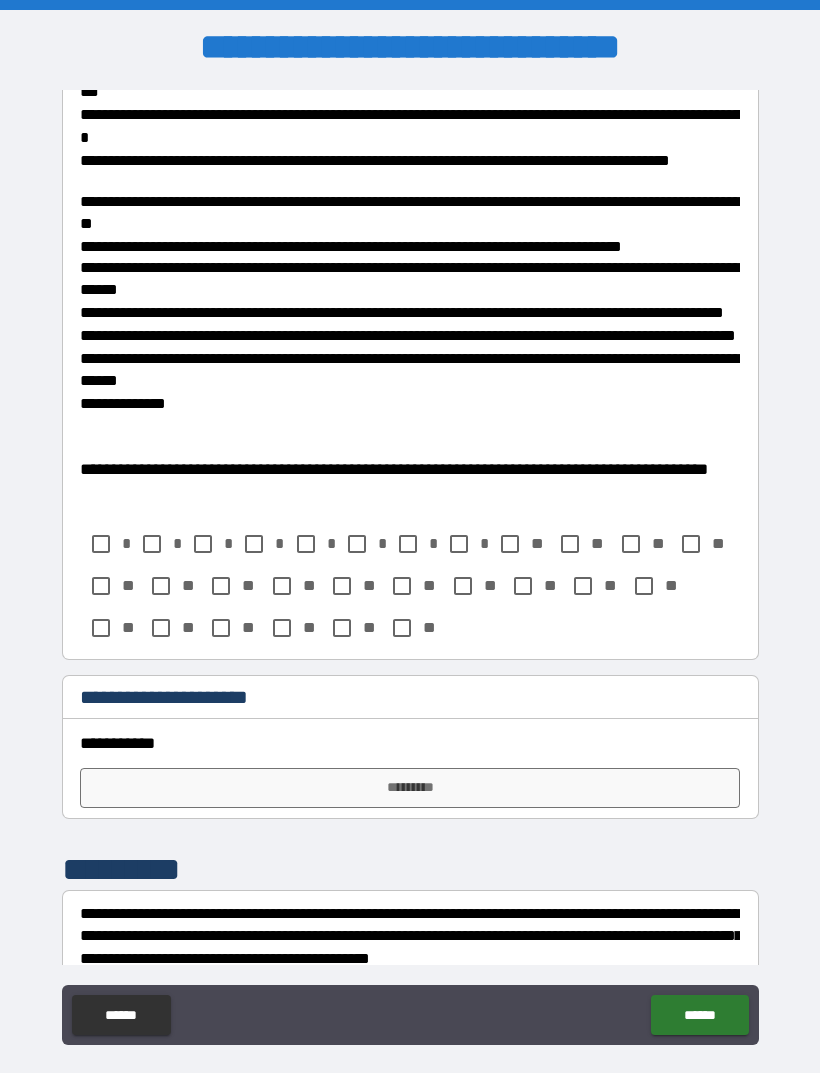 scroll, scrollTop: 1088, scrollLeft: 0, axis: vertical 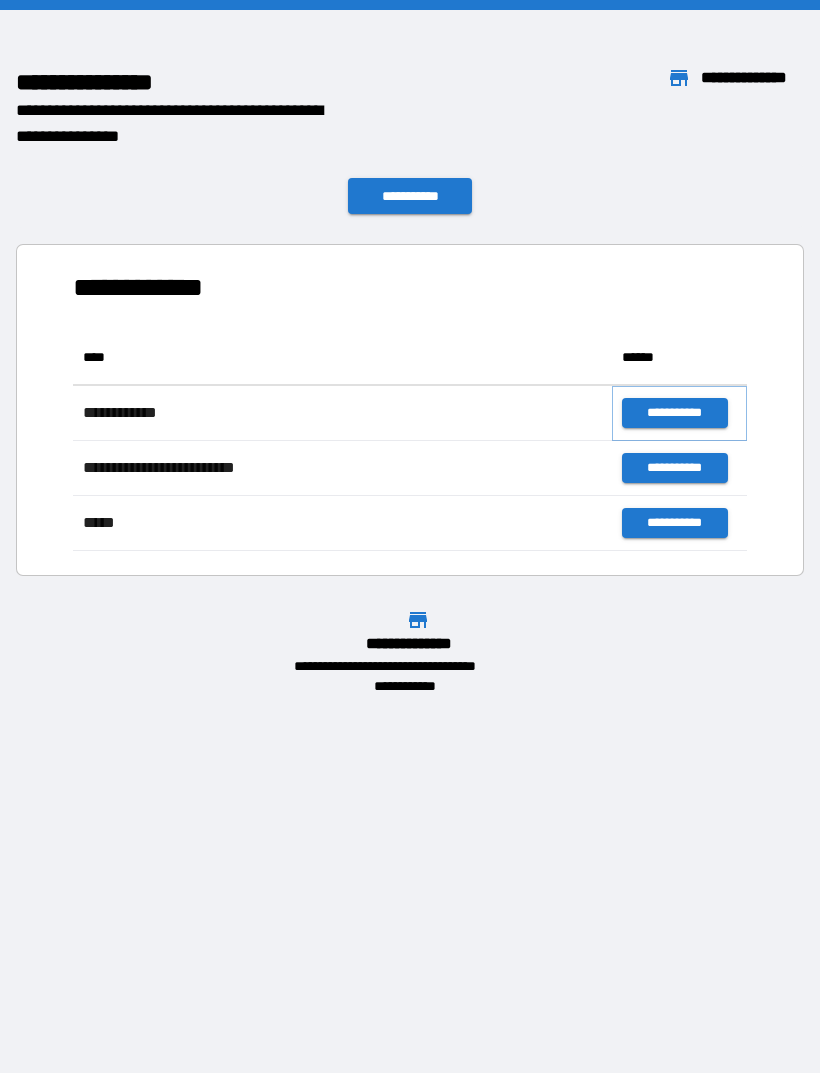 click on "**********" at bounding box center (674, 413) 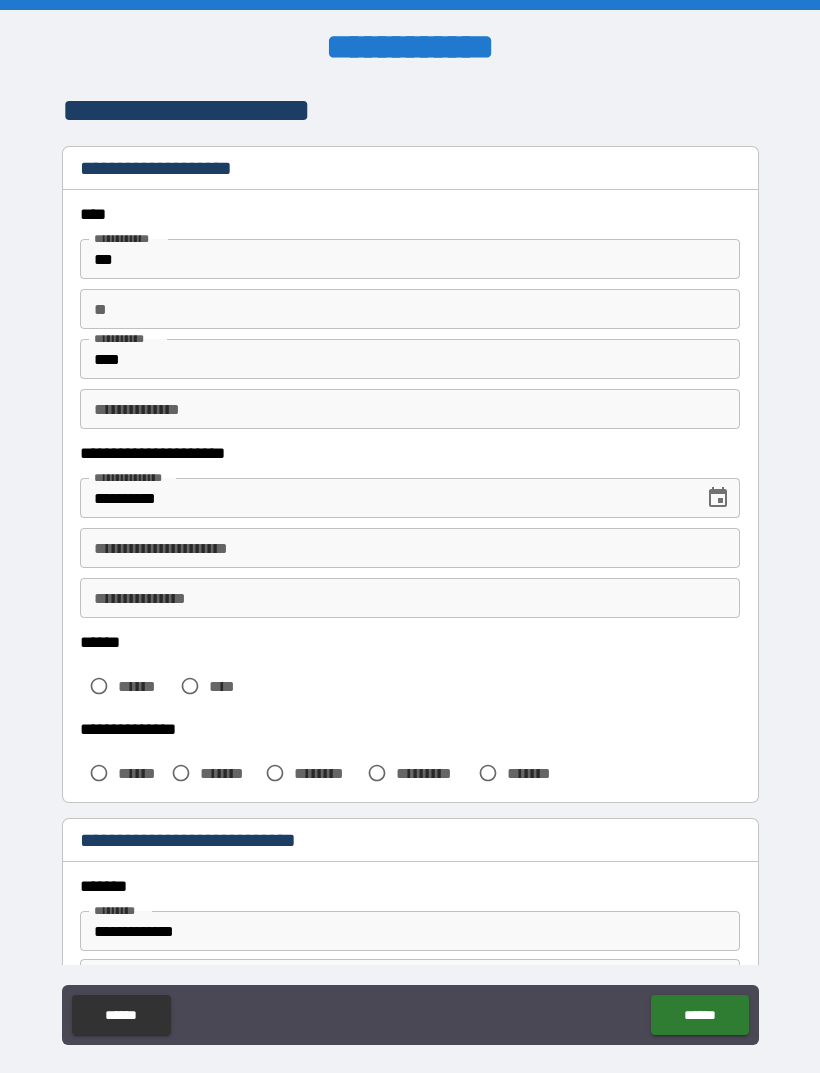 click on "**********" at bounding box center [410, 548] 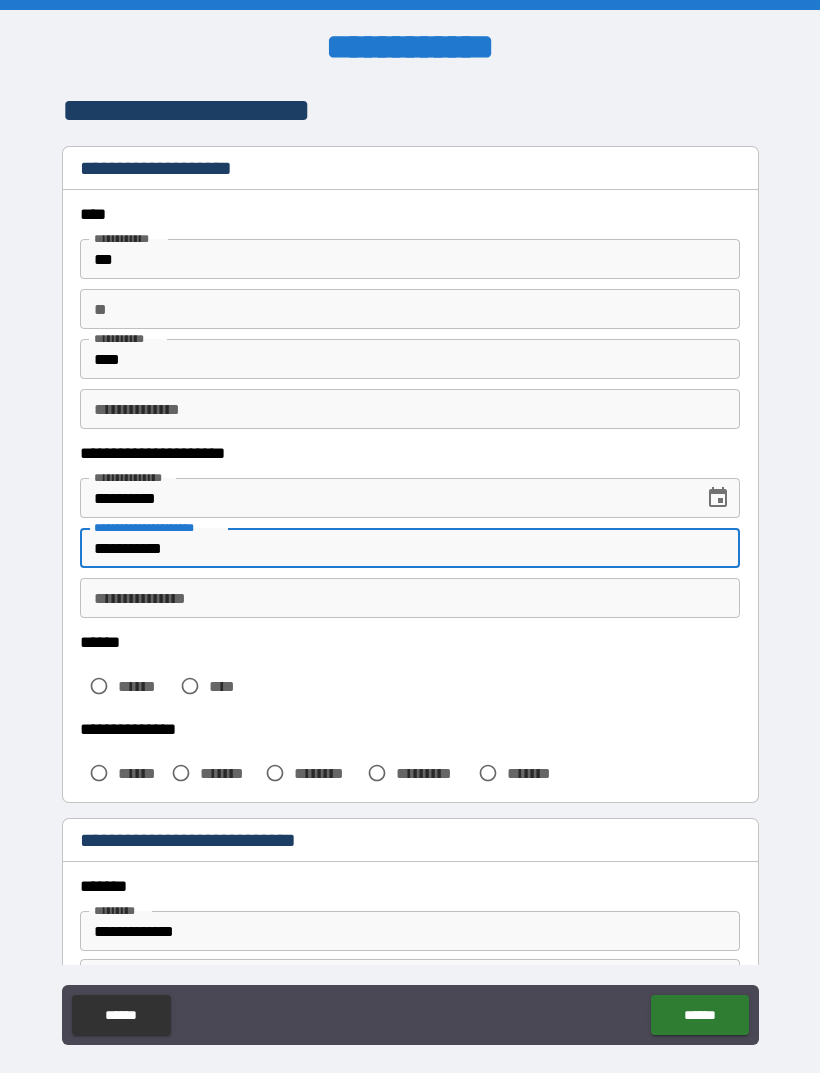 type on "**********" 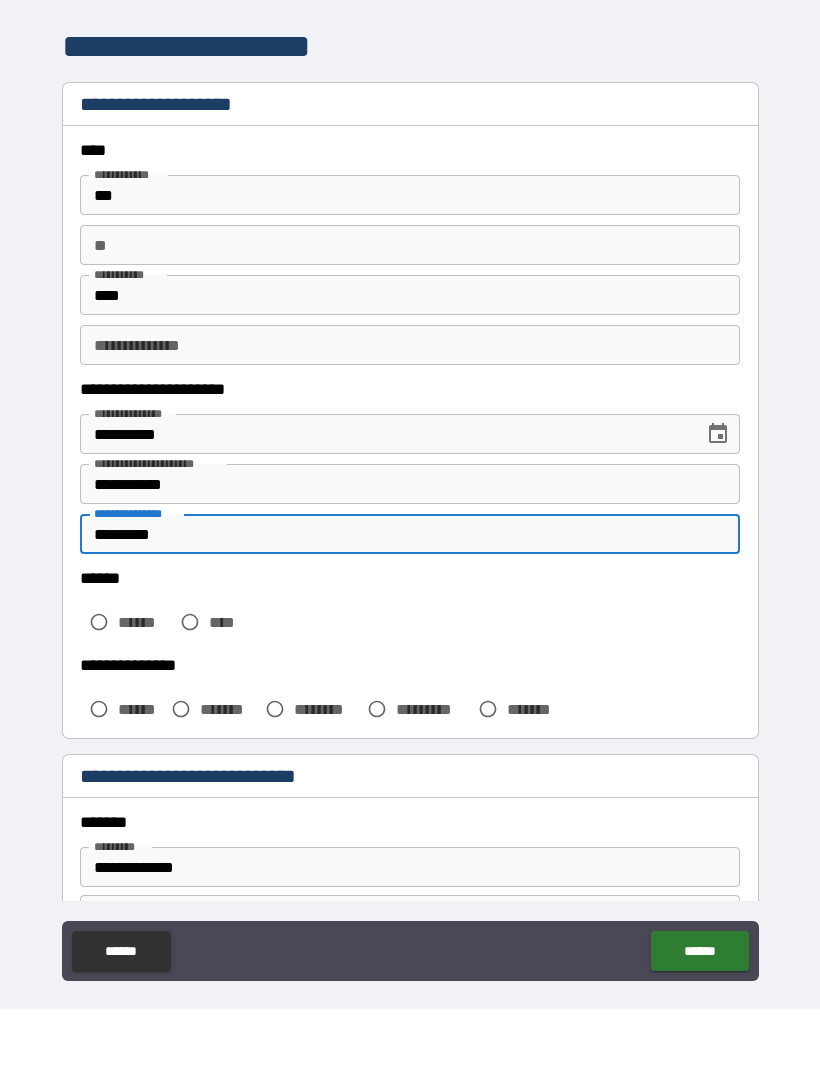 type on "*********" 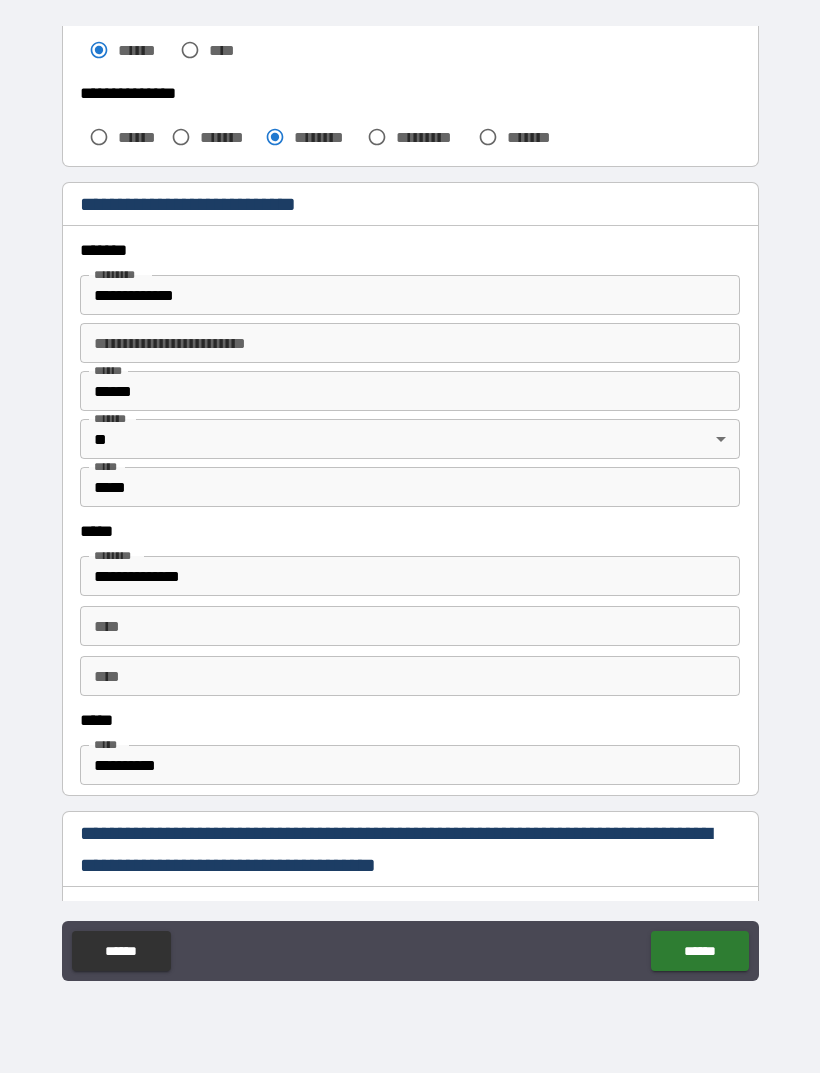 scroll, scrollTop: 572, scrollLeft: 0, axis: vertical 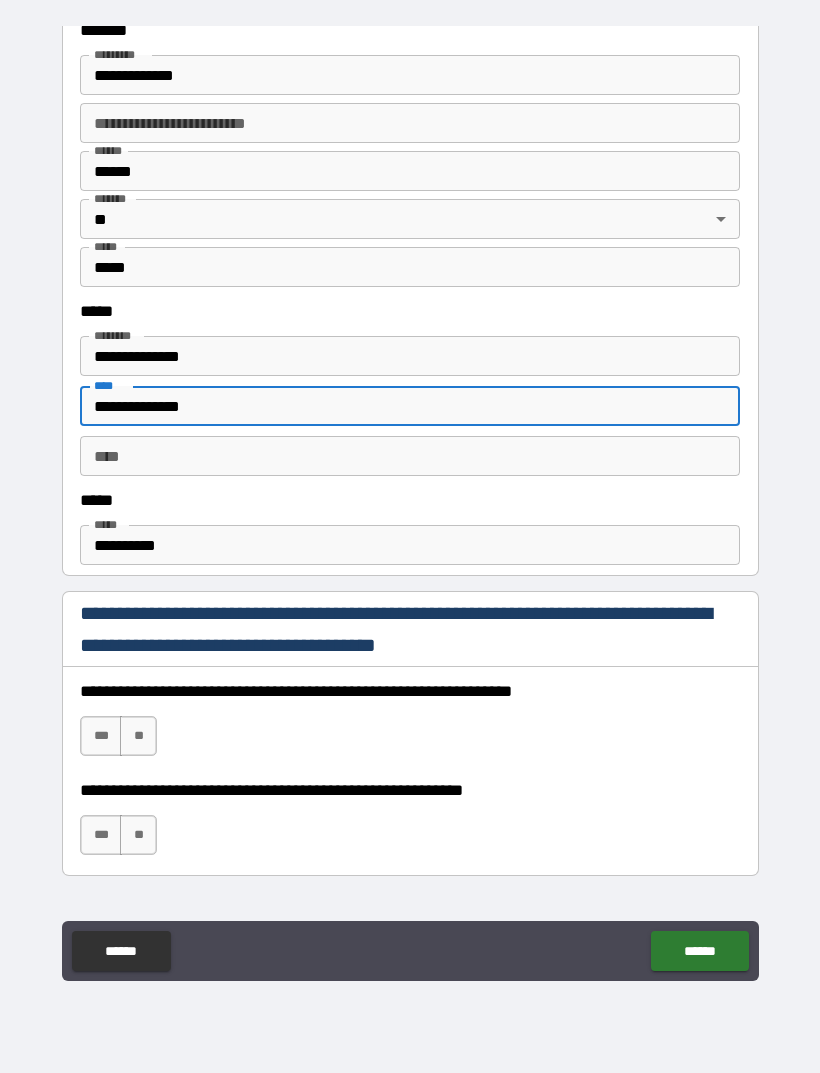 type on "**********" 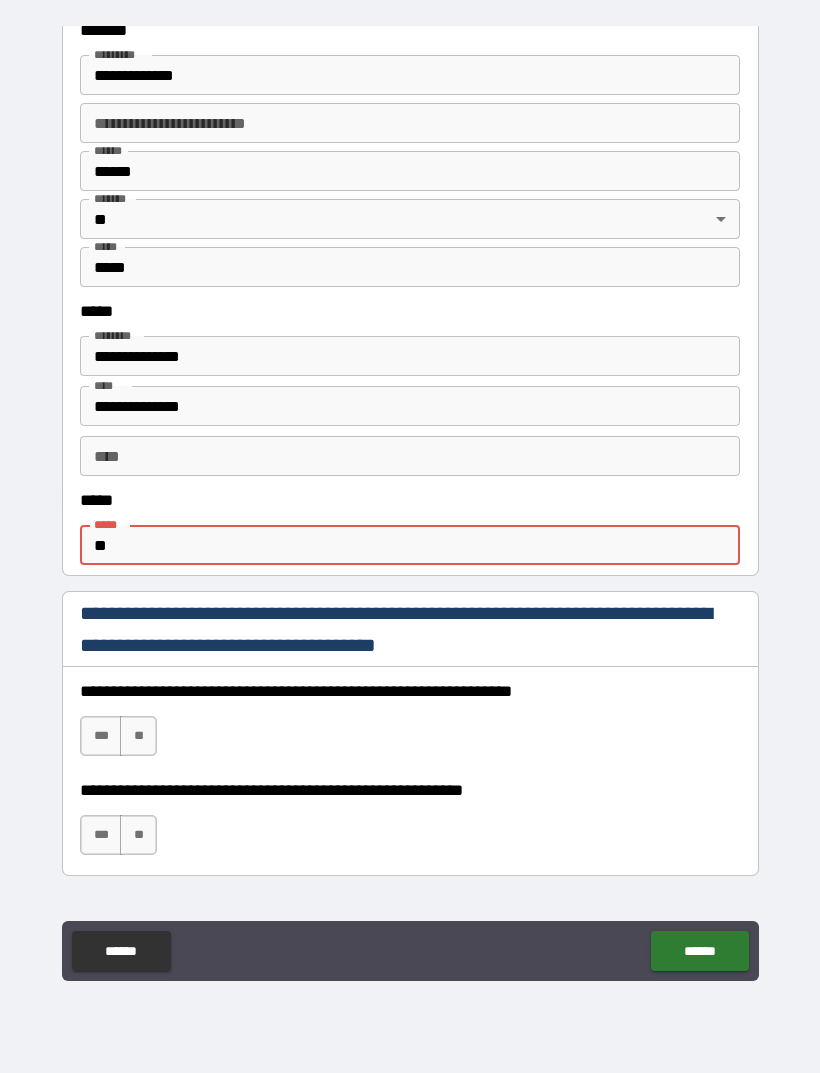 type on "*" 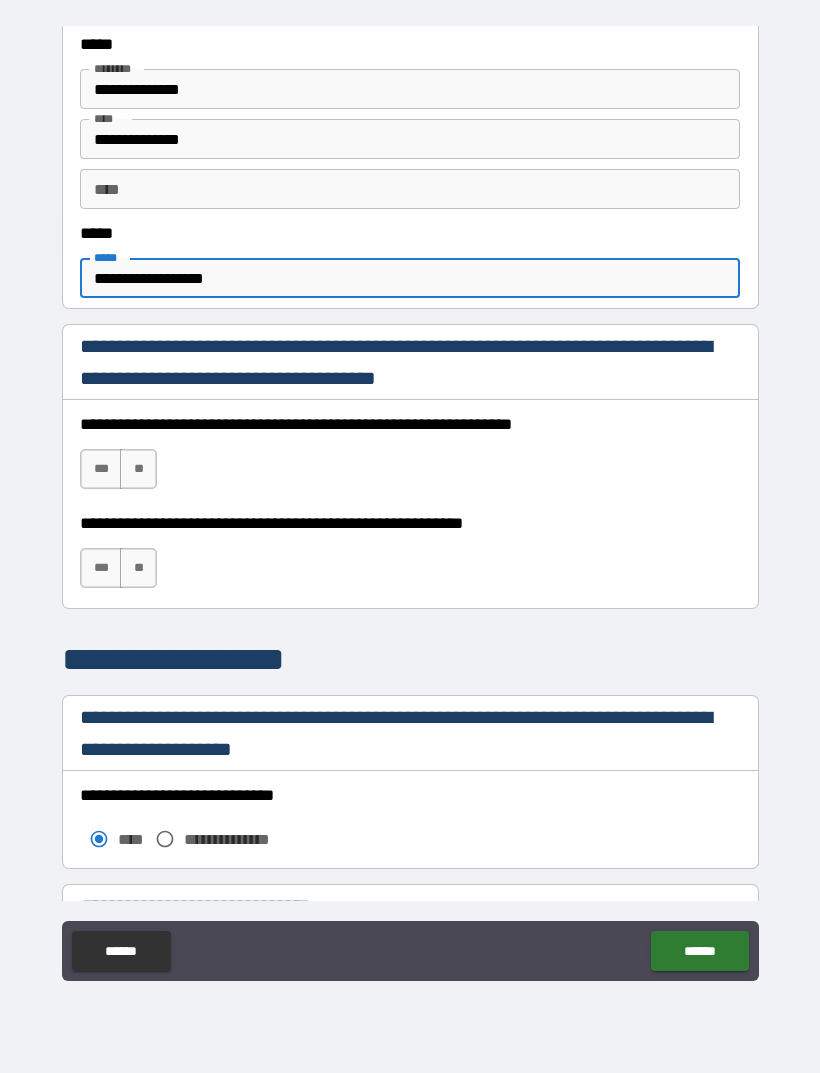 scroll, scrollTop: 1050, scrollLeft: 0, axis: vertical 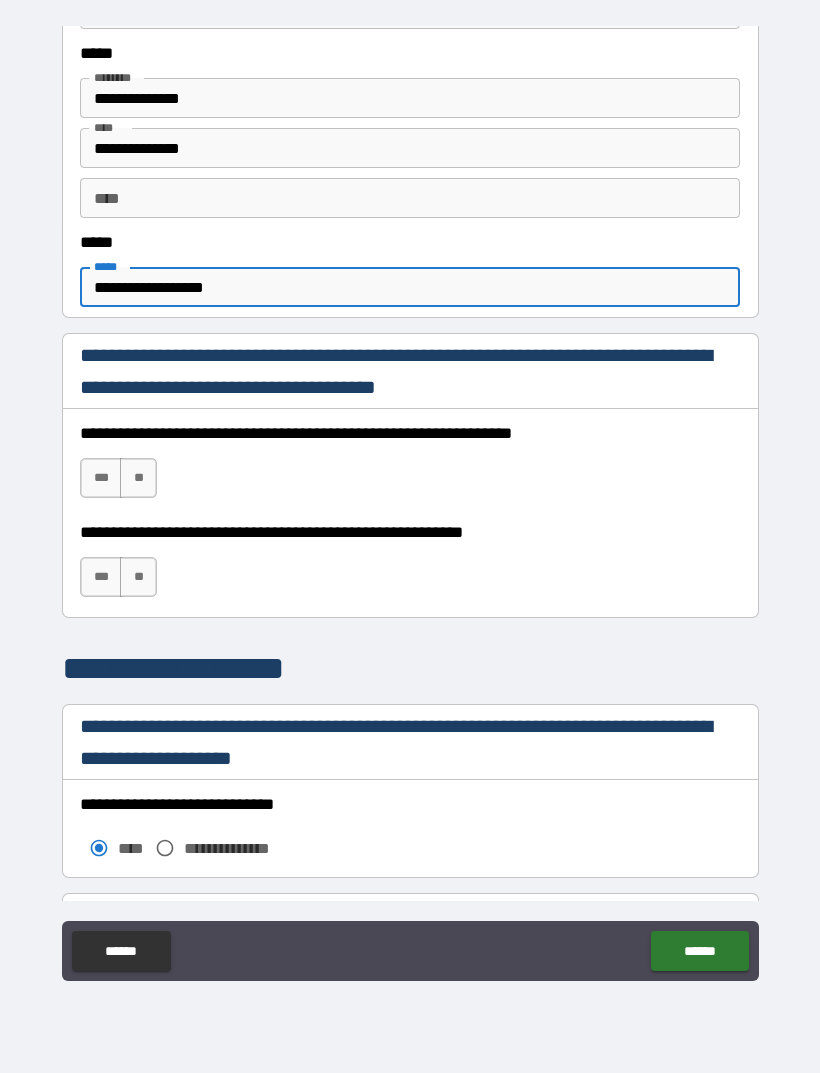 type on "**********" 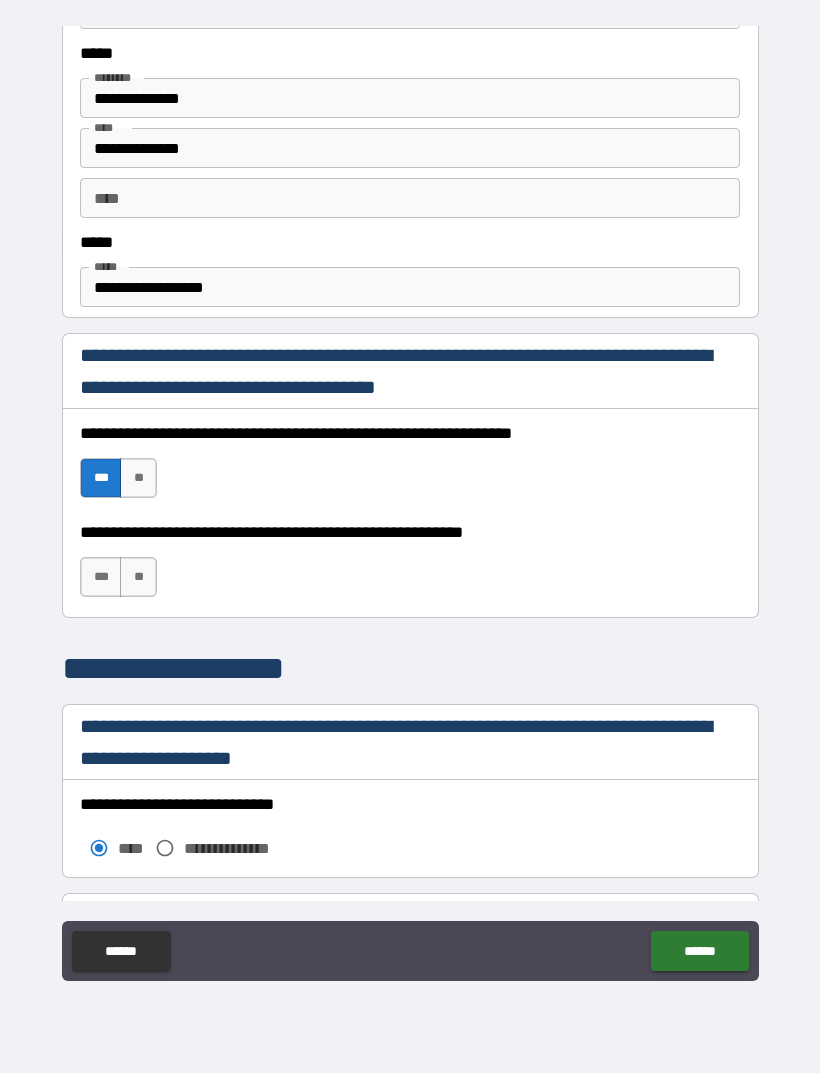 click on "***" at bounding box center [101, 577] 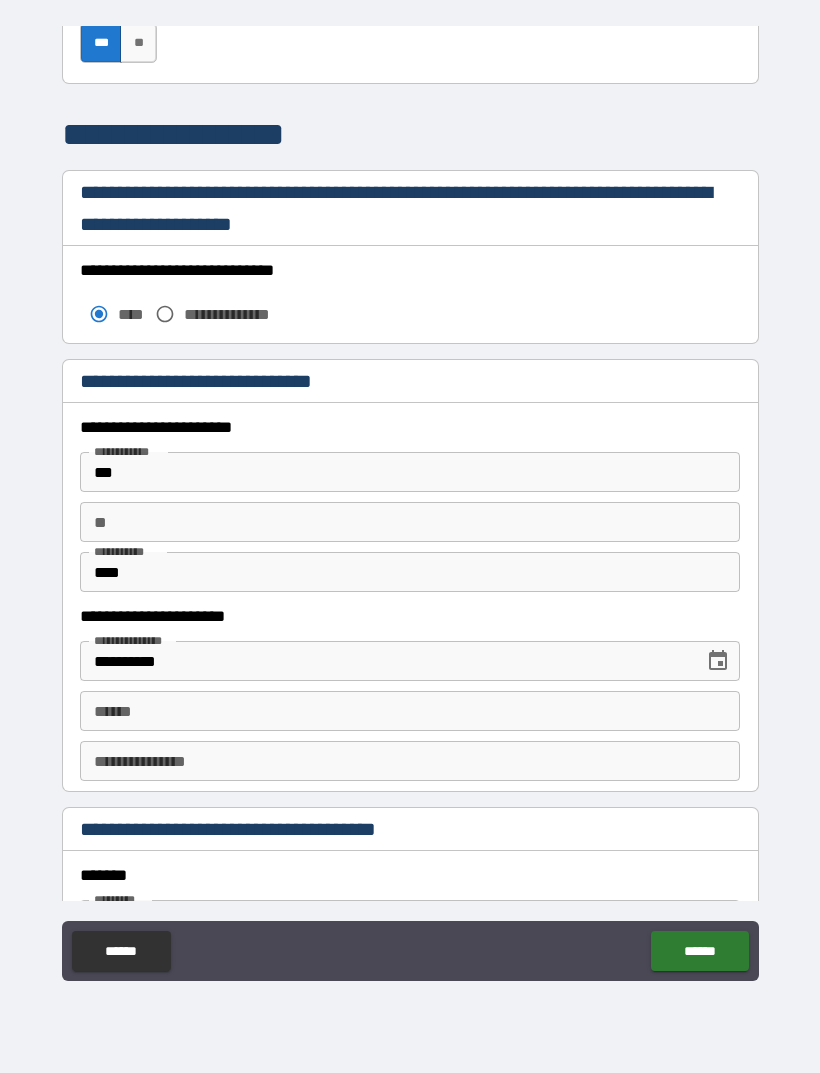 scroll, scrollTop: 1586, scrollLeft: 0, axis: vertical 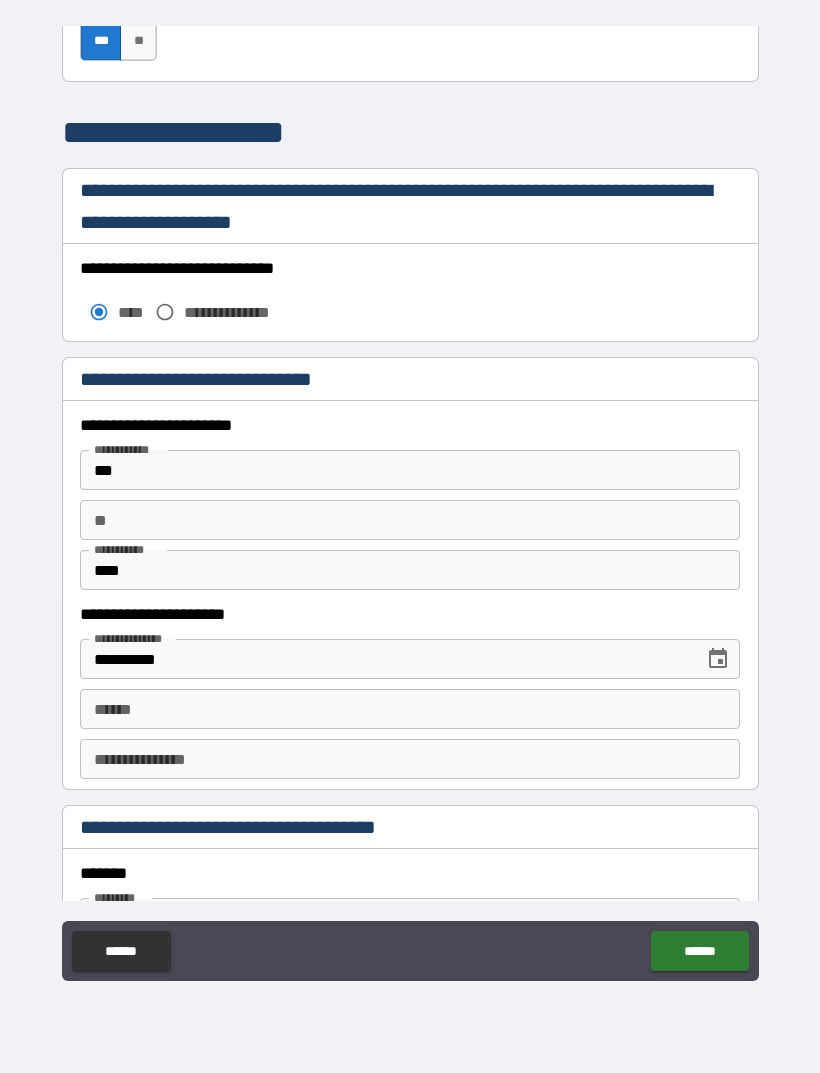 click on "****   *" at bounding box center [410, 709] 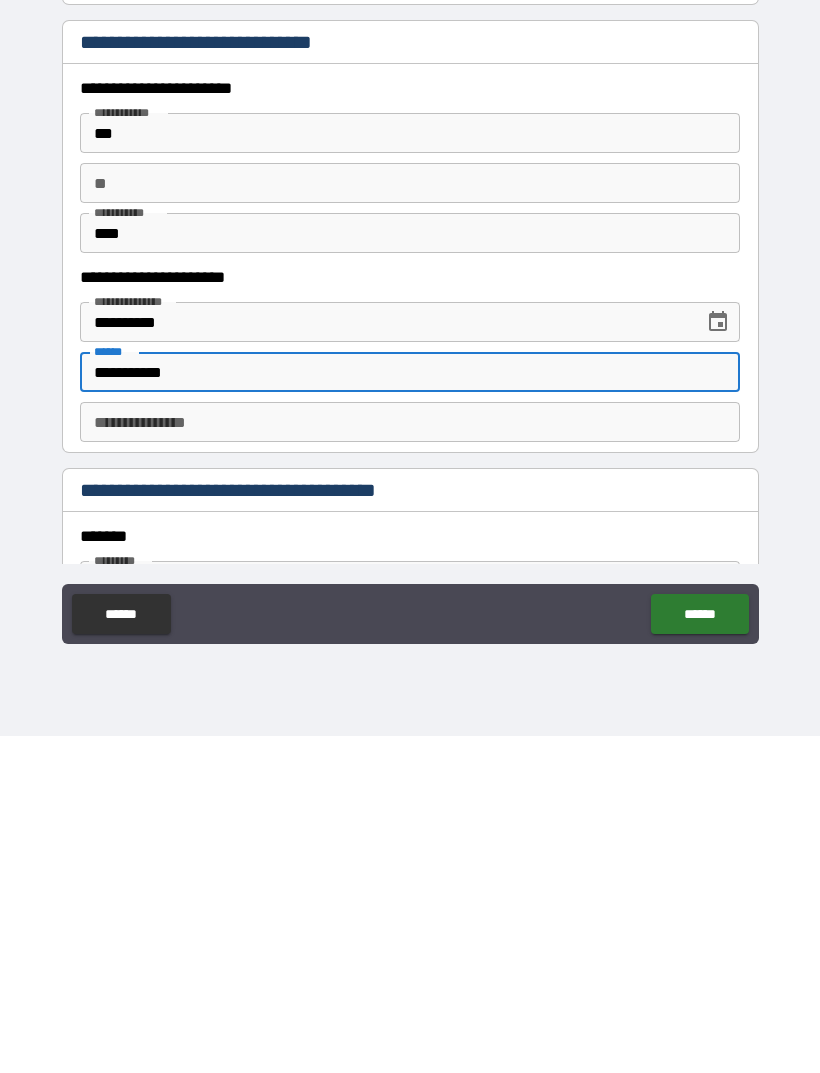 type on "**********" 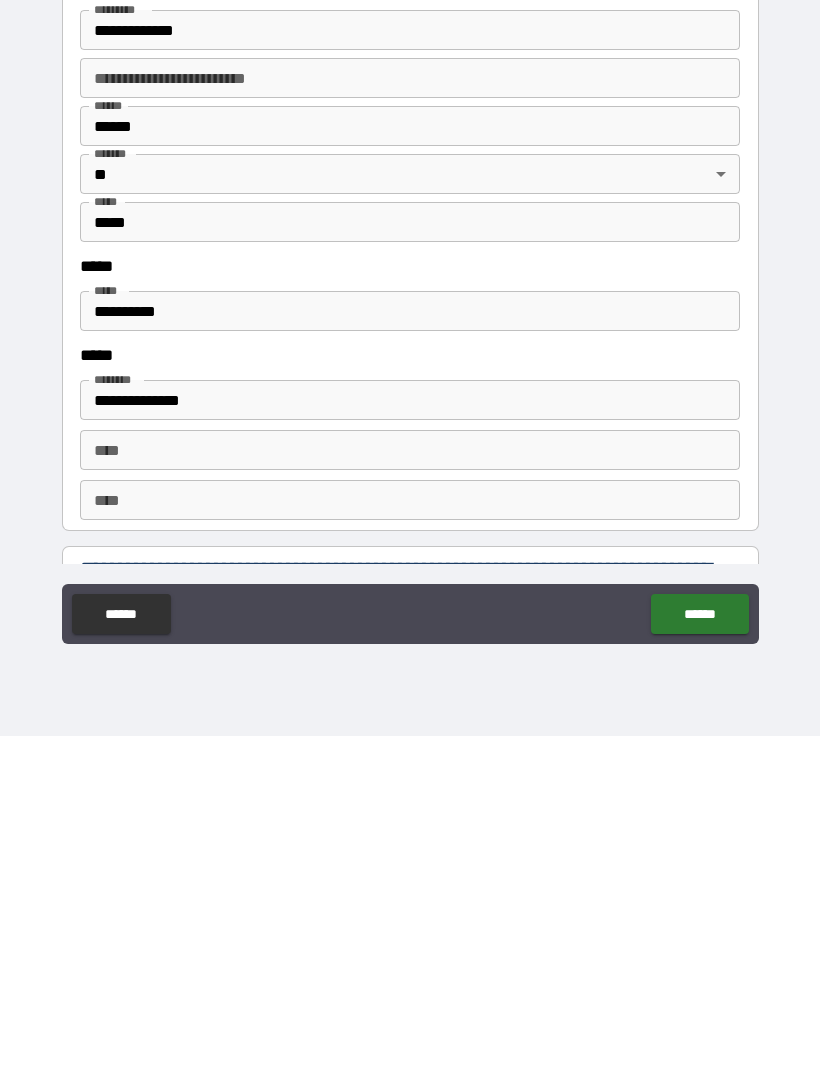 scroll, scrollTop: 2182, scrollLeft: 0, axis: vertical 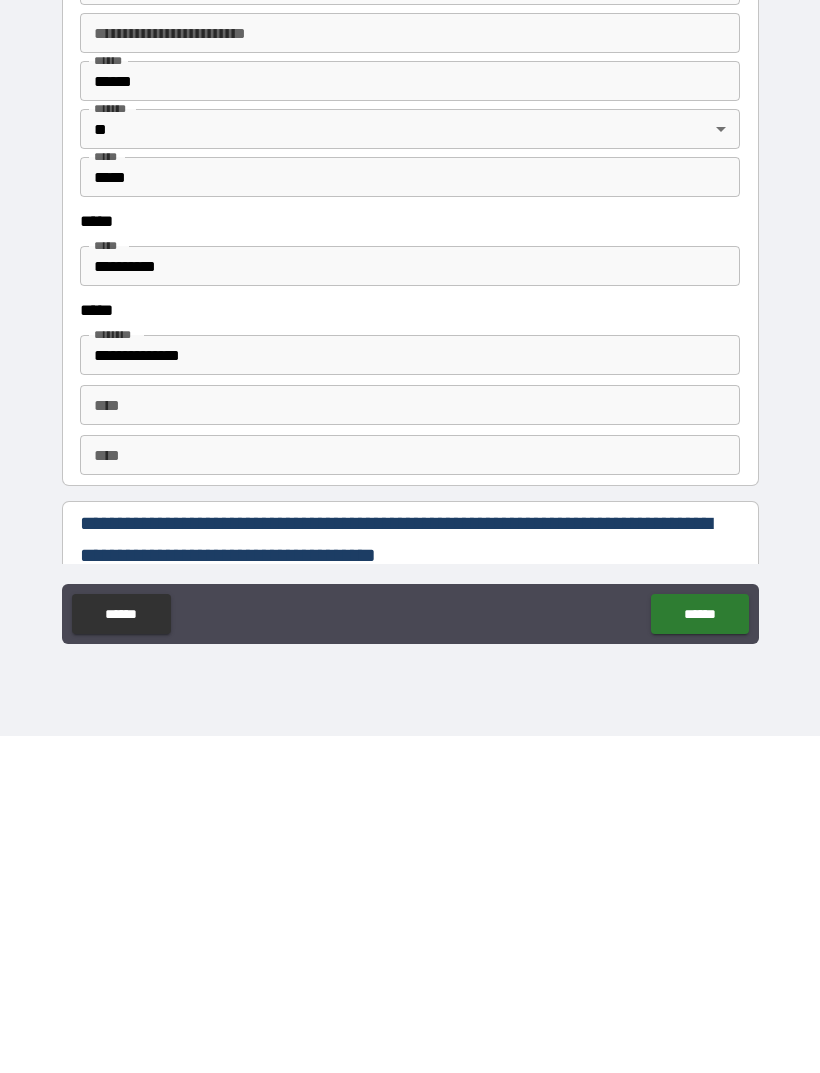 type on "*********" 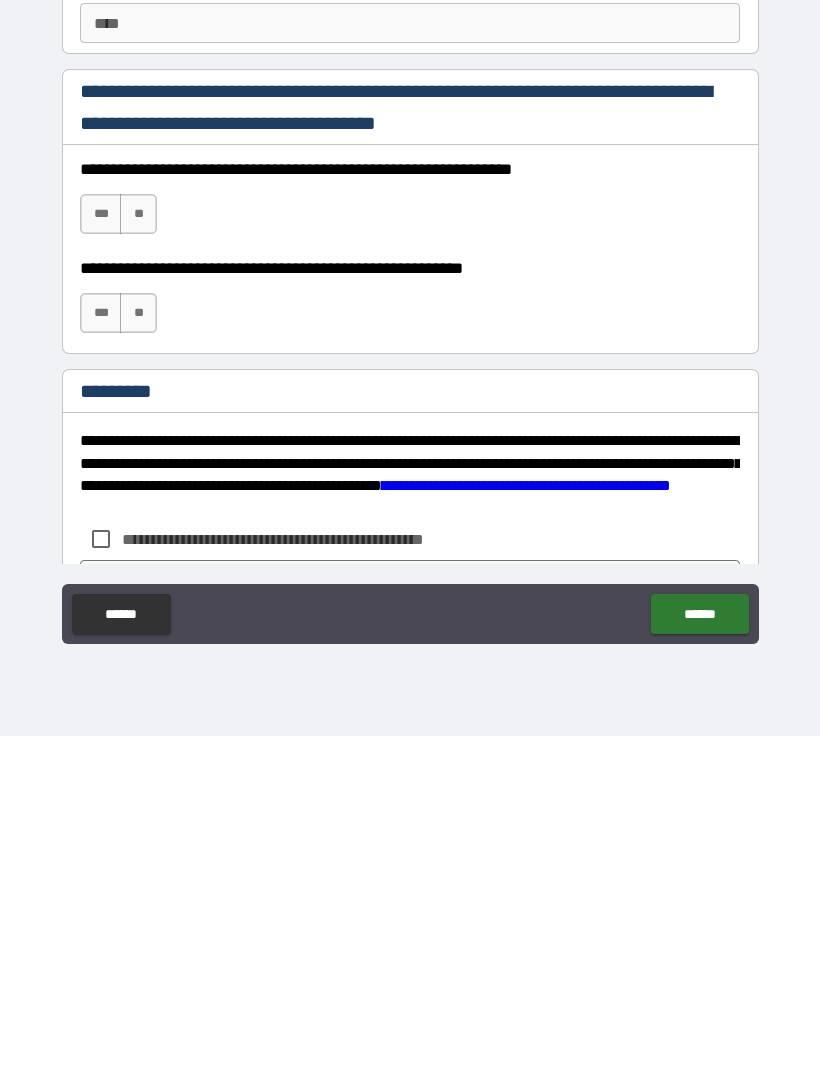 scroll, scrollTop: 2608, scrollLeft: 0, axis: vertical 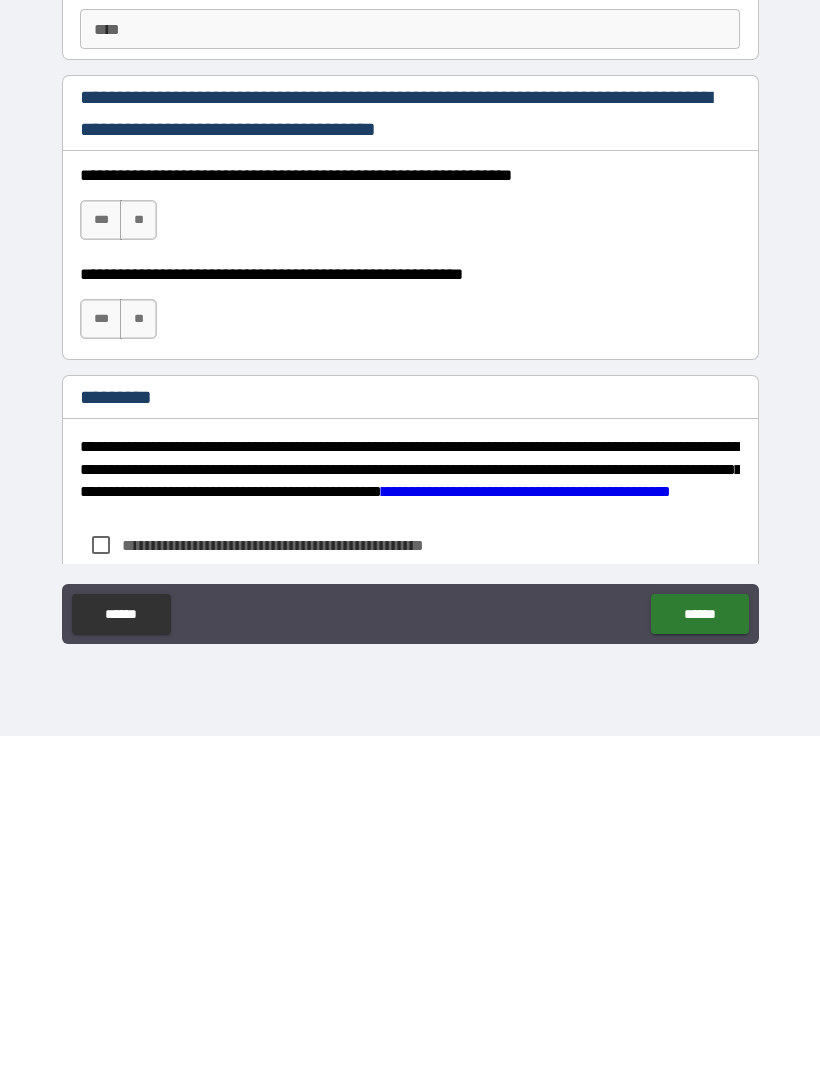 type on "**********" 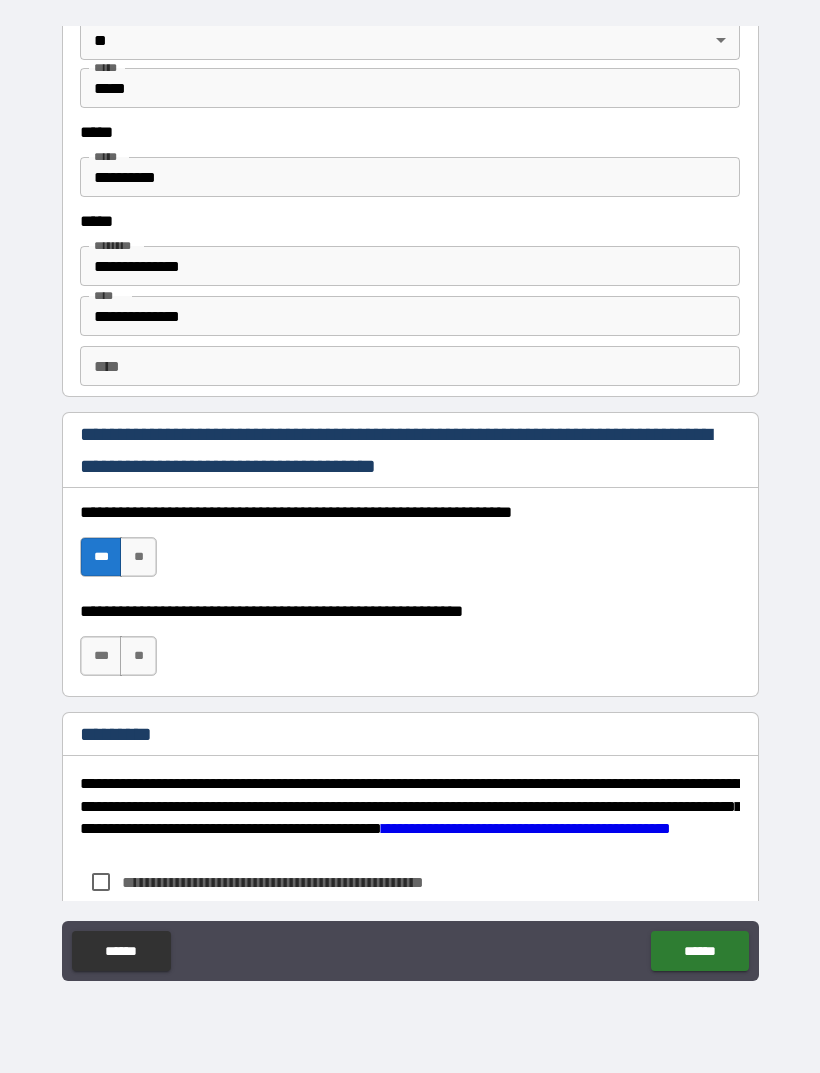 click on "***" at bounding box center (101, 656) 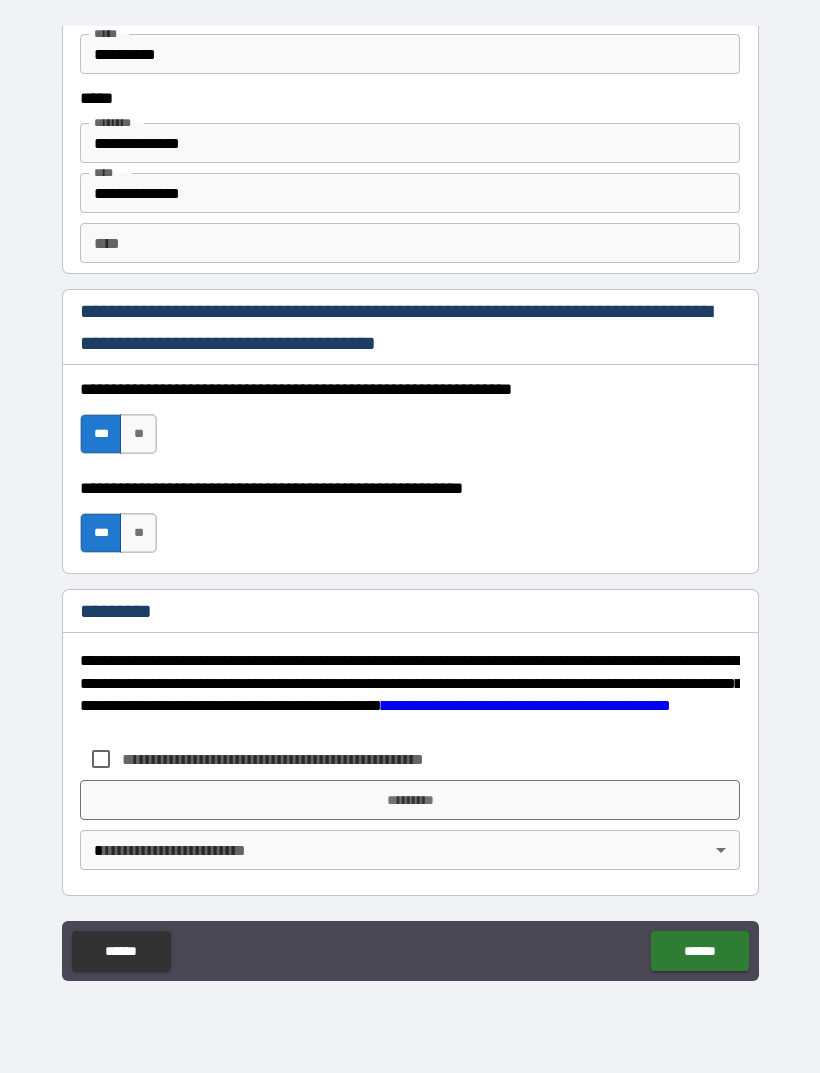 scroll, scrollTop: 2731, scrollLeft: 0, axis: vertical 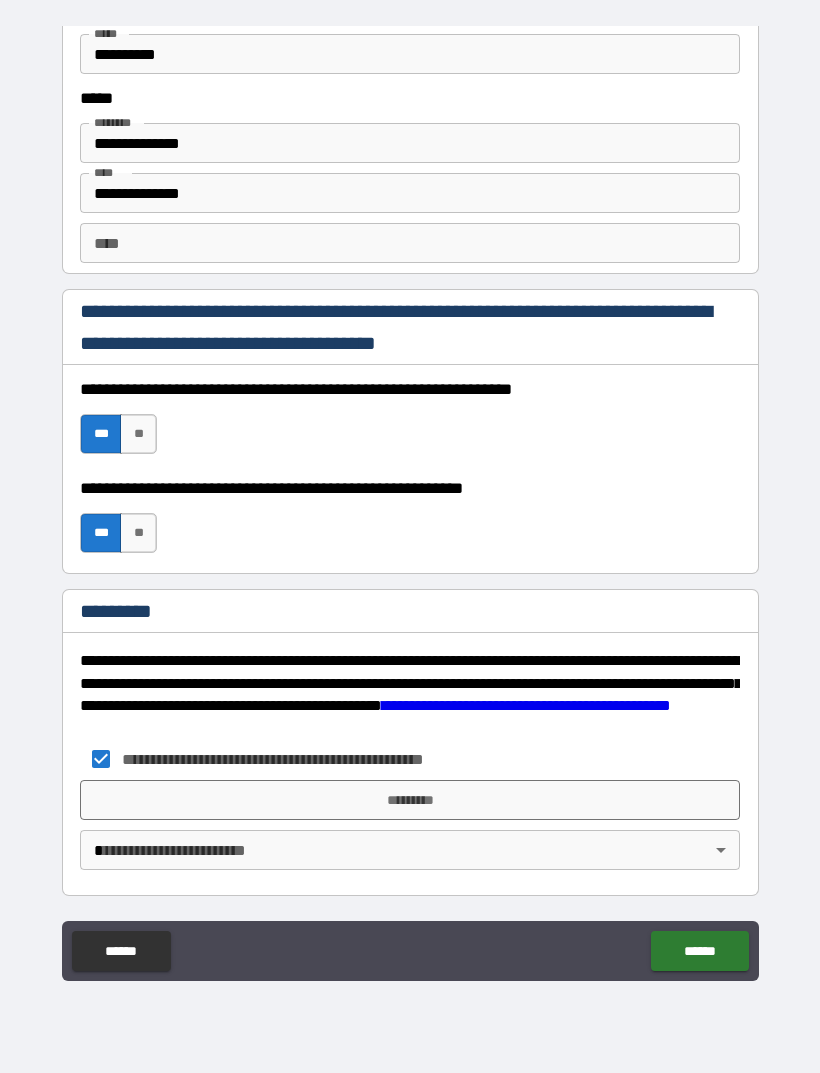click on "*********" at bounding box center (410, 800) 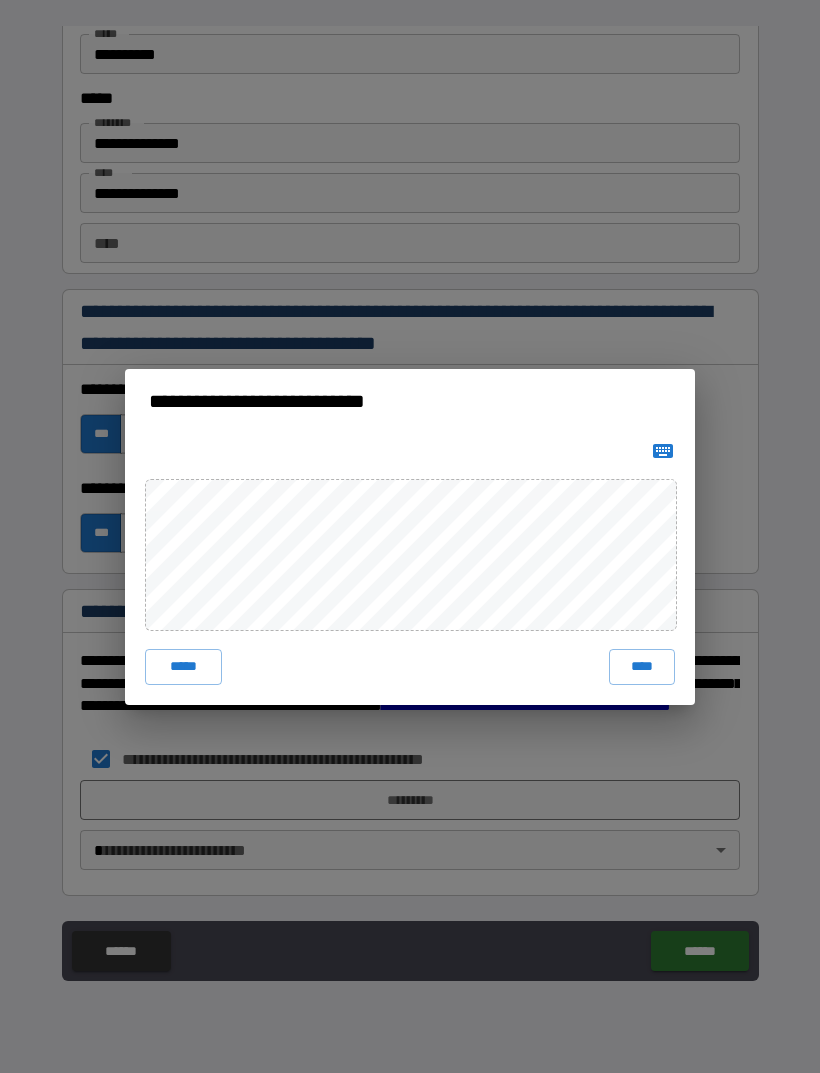 click on "****" at bounding box center [642, 667] 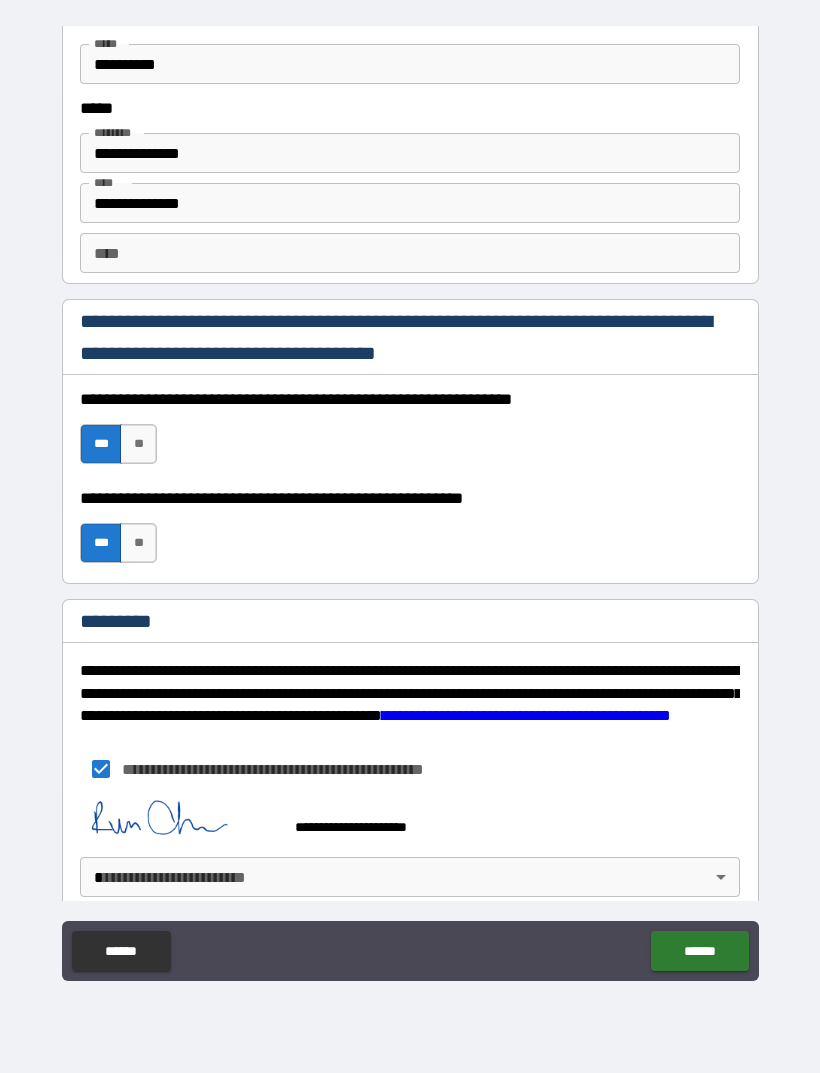 click on "******" at bounding box center (699, 951) 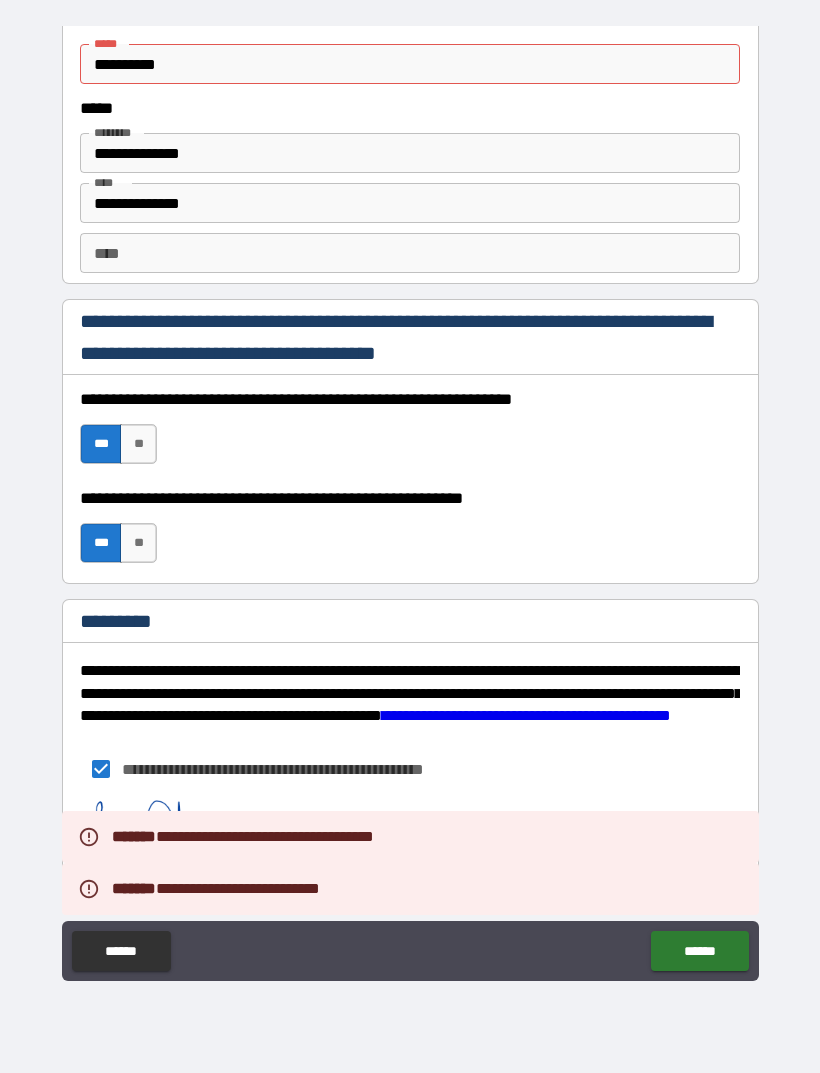 click on "**********" at bounding box center (410, 769) 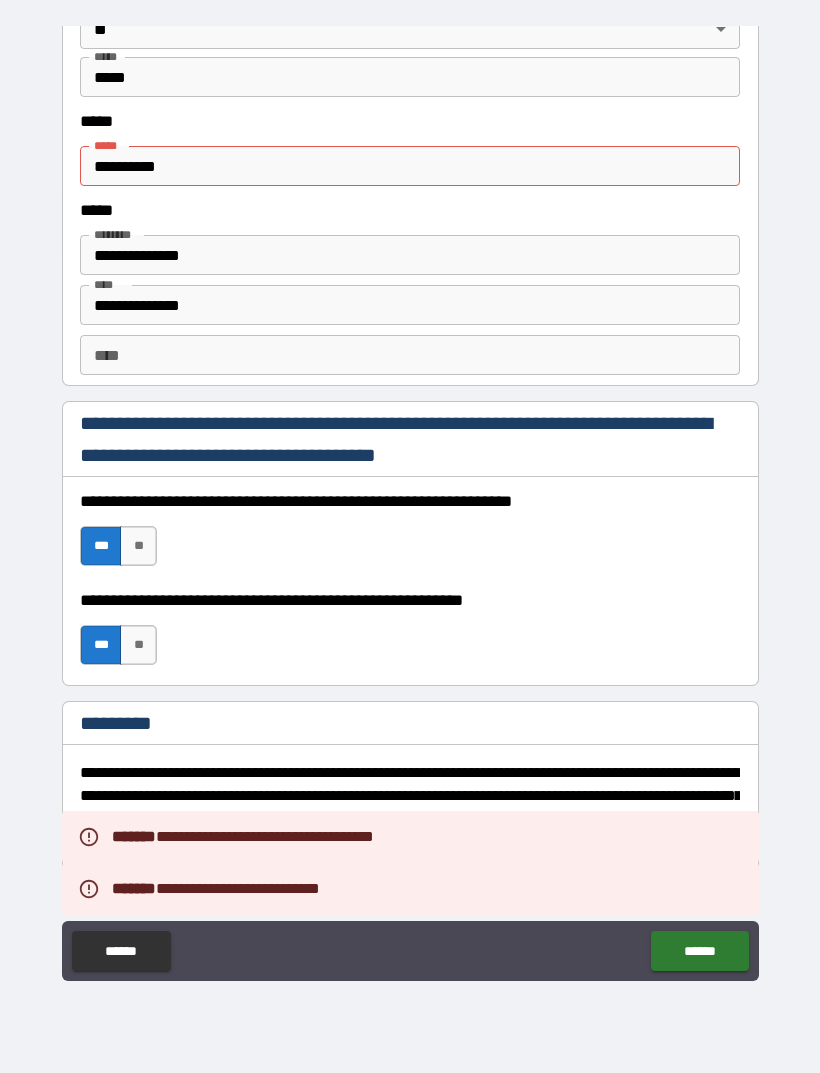 scroll, scrollTop: 2618, scrollLeft: 0, axis: vertical 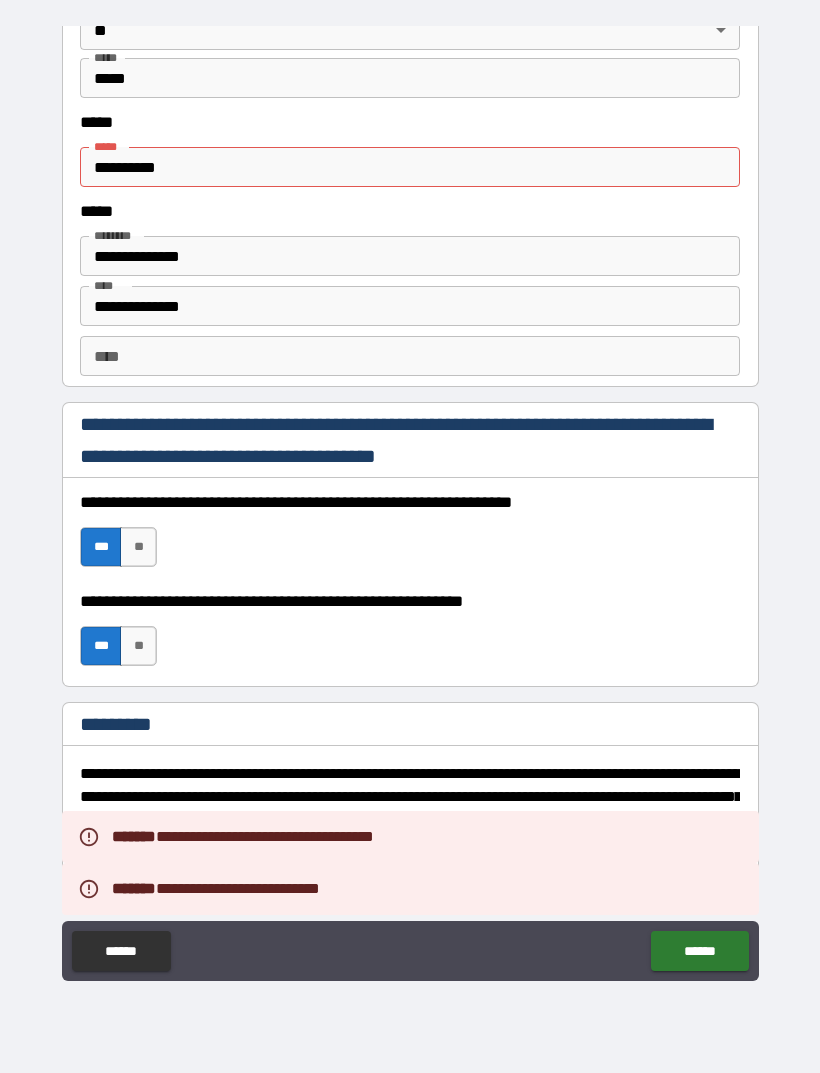 click on "**********" at bounding box center (410, 167) 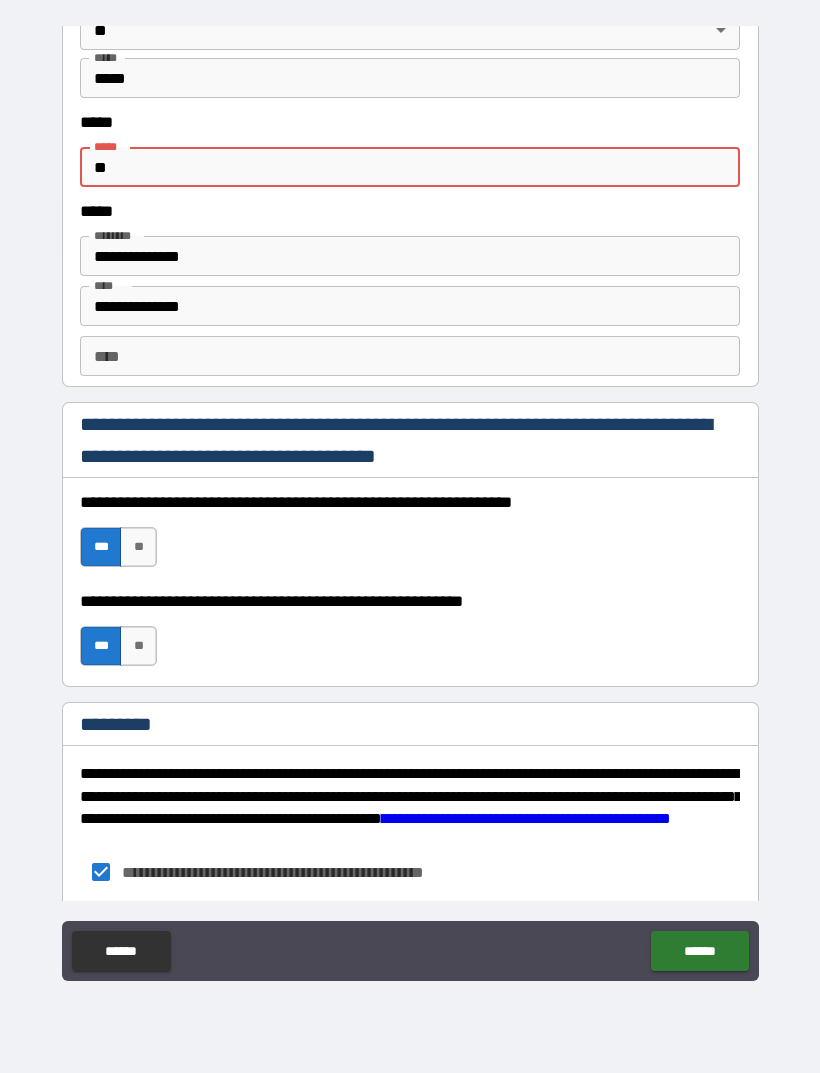 type on "*" 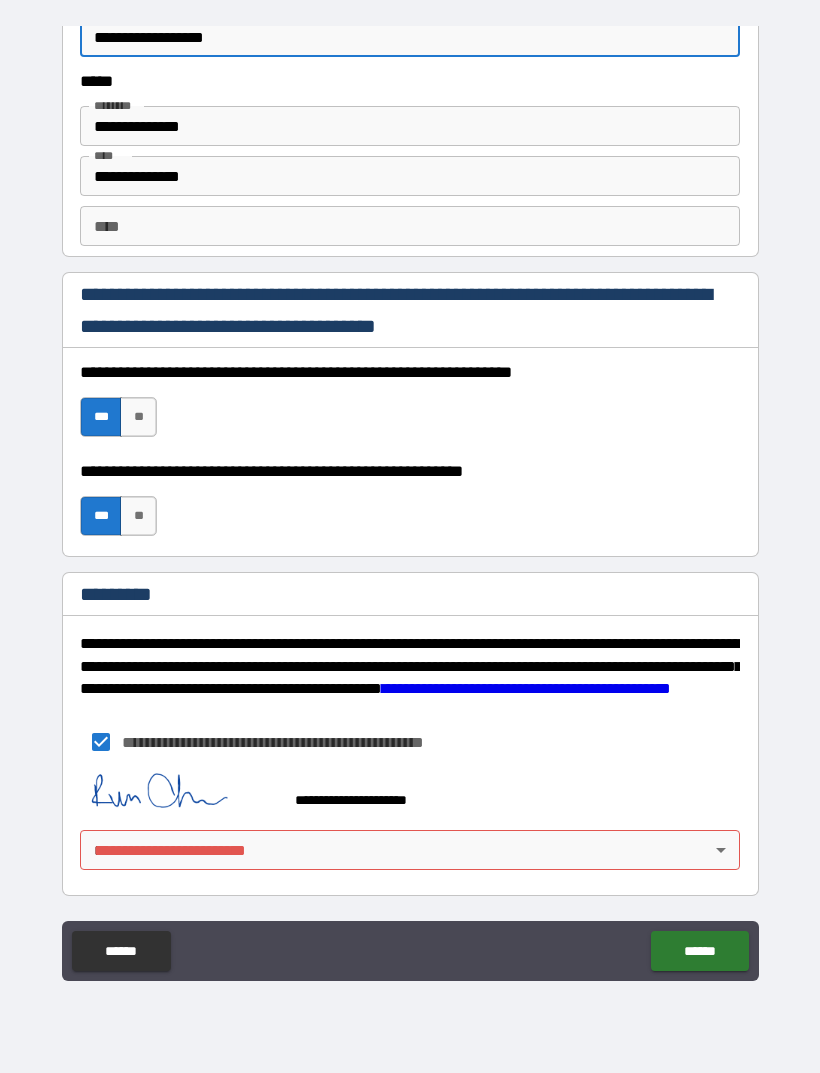 scroll, scrollTop: 2748, scrollLeft: 0, axis: vertical 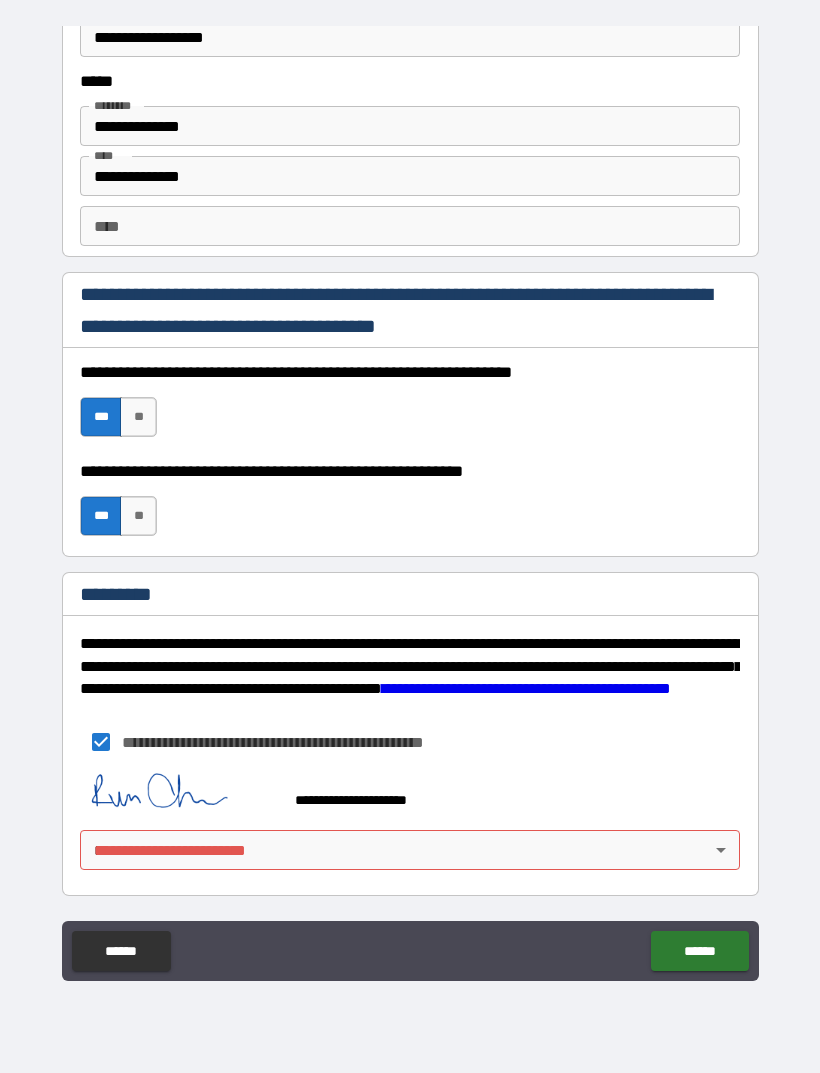 click on "******" at bounding box center (699, 951) 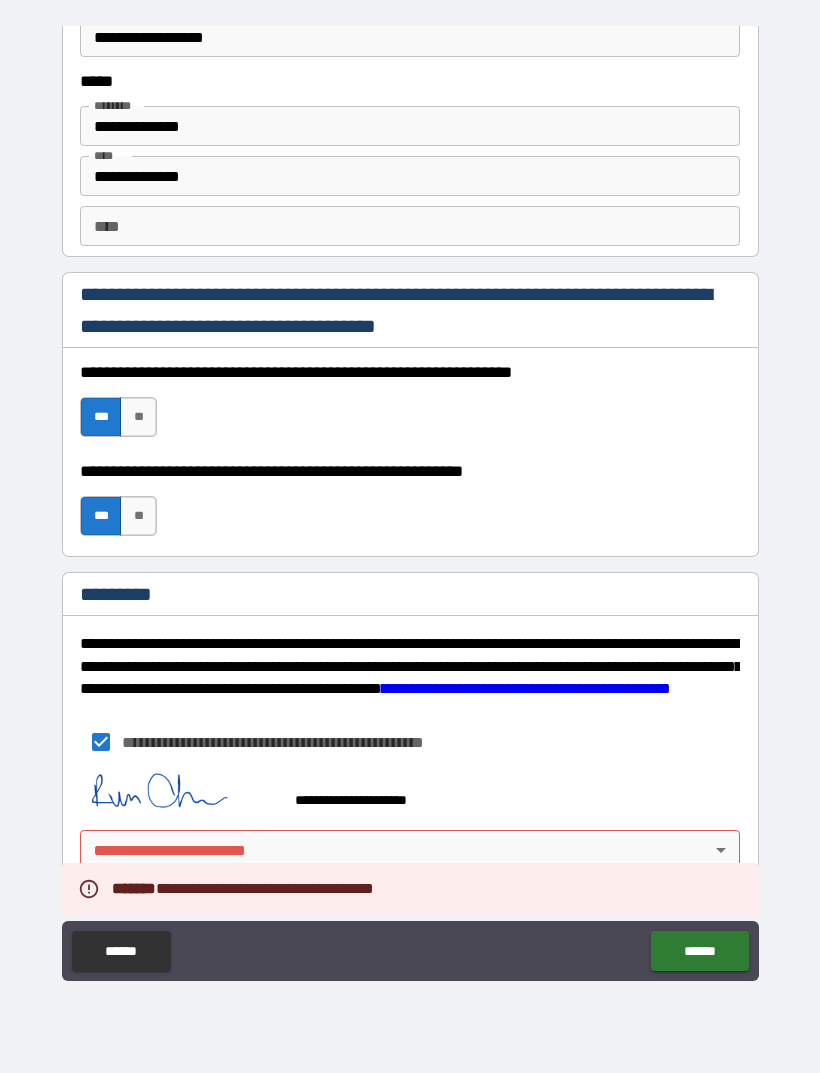 click on "******" at bounding box center [699, 951] 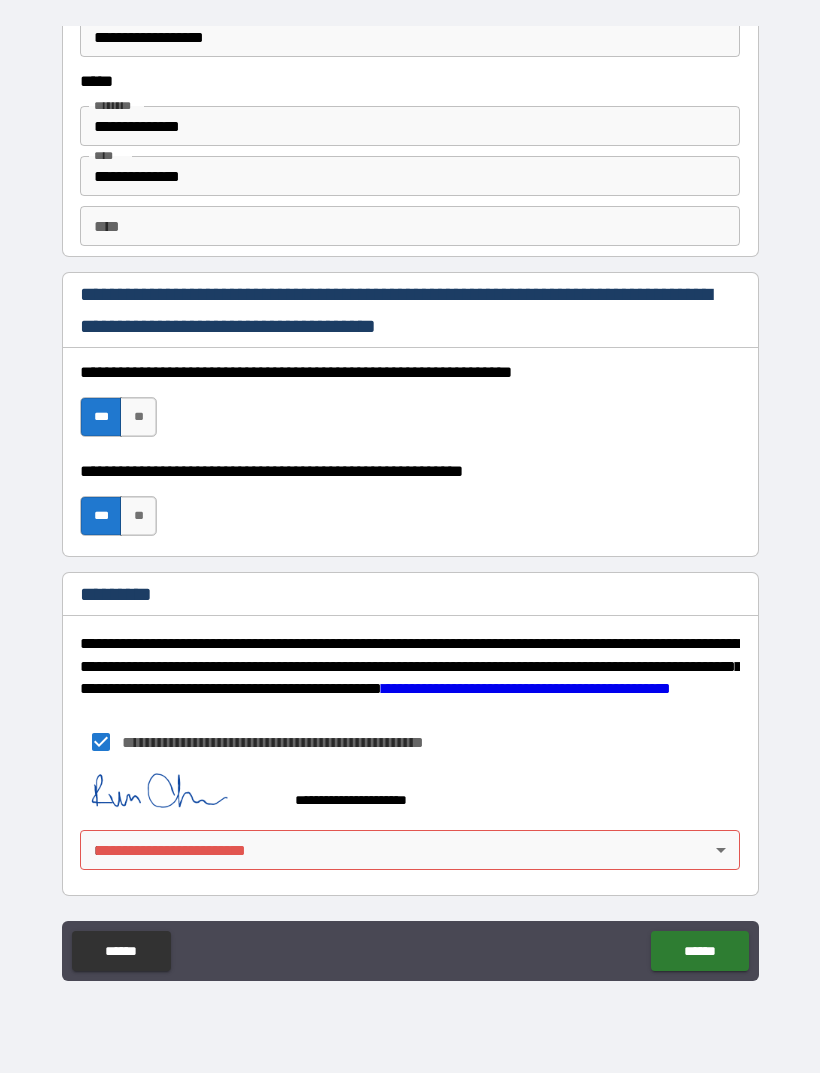 scroll, scrollTop: 2748, scrollLeft: 0, axis: vertical 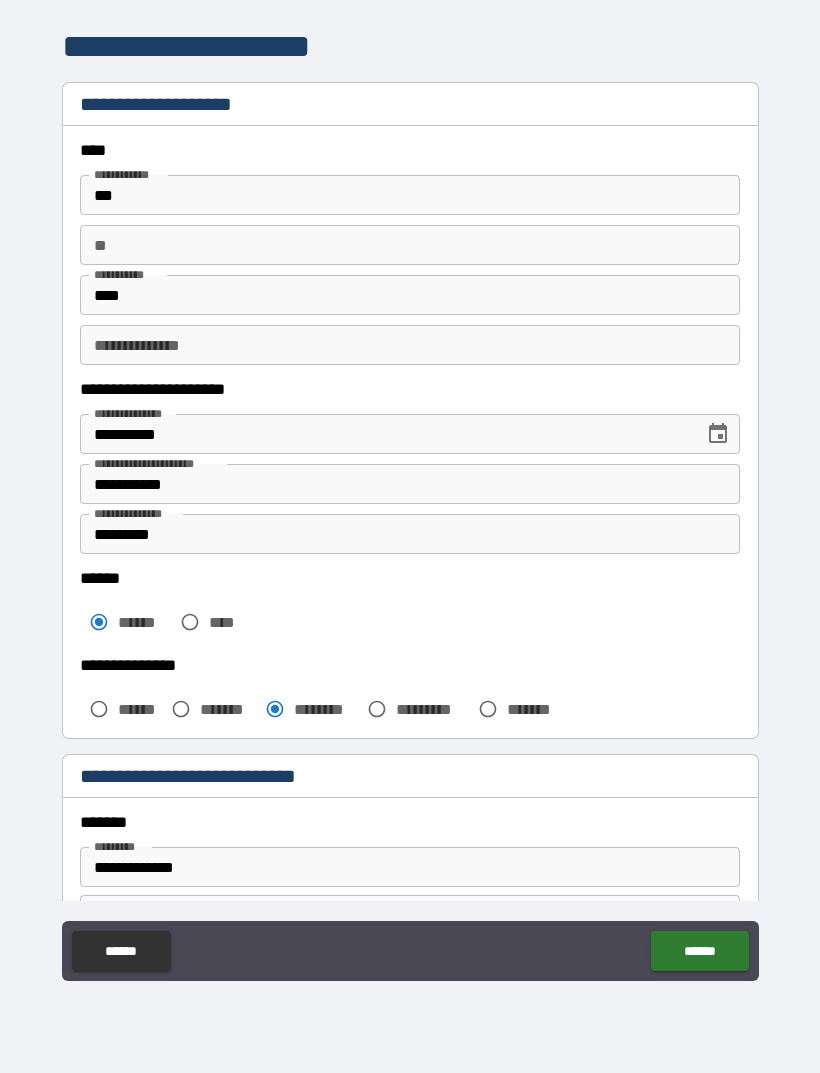 click on "**" at bounding box center [410, 245] 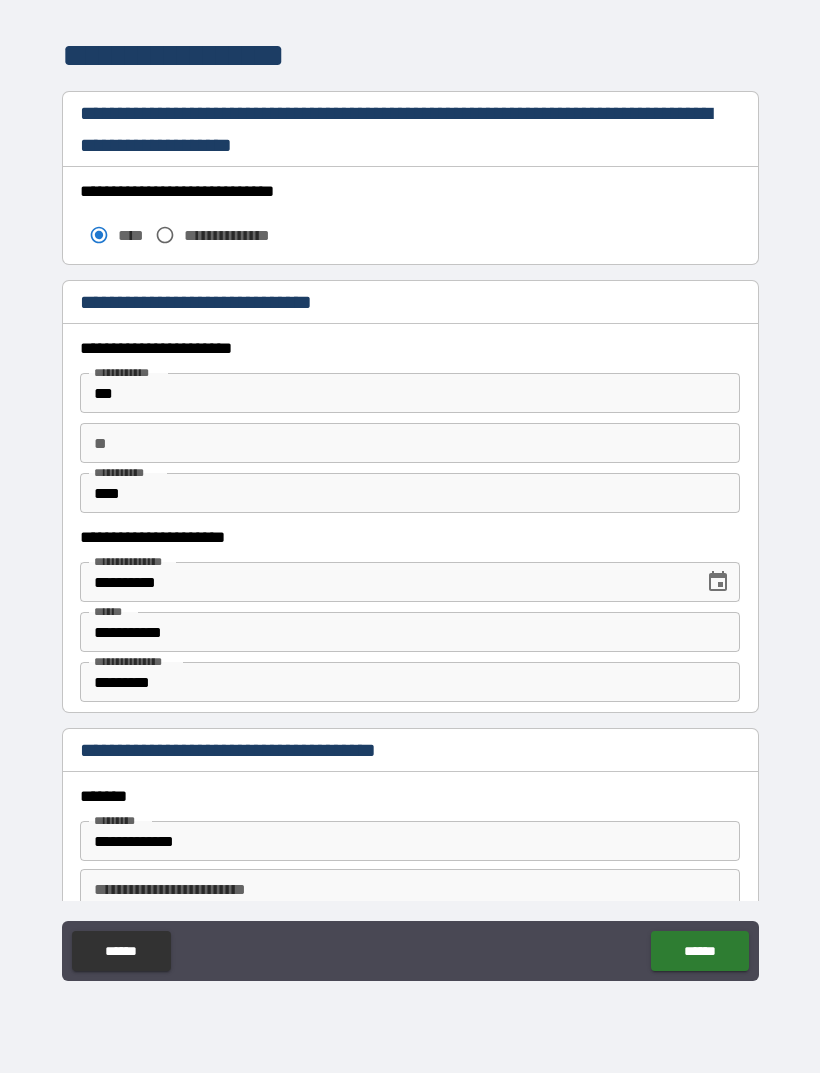 scroll, scrollTop: 1663, scrollLeft: 0, axis: vertical 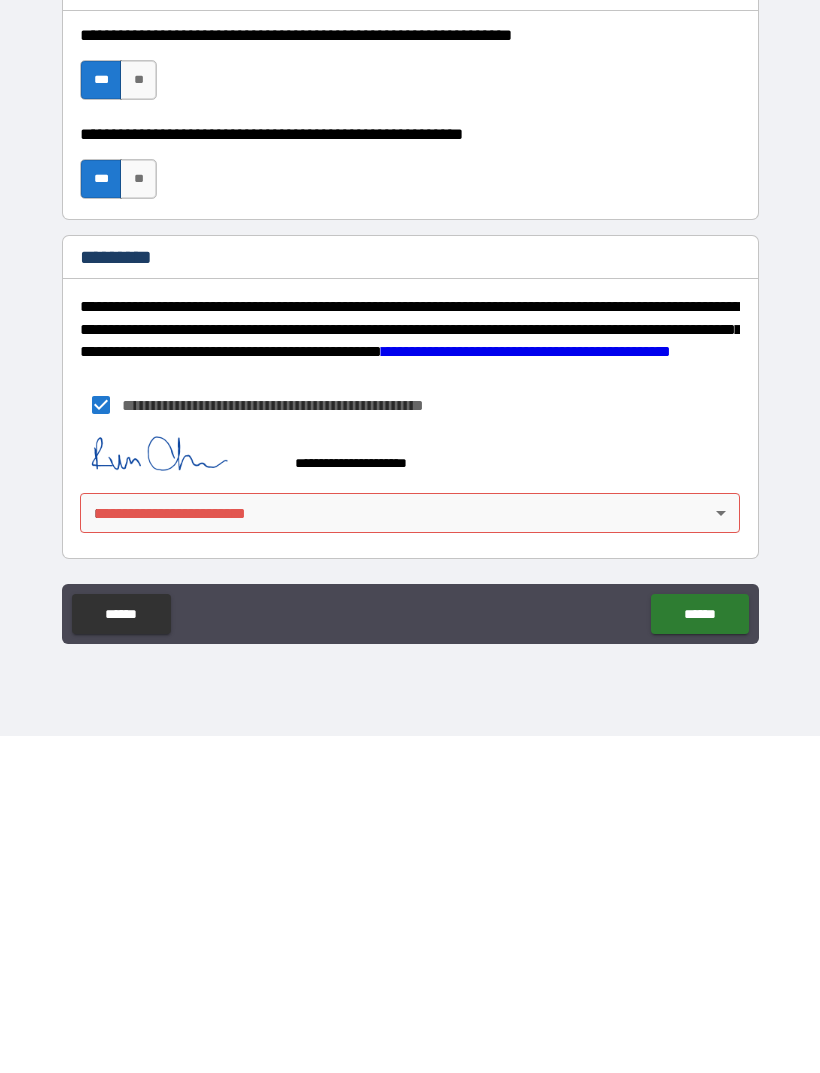 type on "*" 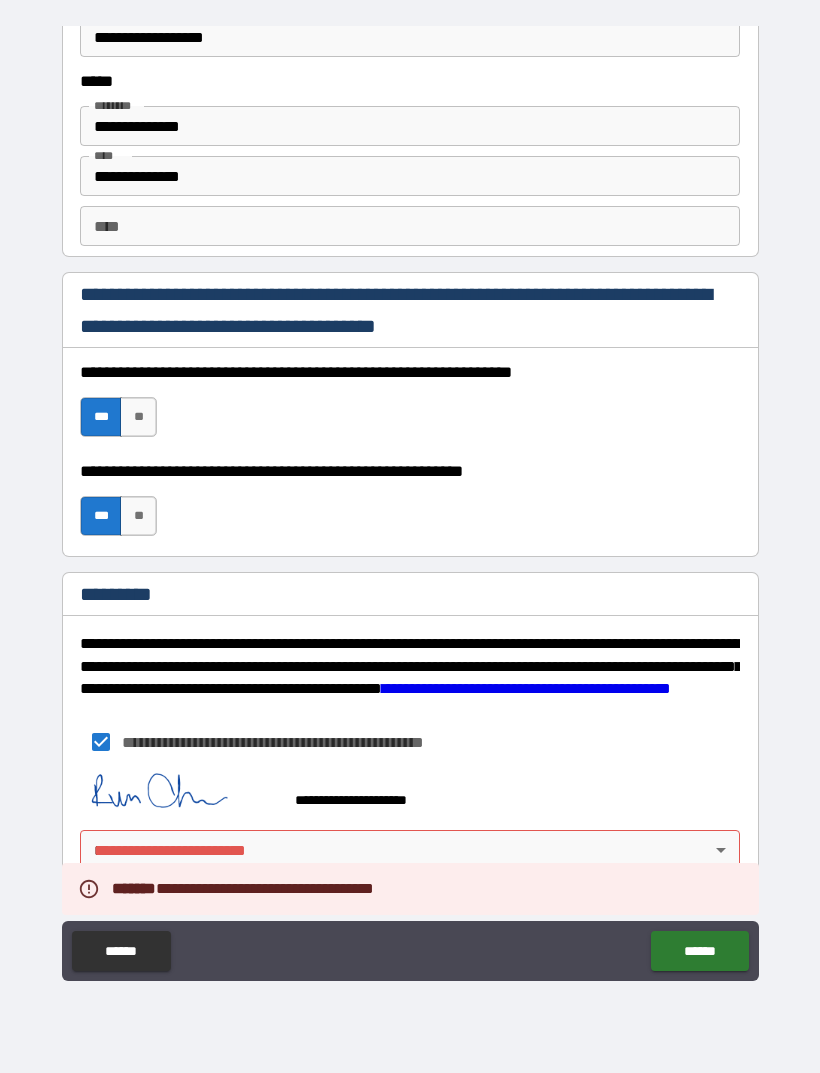 click on "**********" at bounding box center [410, 504] 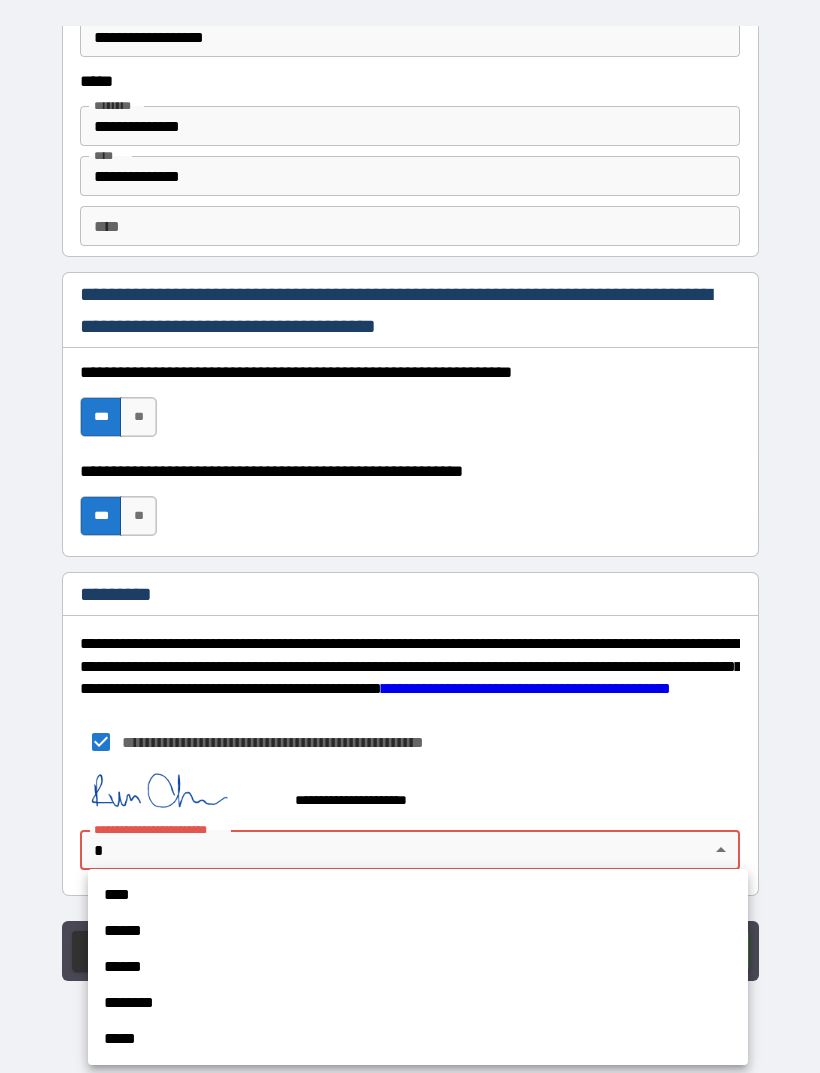 click on "****" at bounding box center (418, 895) 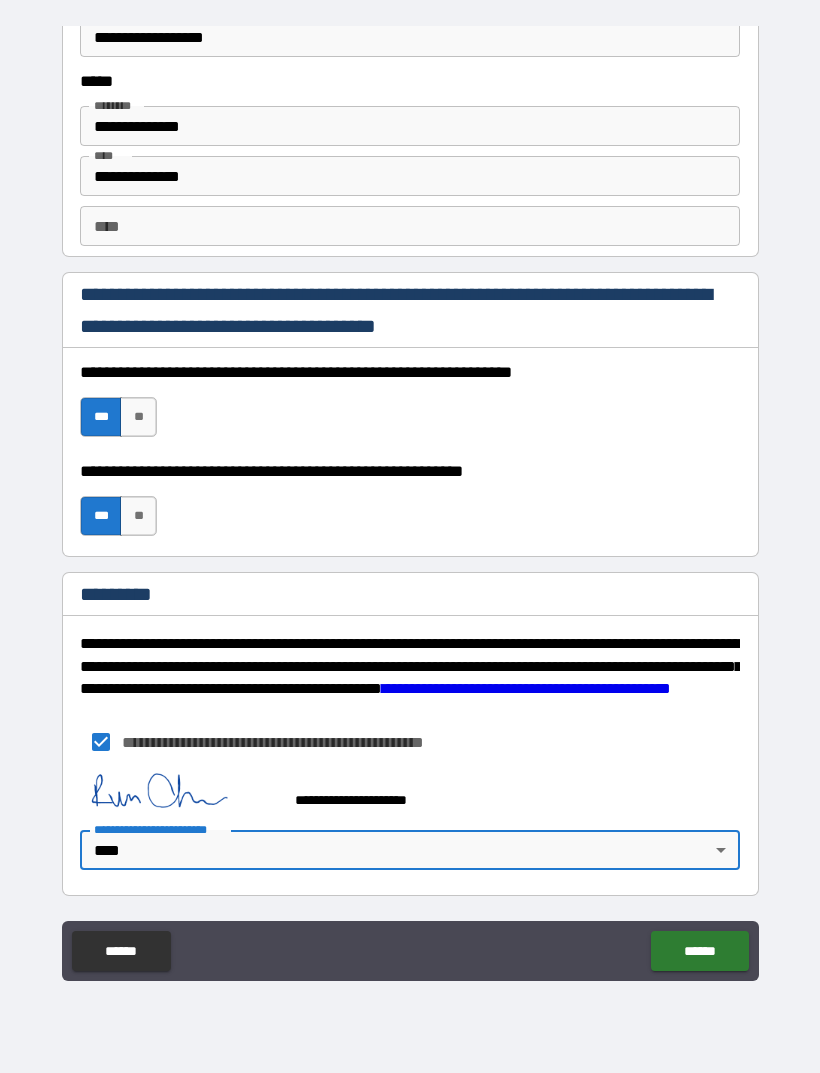 click on "******" at bounding box center [699, 951] 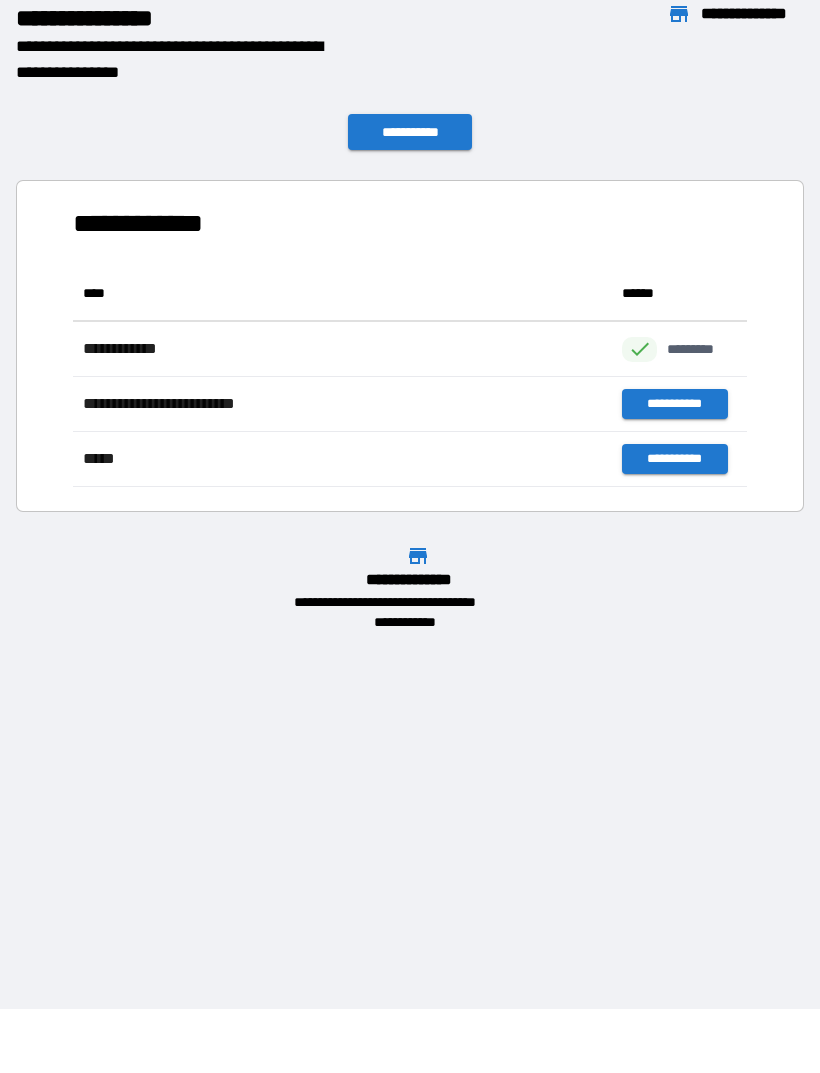 scroll, scrollTop: 1, scrollLeft: 1, axis: both 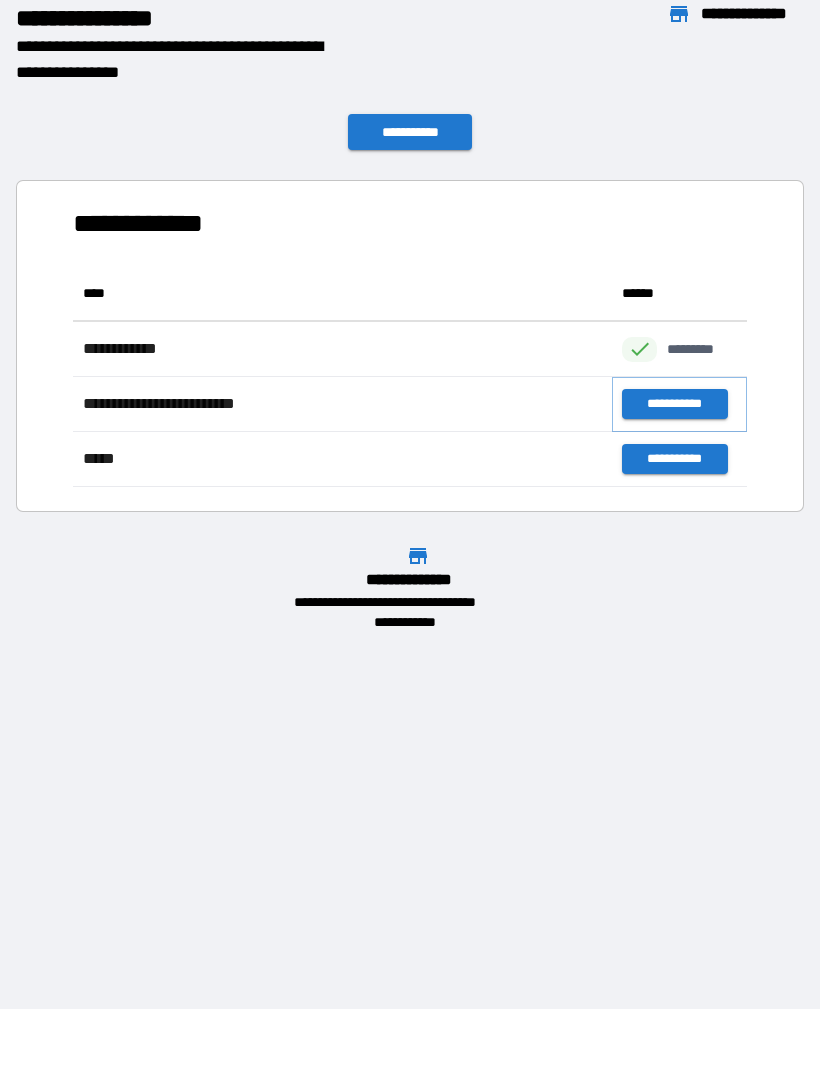 click on "**********" at bounding box center (674, 404) 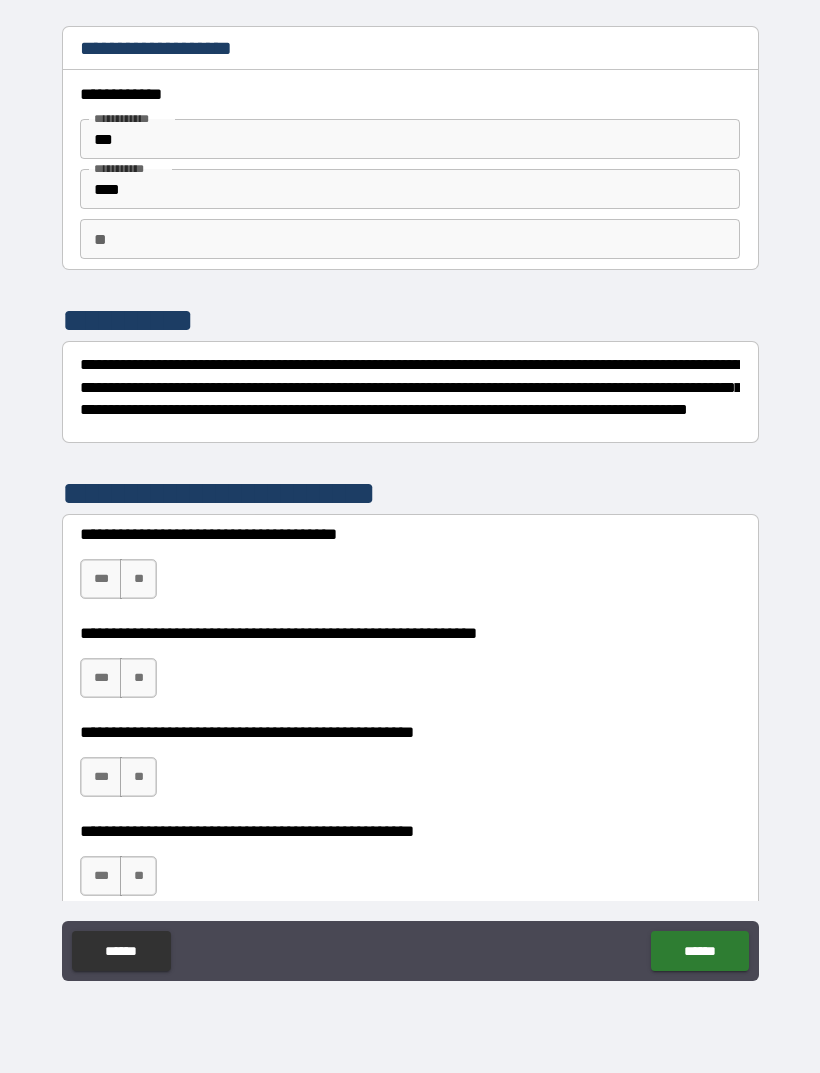 click on "**" at bounding box center [410, 239] 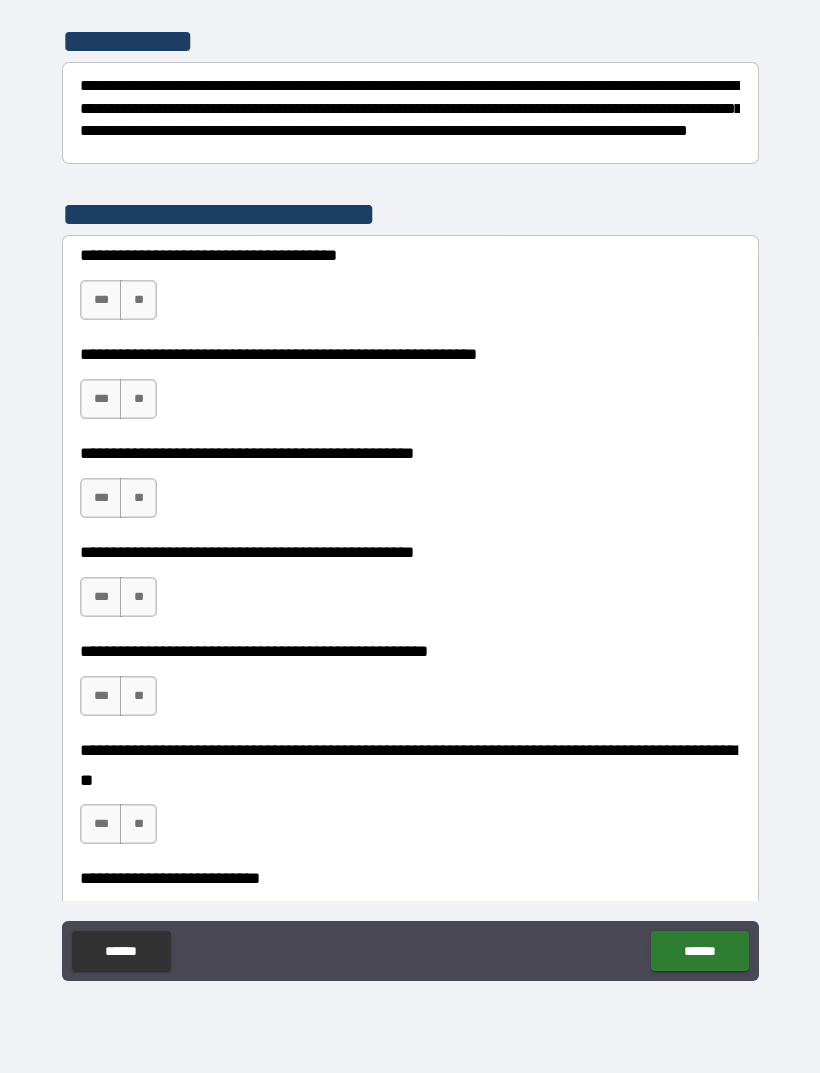 scroll, scrollTop: 270, scrollLeft: 0, axis: vertical 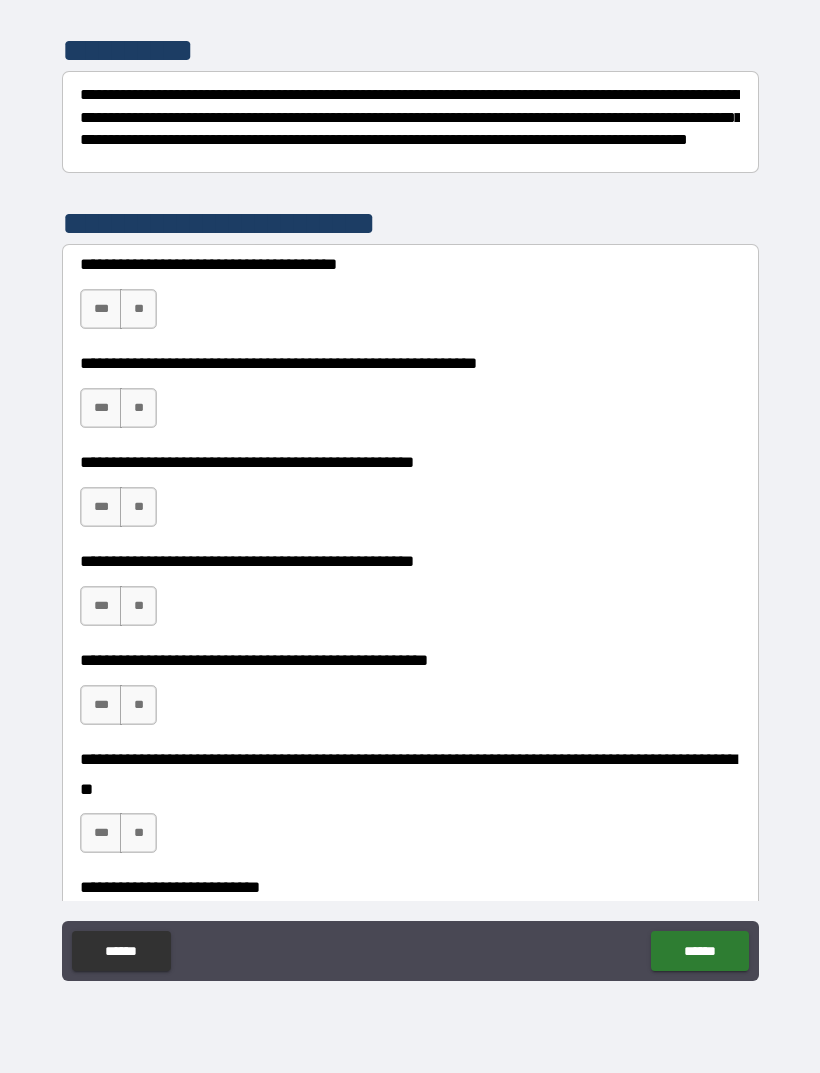 type on "*" 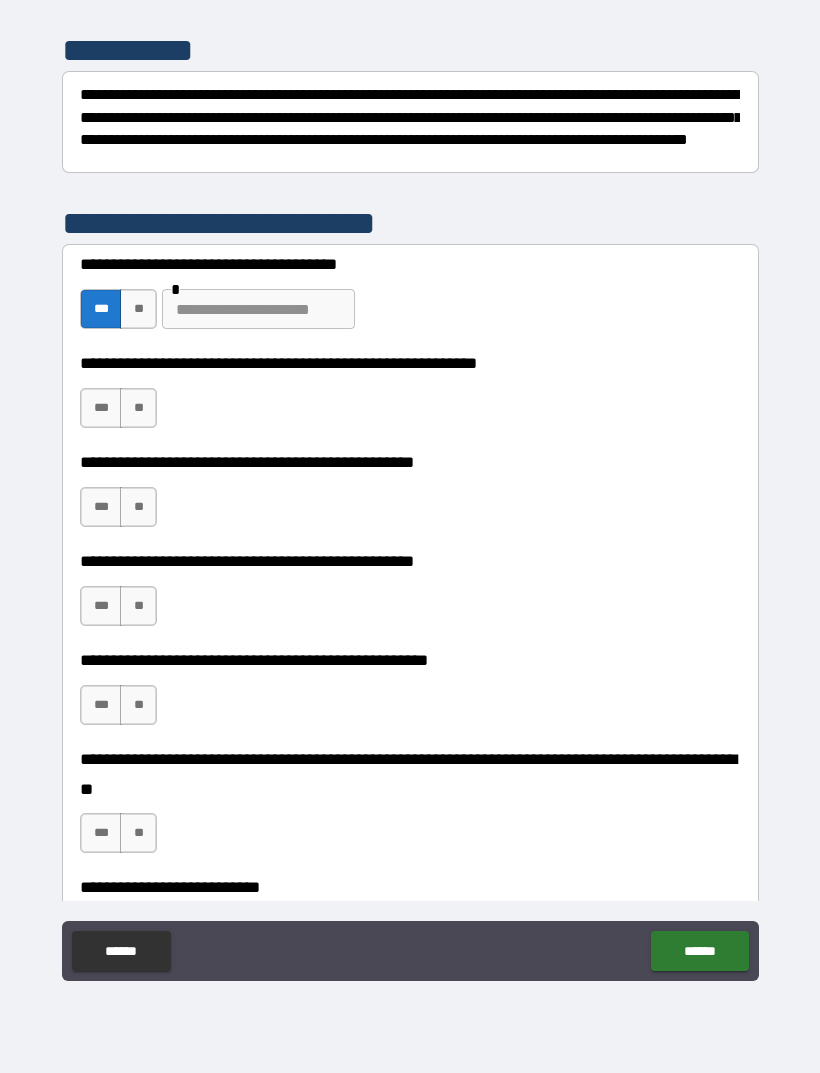 click on "**" at bounding box center (138, 408) 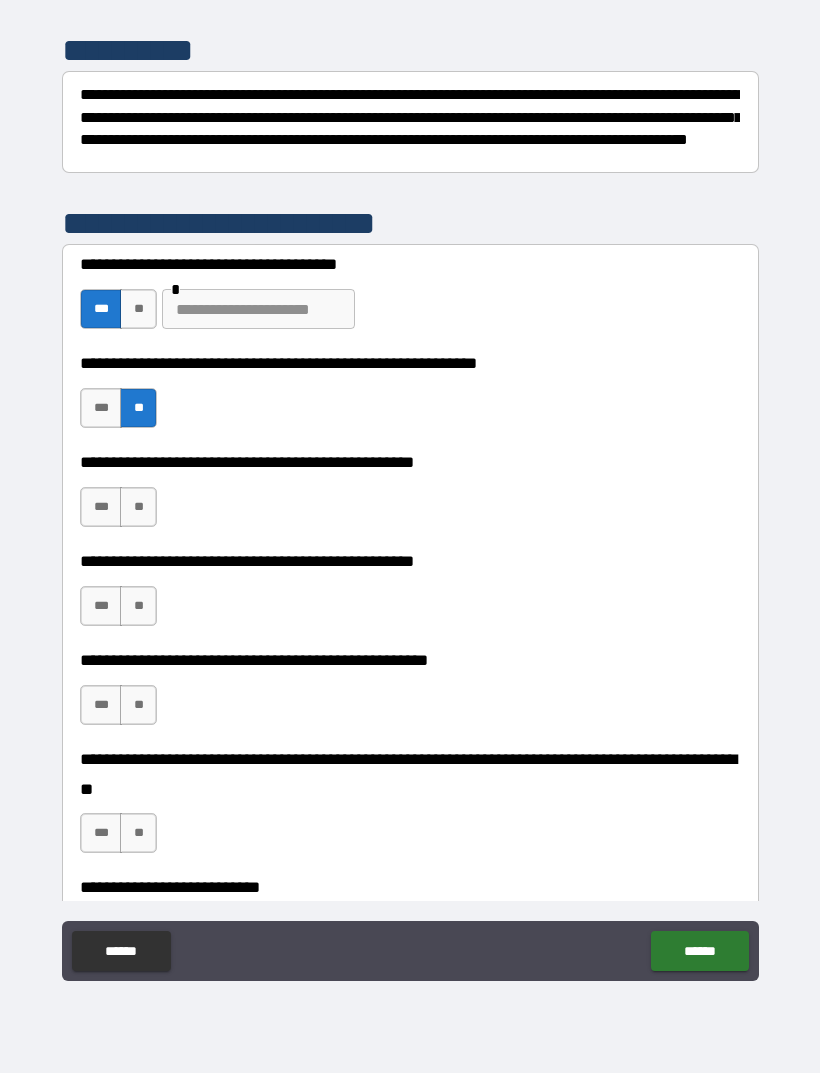 click on "**" at bounding box center (138, 507) 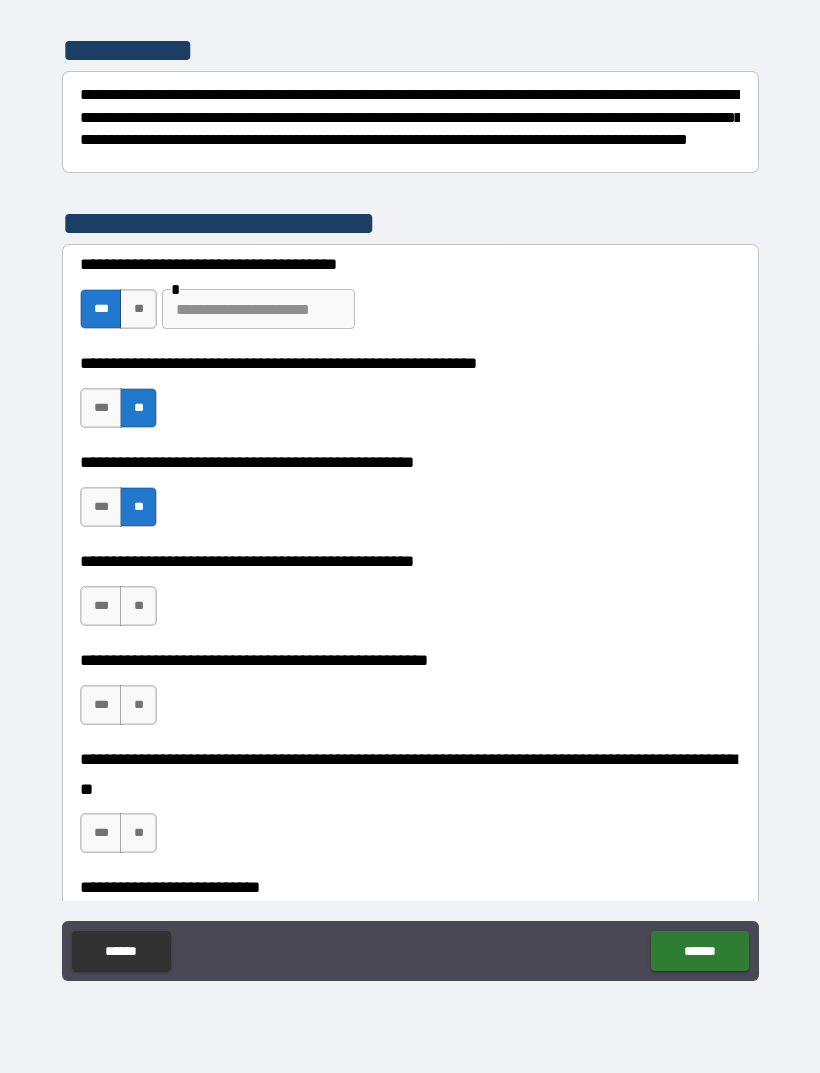 click on "***" at bounding box center [101, 606] 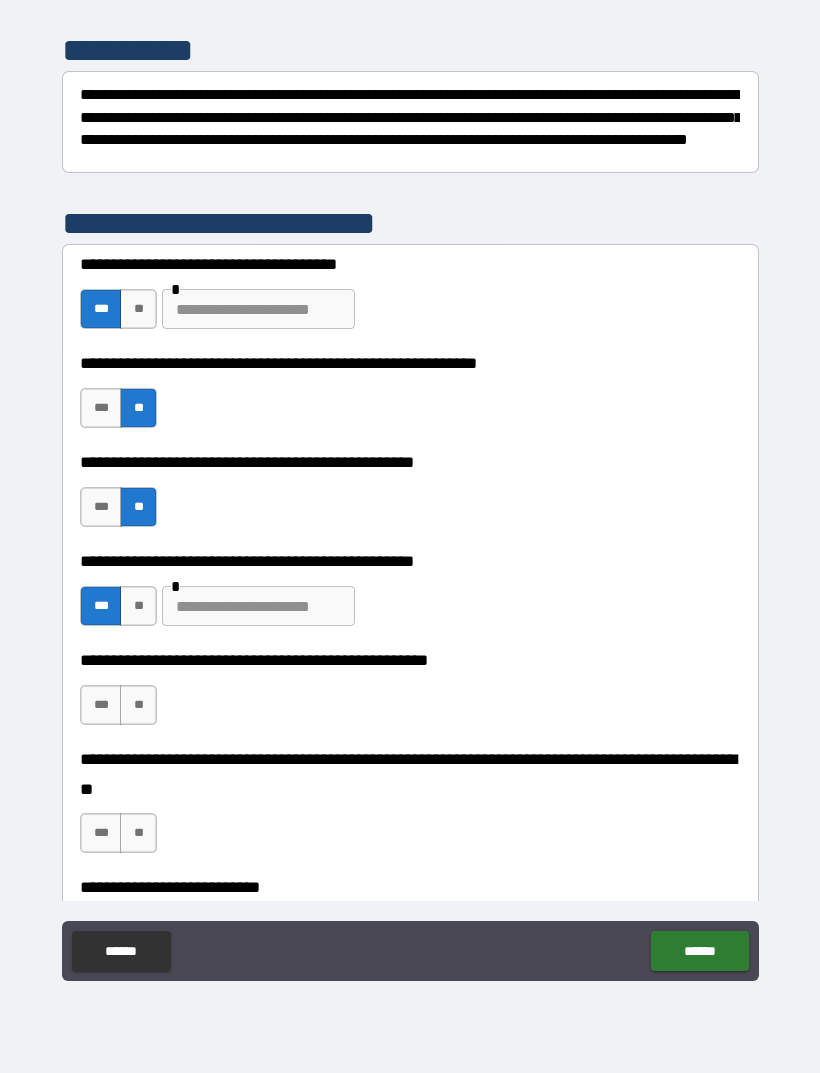 click on "**" at bounding box center [138, 705] 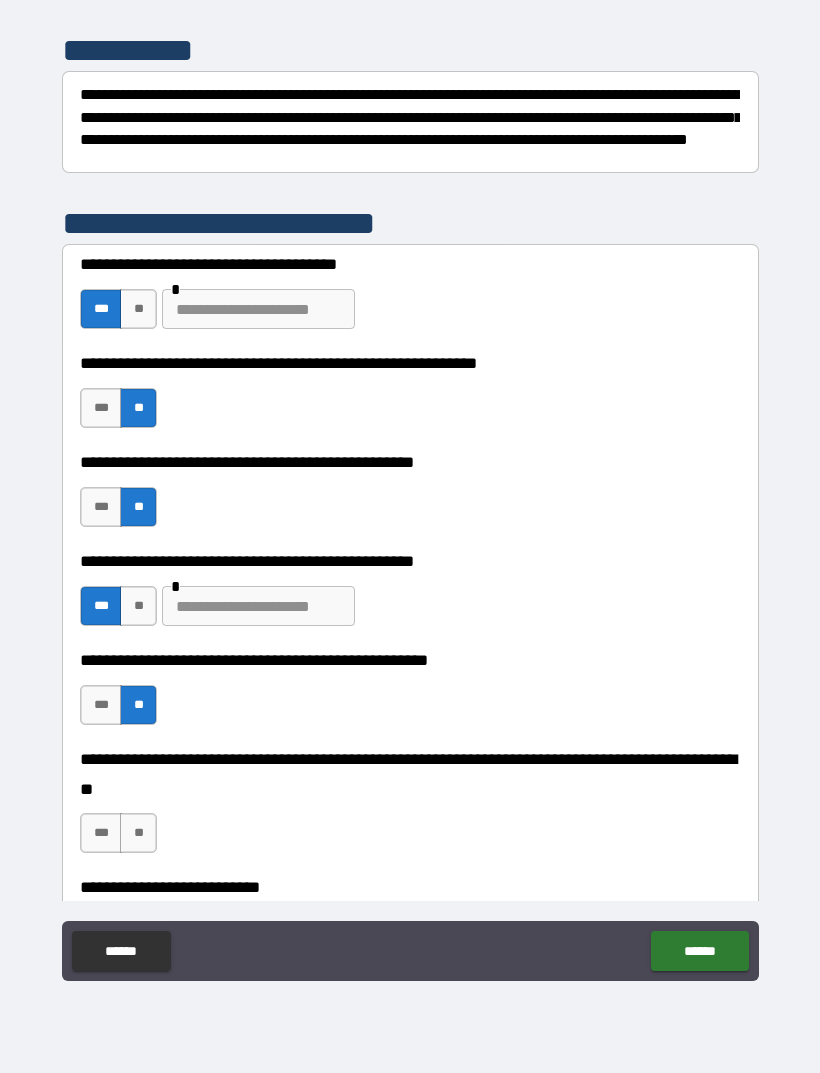 click on "**" at bounding box center [138, 833] 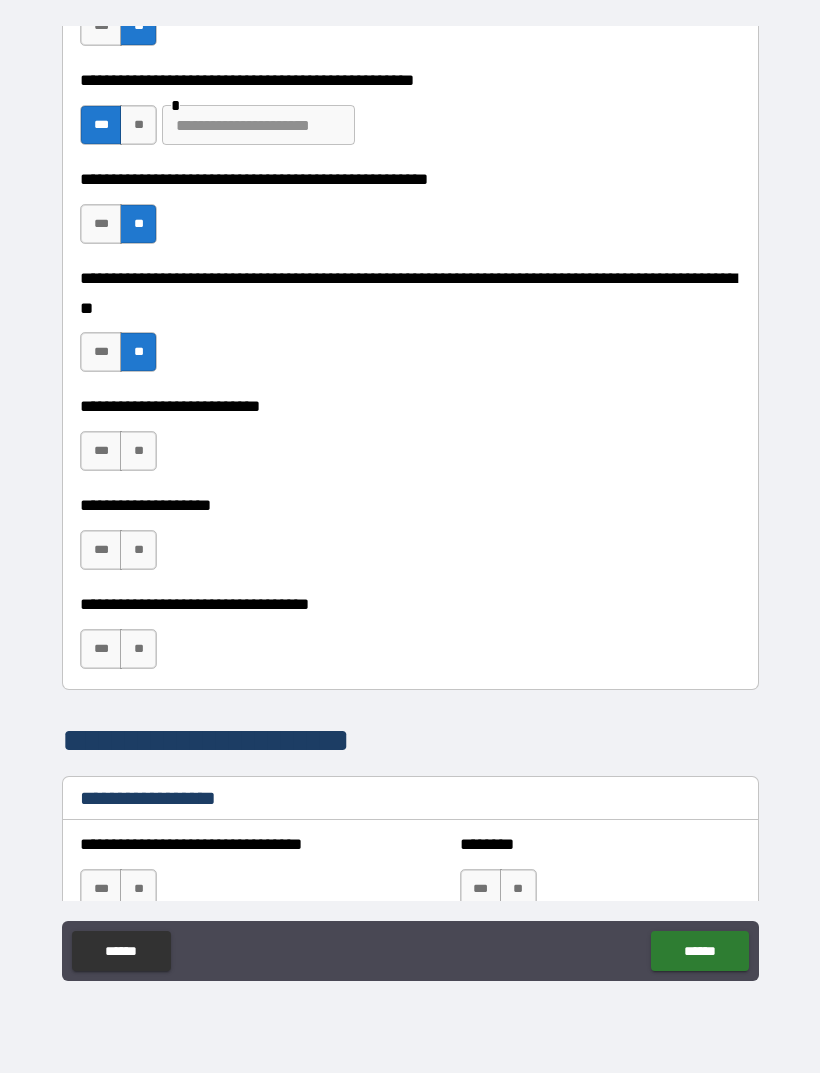 scroll, scrollTop: 799, scrollLeft: 0, axis: vertical 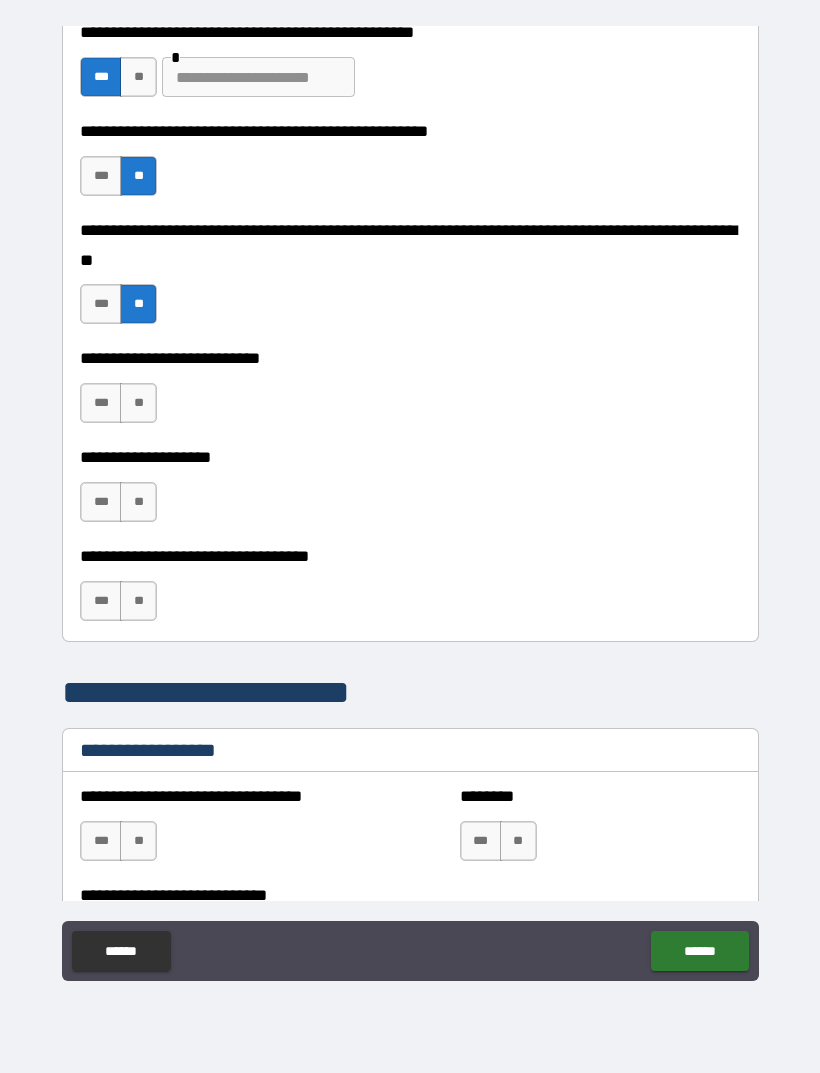 click on "**" at bounding box center [138, 403] 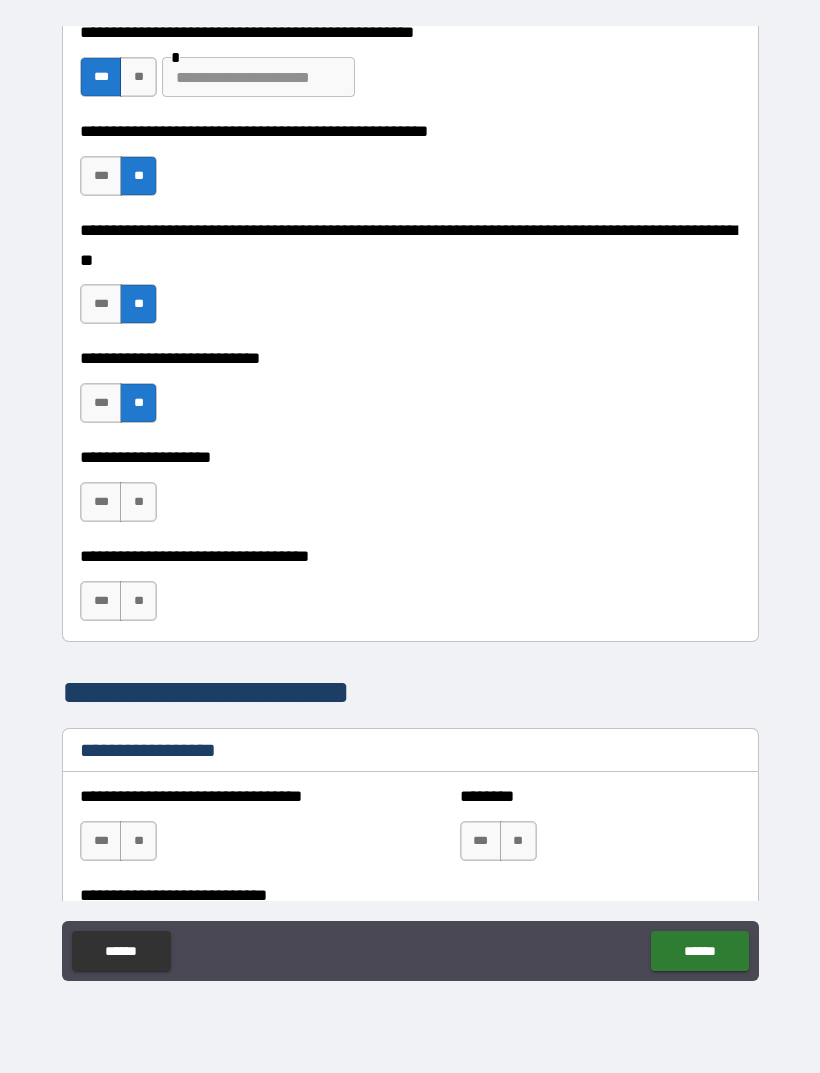 click on "**" at bounding box center (138, 502) 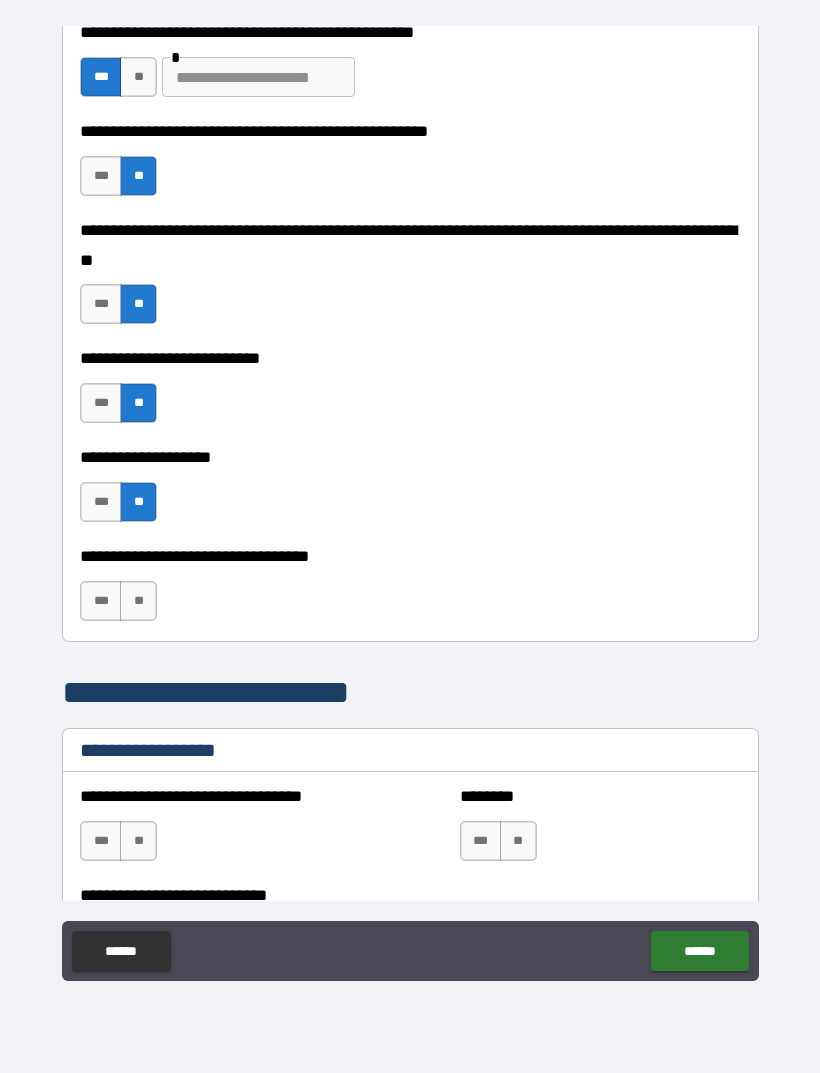 click on "**" at bounding box center (138, 601) 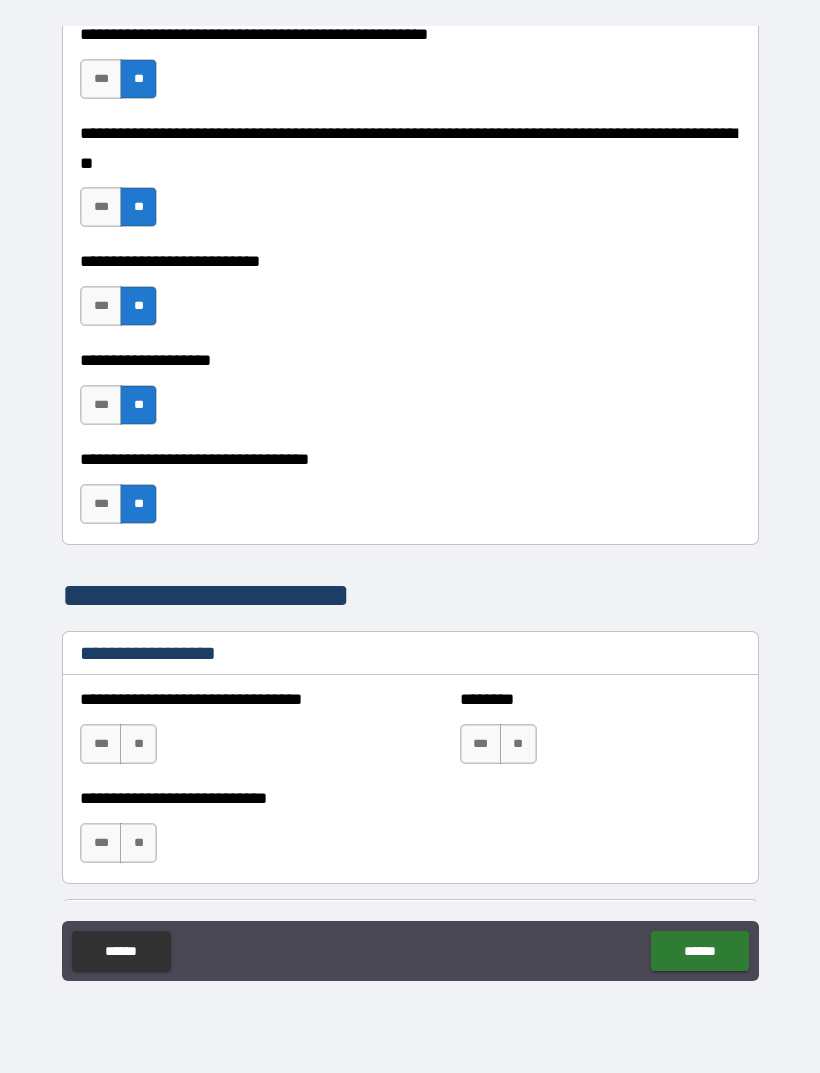 scroll, scrollTop: 897, scrollLeft: 0, axis: vertical 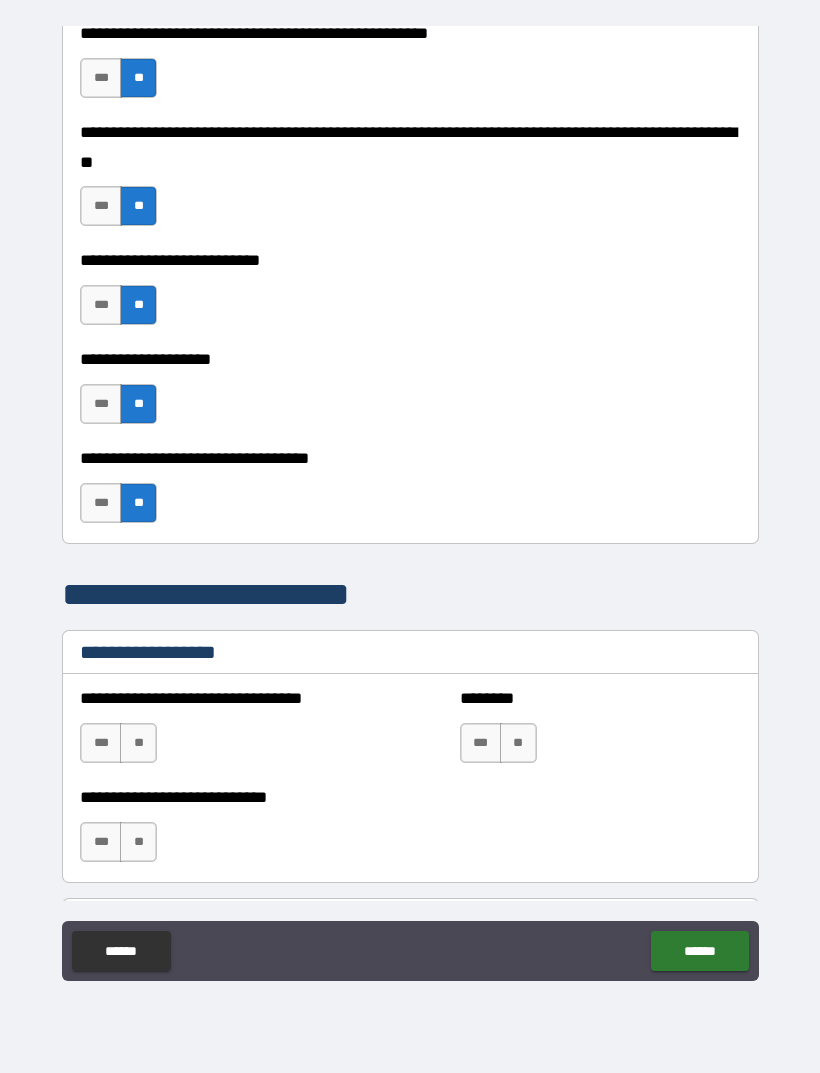 click on "**" at bounding box center [138, 743] 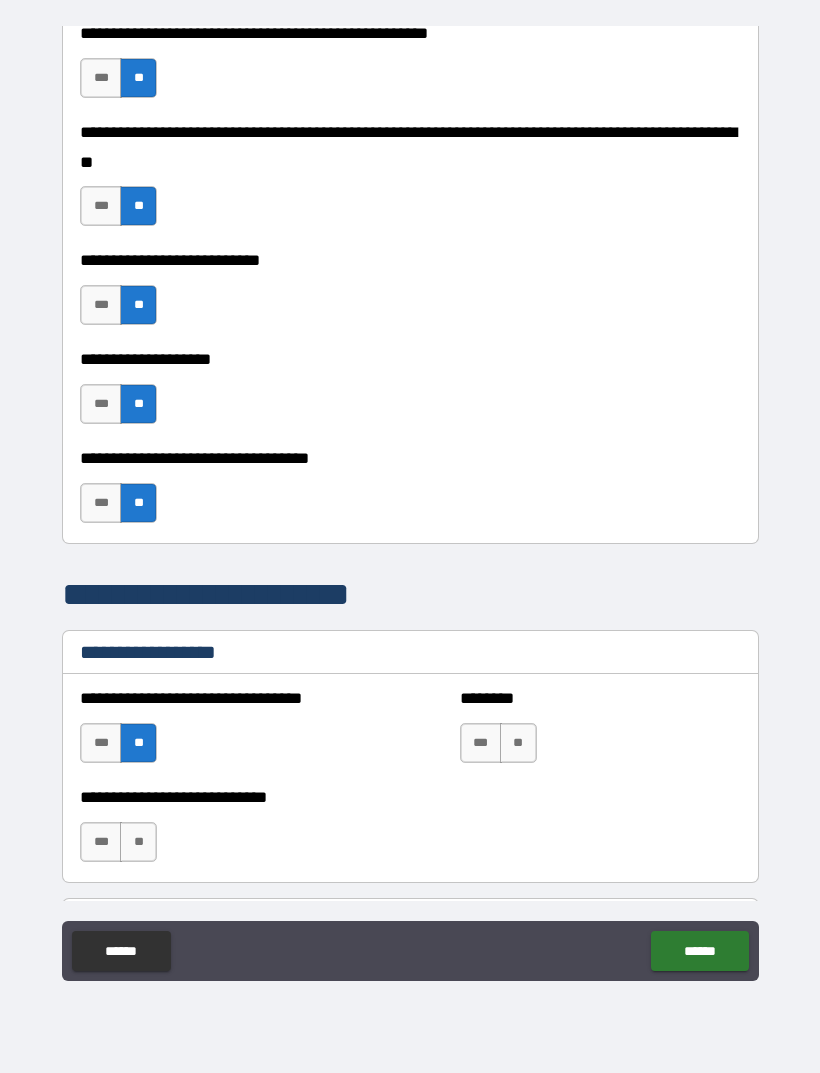 click on "**" at bounding box center [518, 743] 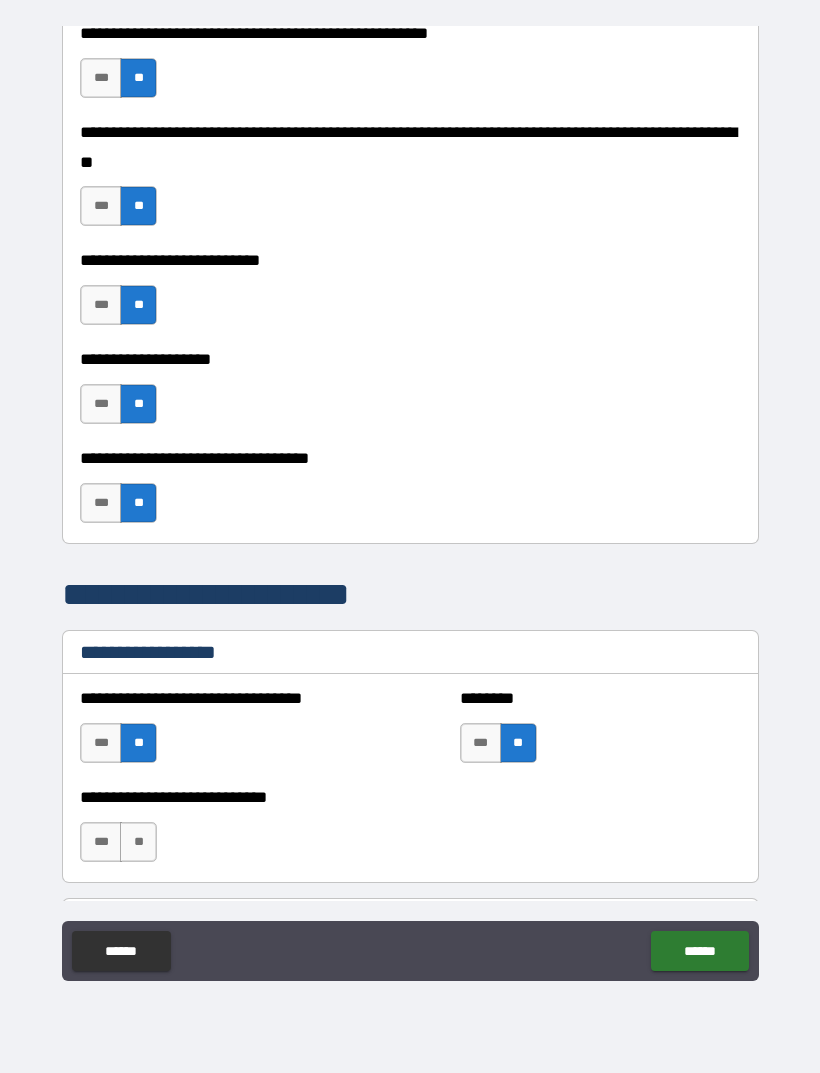 click on "**" at bounding box center [138, 842] 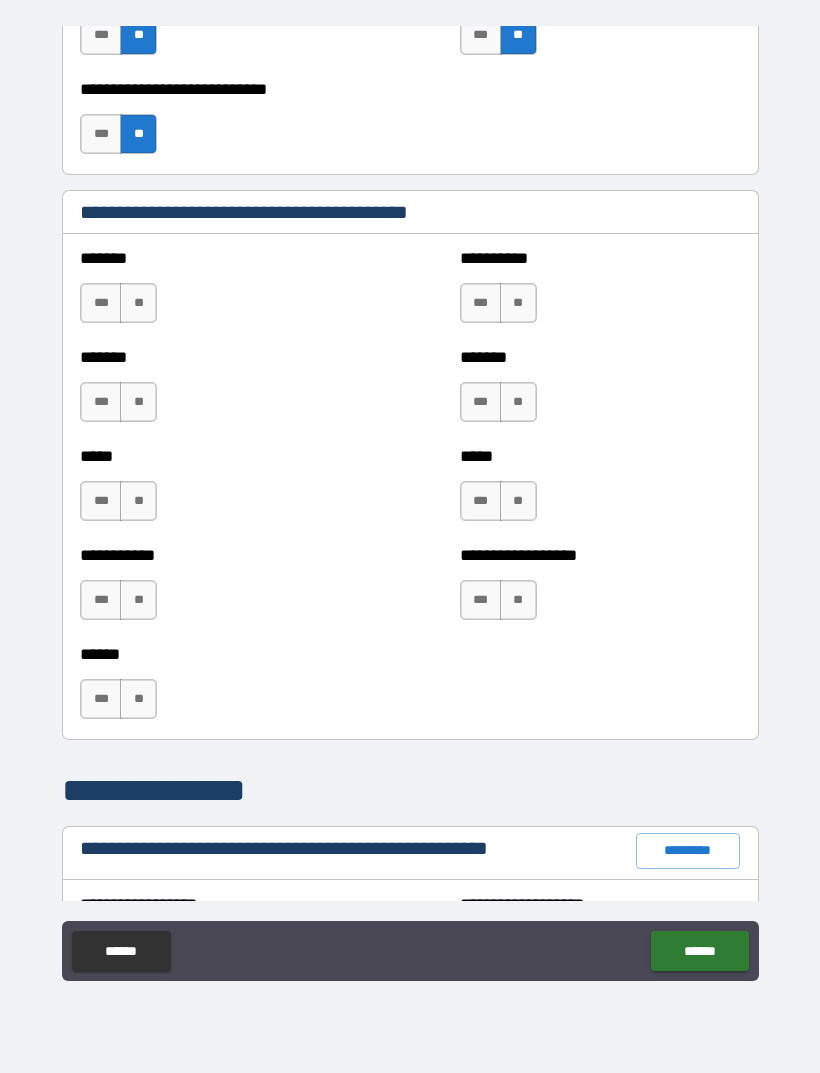 scroll, scrollTop: 1597, scrollLeft: 0, axis: vertical 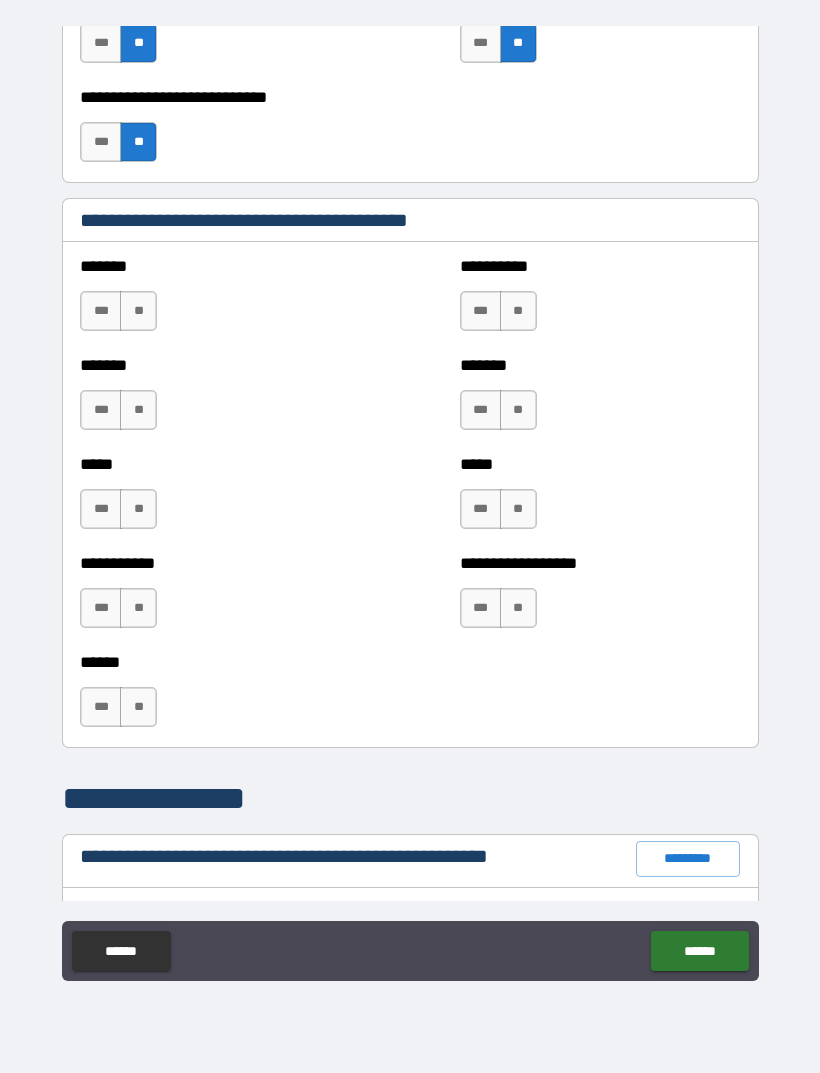 click on "**" at bounding box center [138, 311] 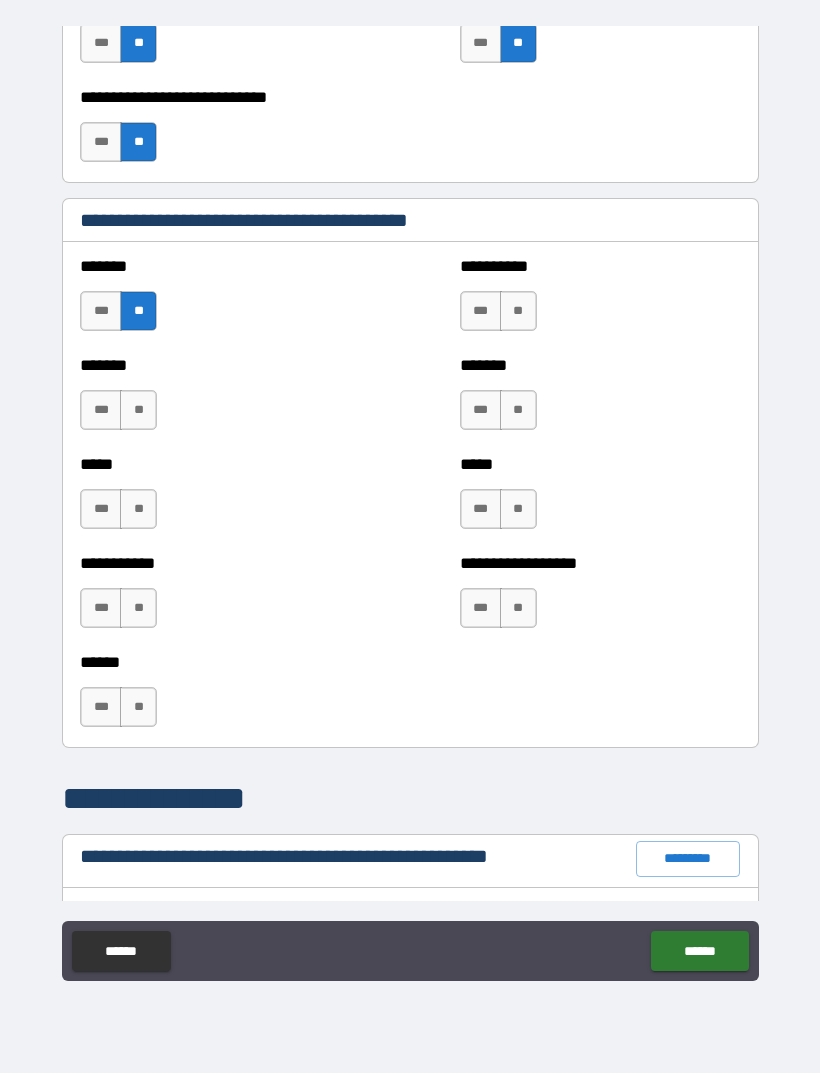 click on "**" at bounding box center [138, 410] 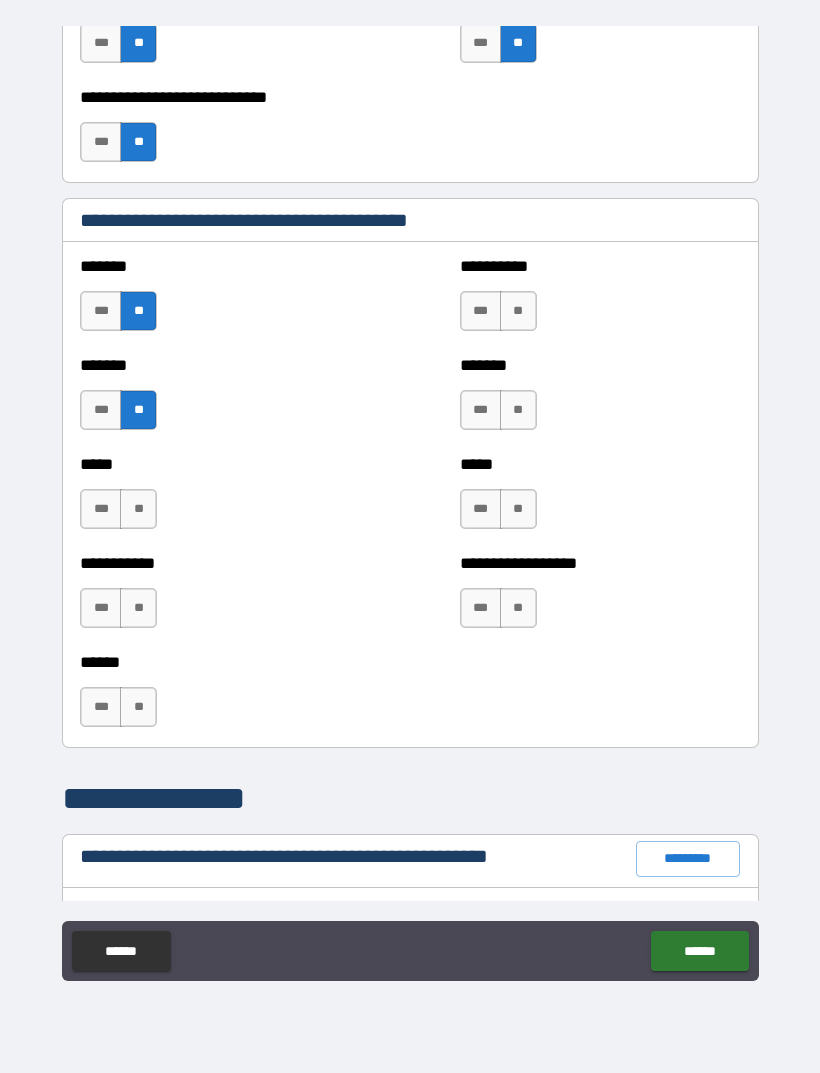 click on "**" at bounding box center [138, 509] 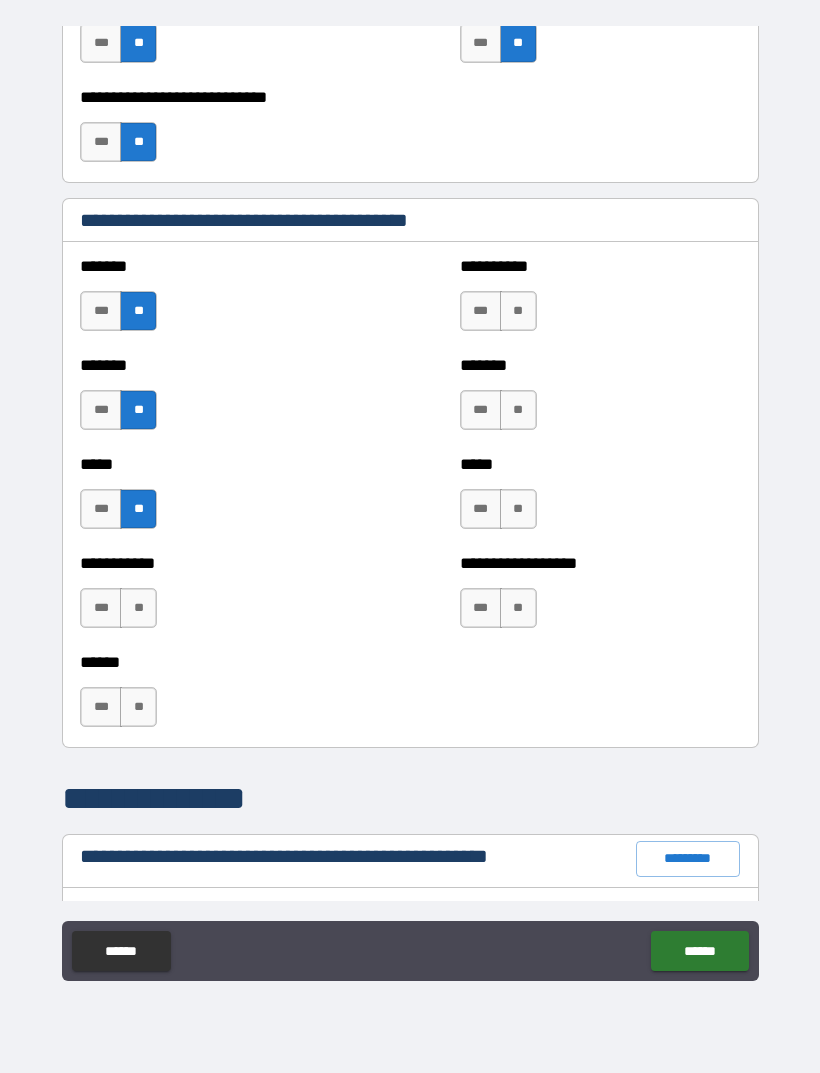 click on "**" at bounding box center (138, 608) 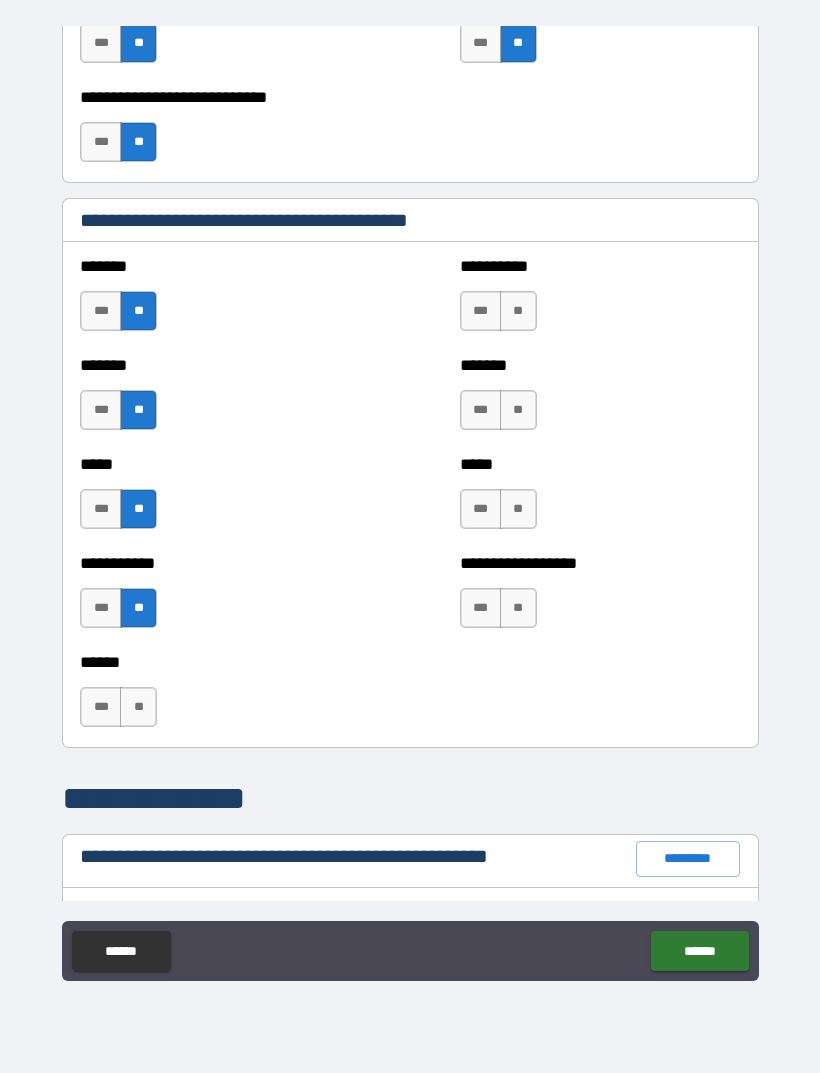 click on "**" at bounding box center [518, 311] 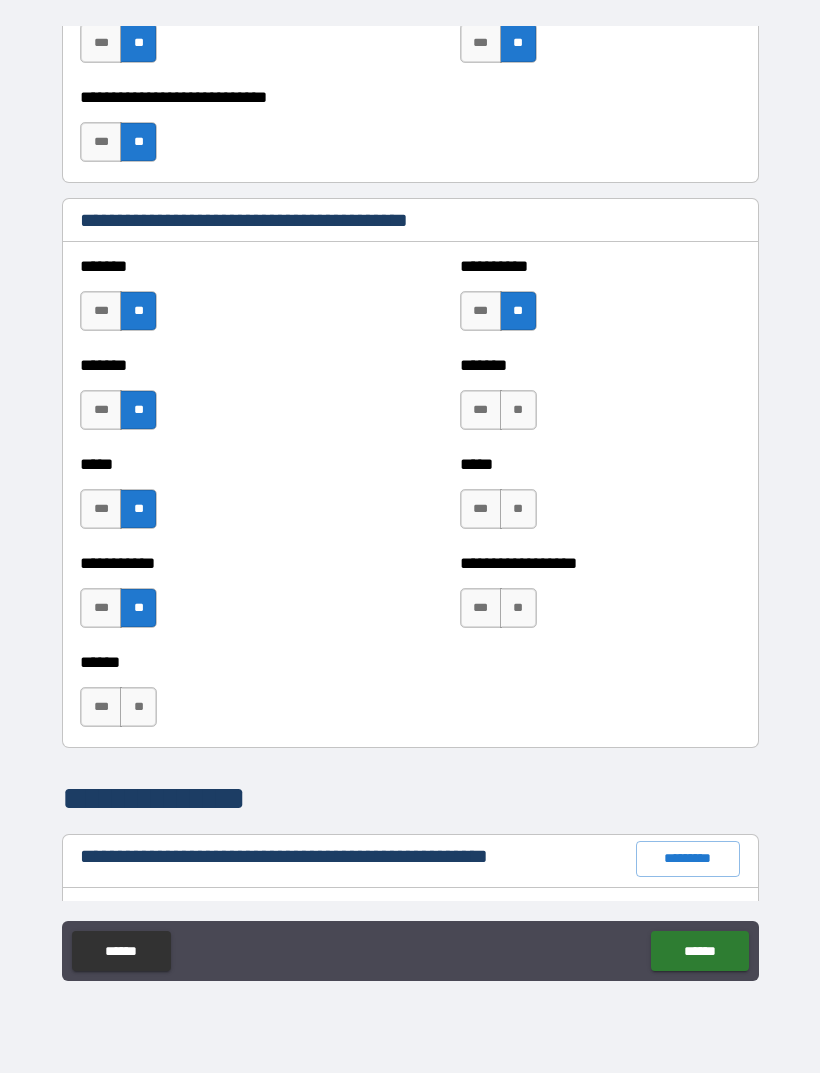 click on "**" at bounding box center (518, 410) 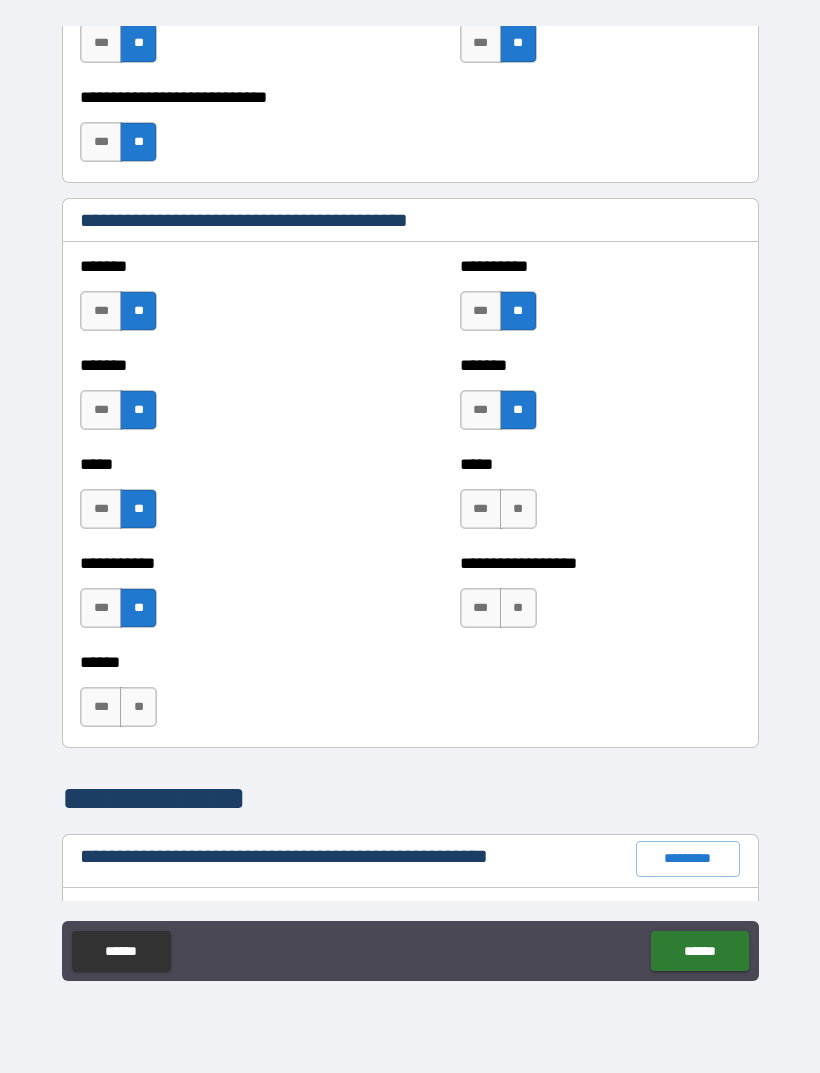 click on "**" at bounding box center (518, 509) 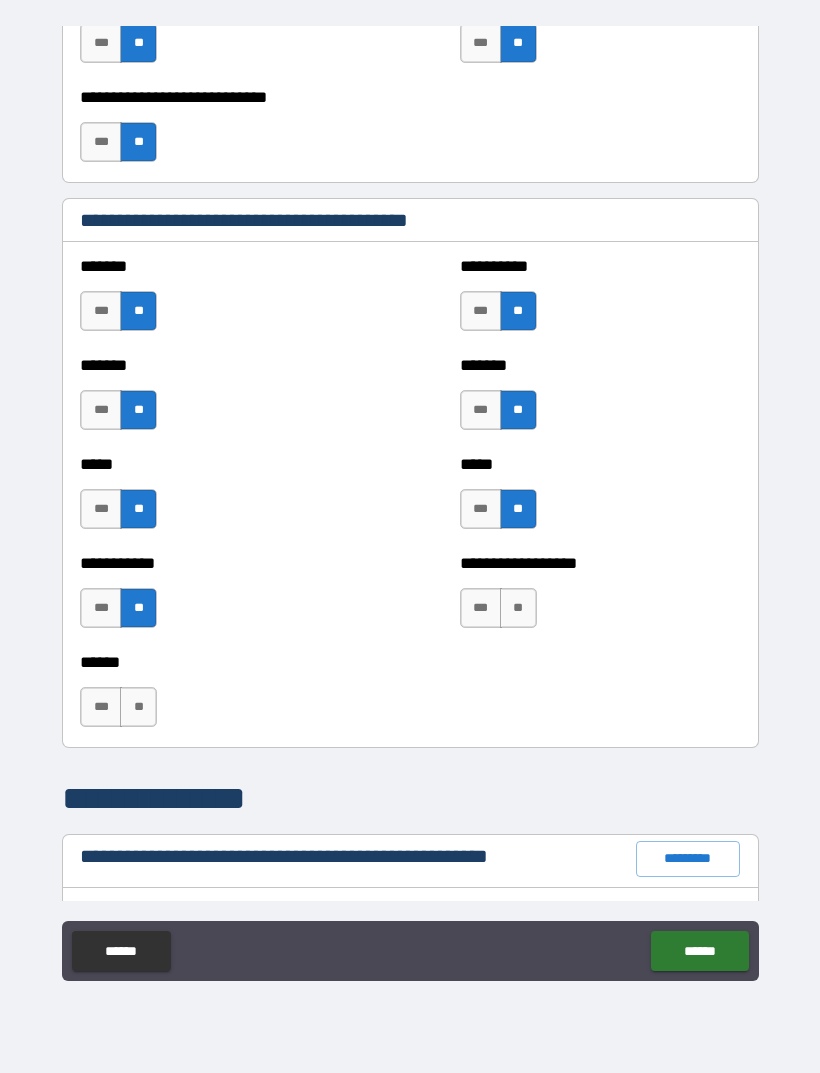 click on "**" at bounding box center (518, 608) 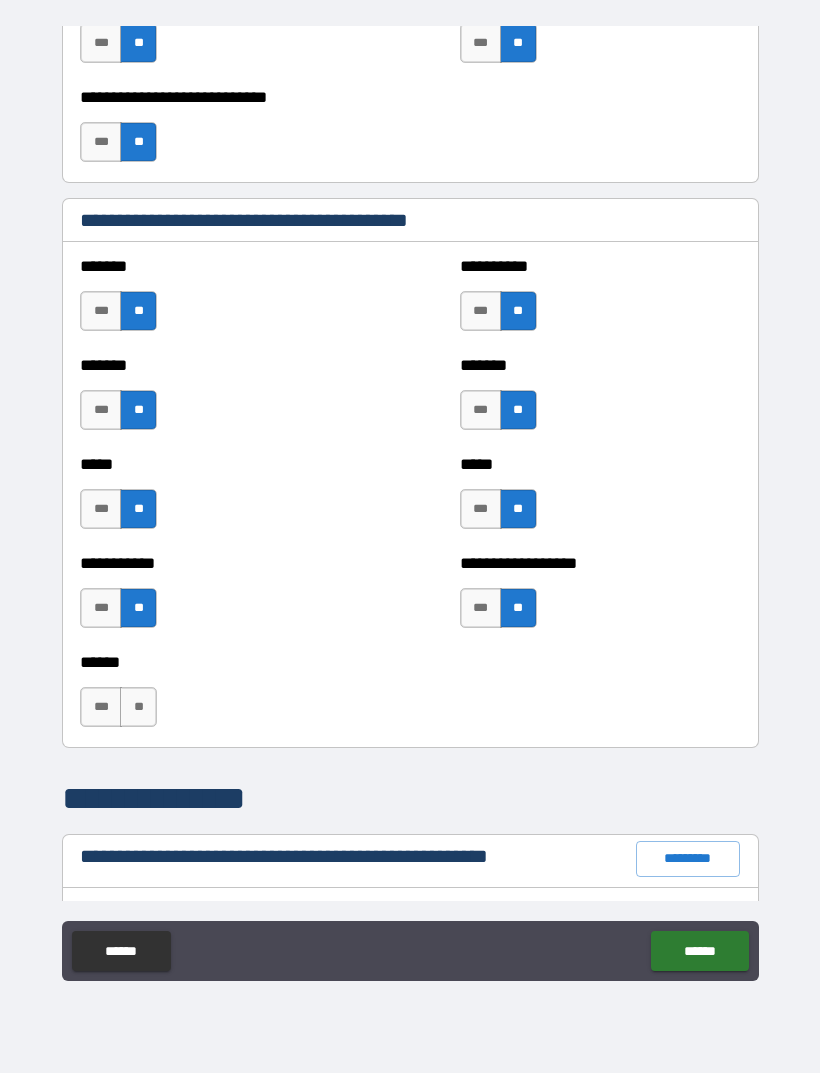click on "**" at bounding box center [138, 707] 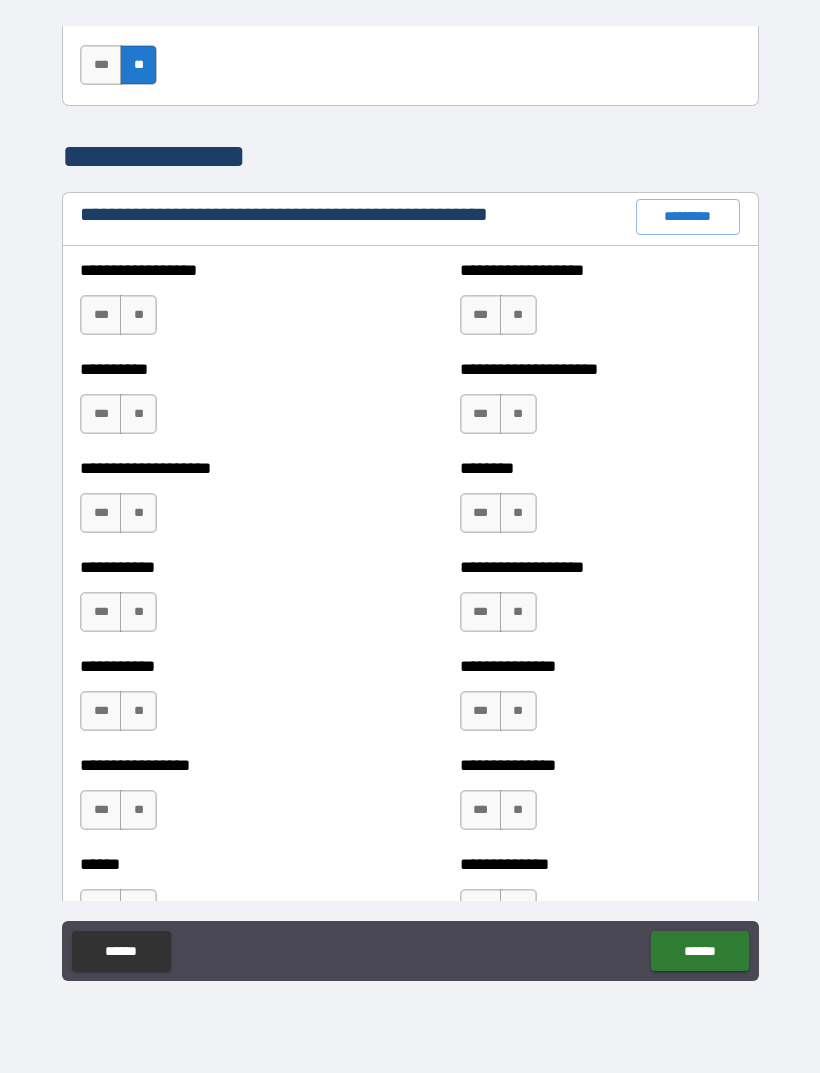 scroll, scrollTop: 2248, scrollLeft: 0, axis: vertical 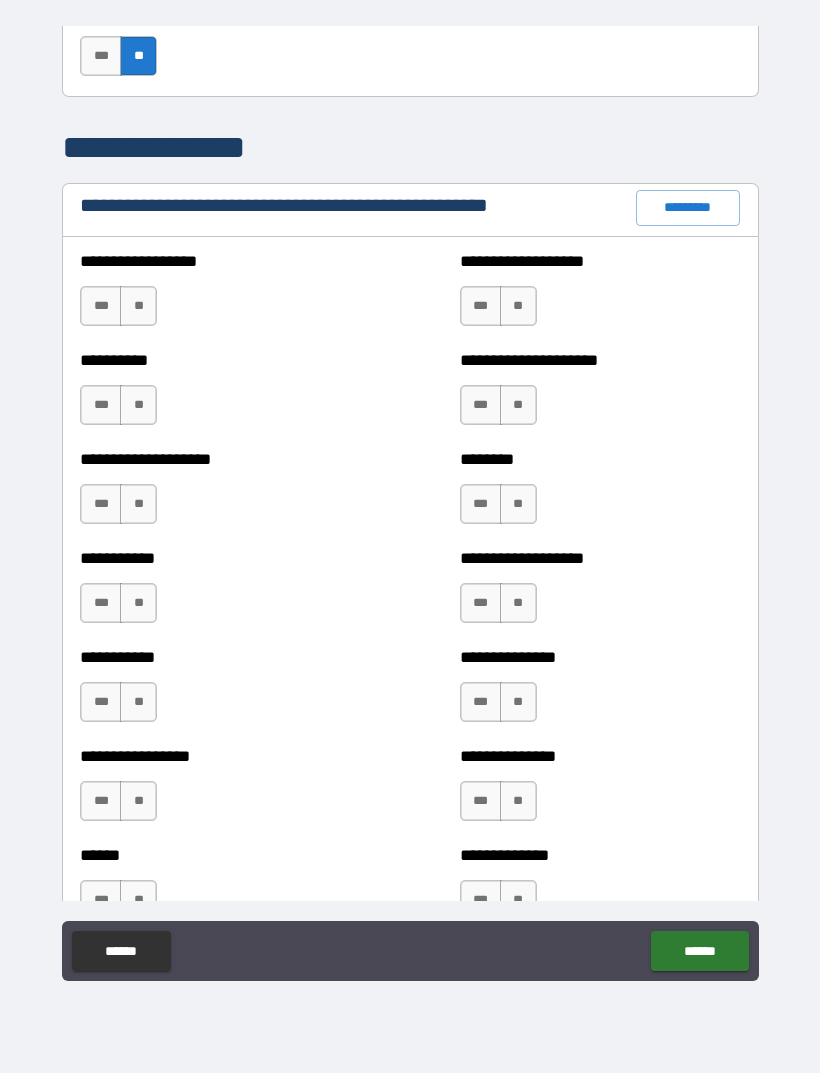 click on "**" at bounding box center (138, 306) 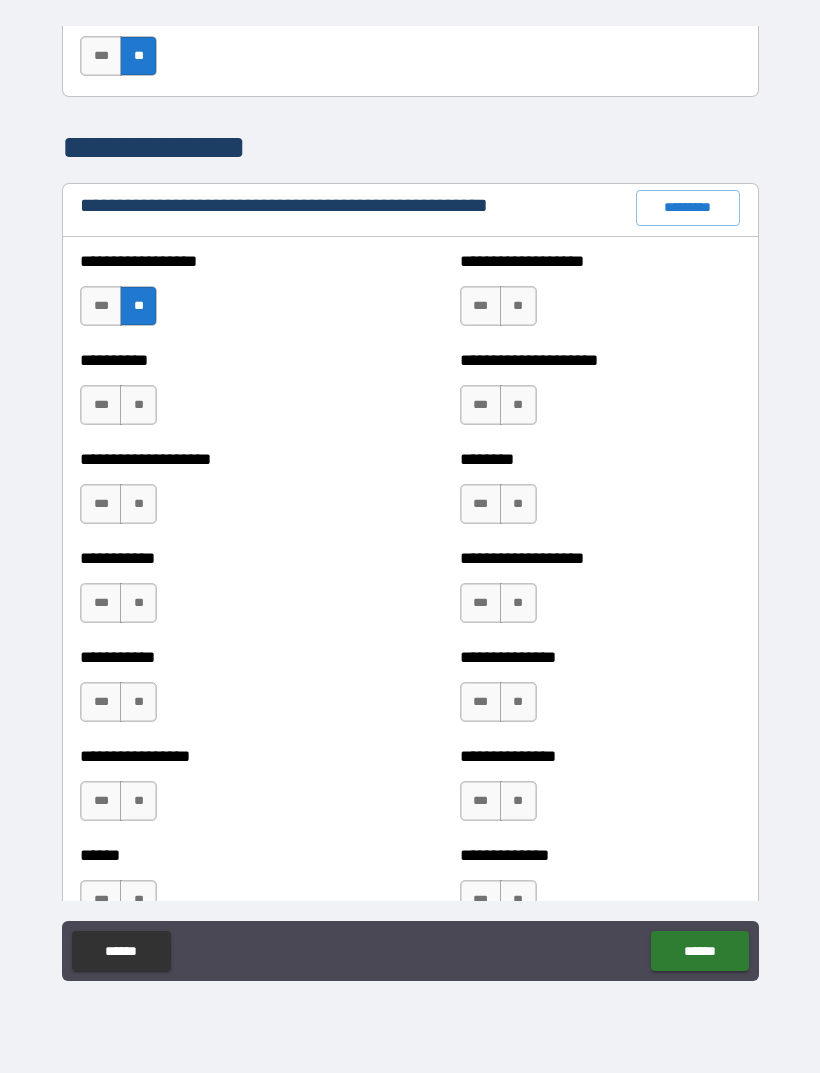 click on "**" at bounding box center (138, 405) 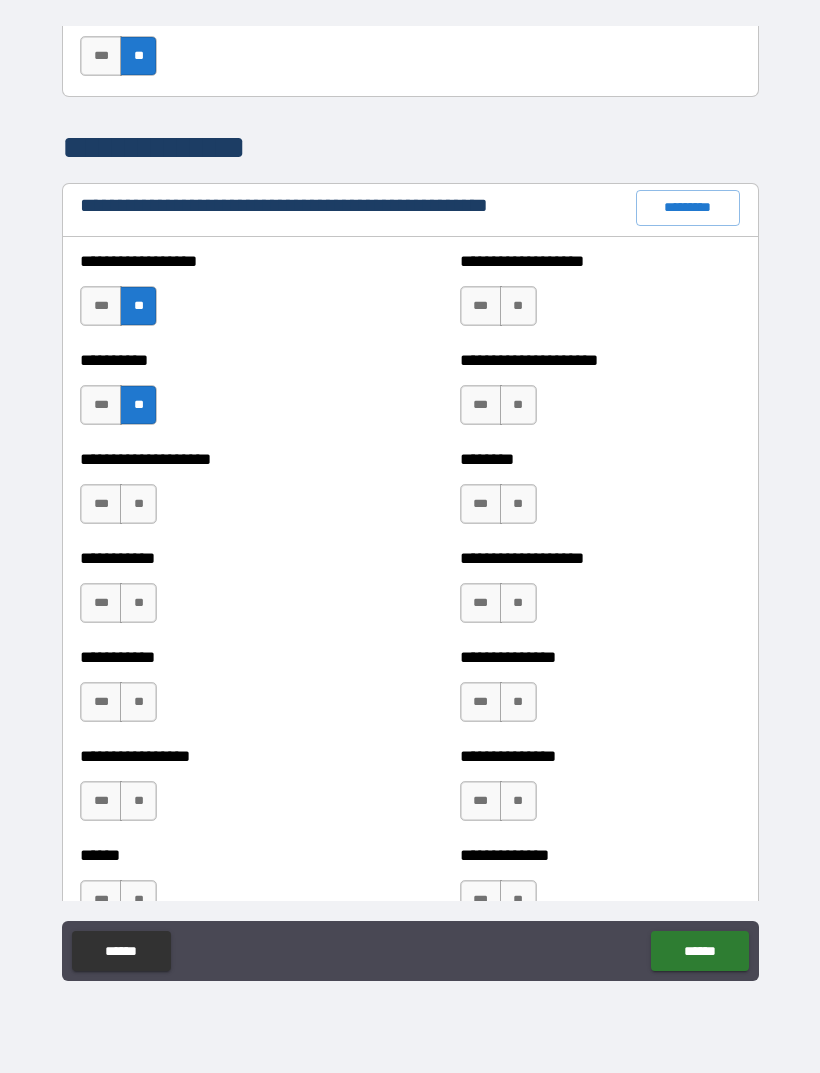 click on "**" at bounding box center (138, 504) 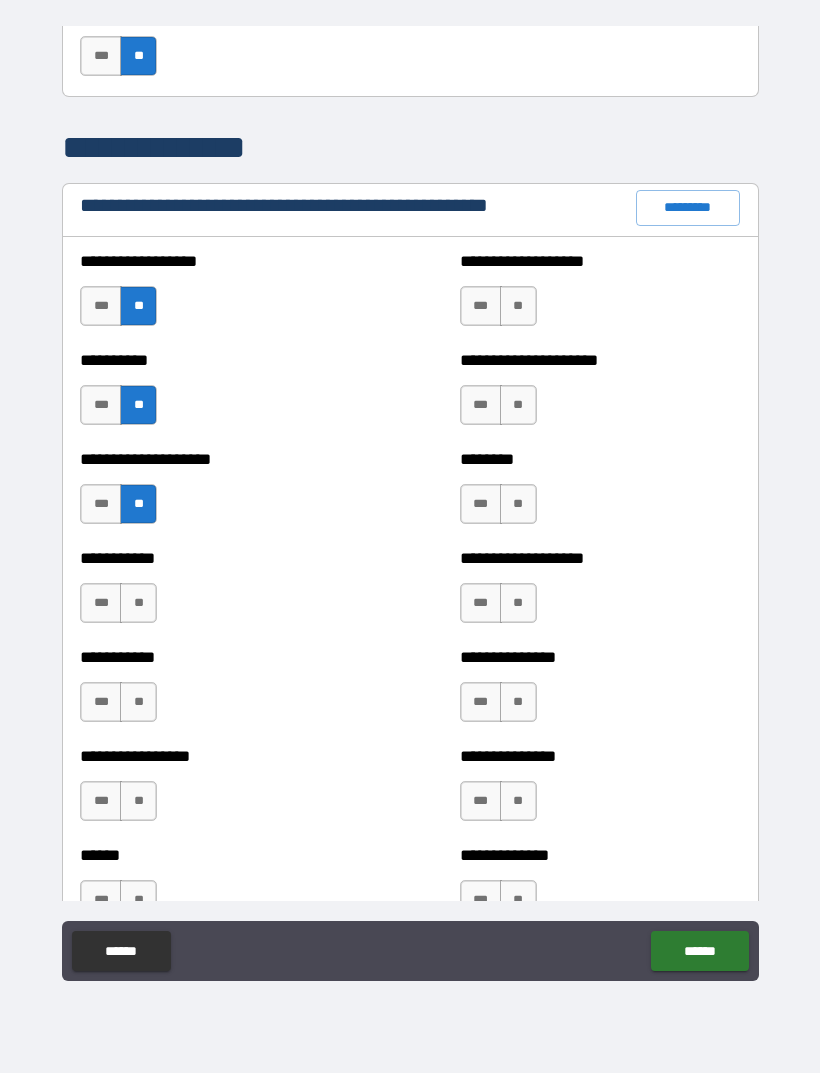 click on "**" at bounding box center [138, 603] 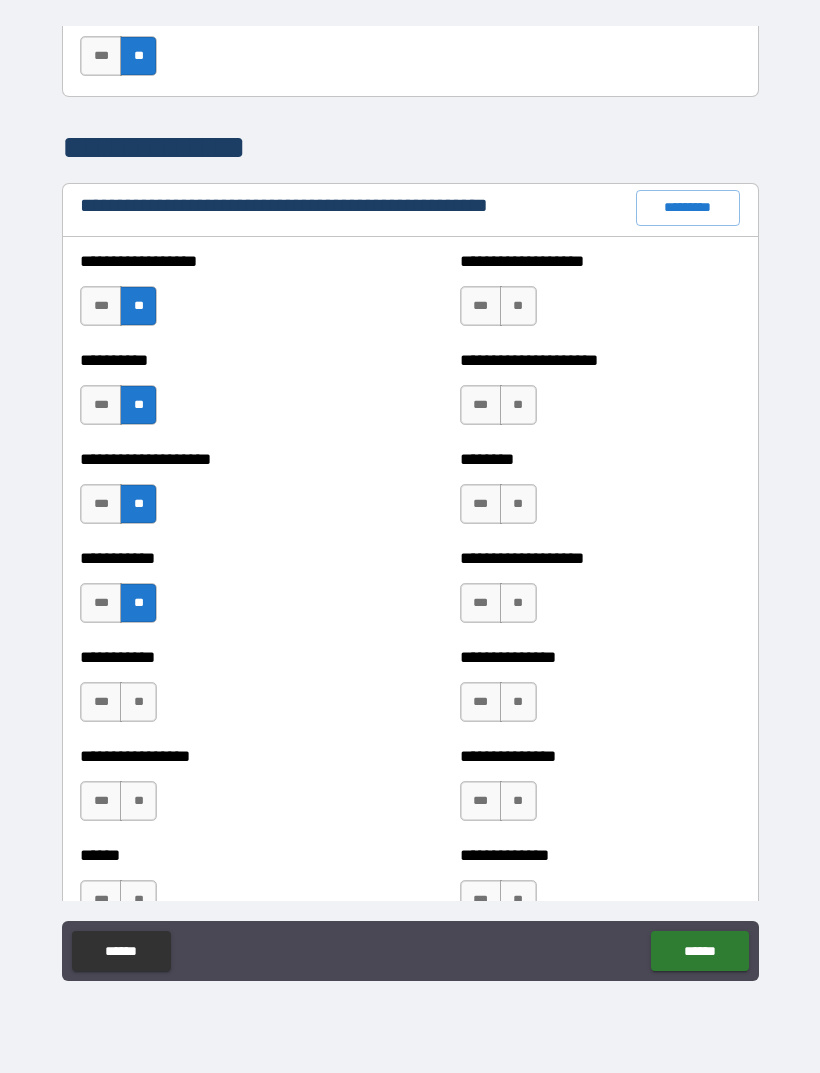 click on "**" at bounding box center (138, 702) 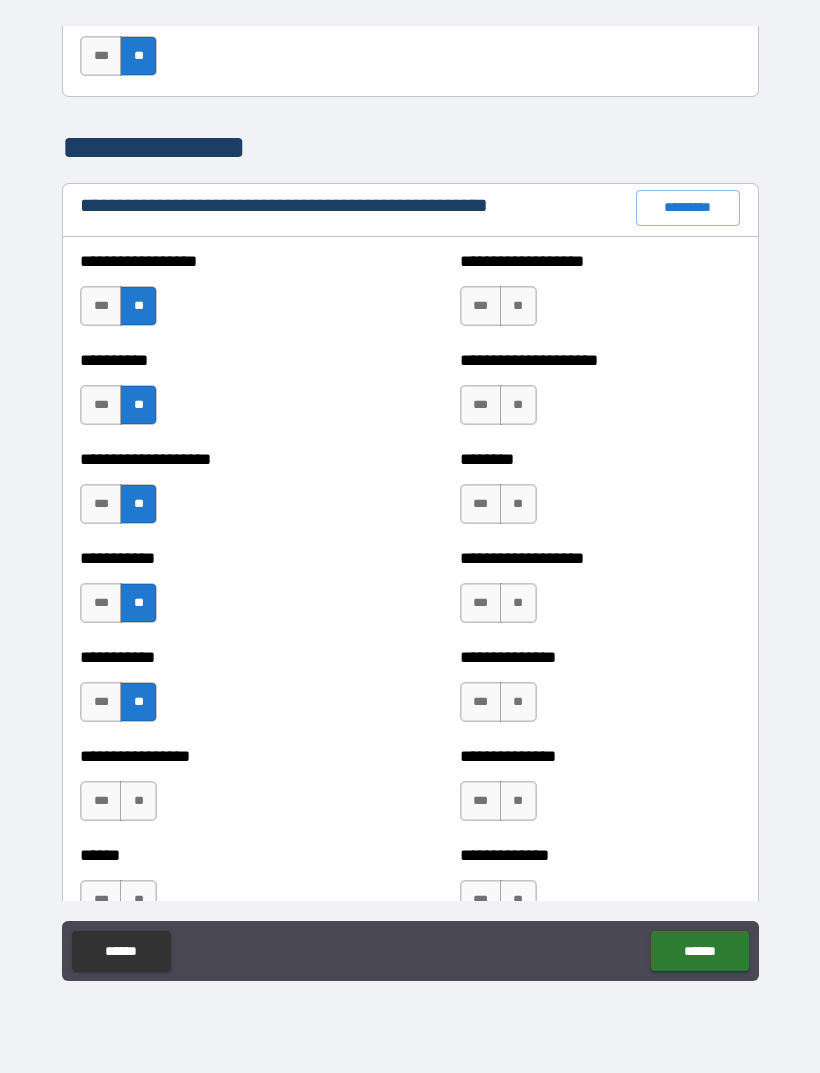 click on "**" at bounding box center (138, 801) 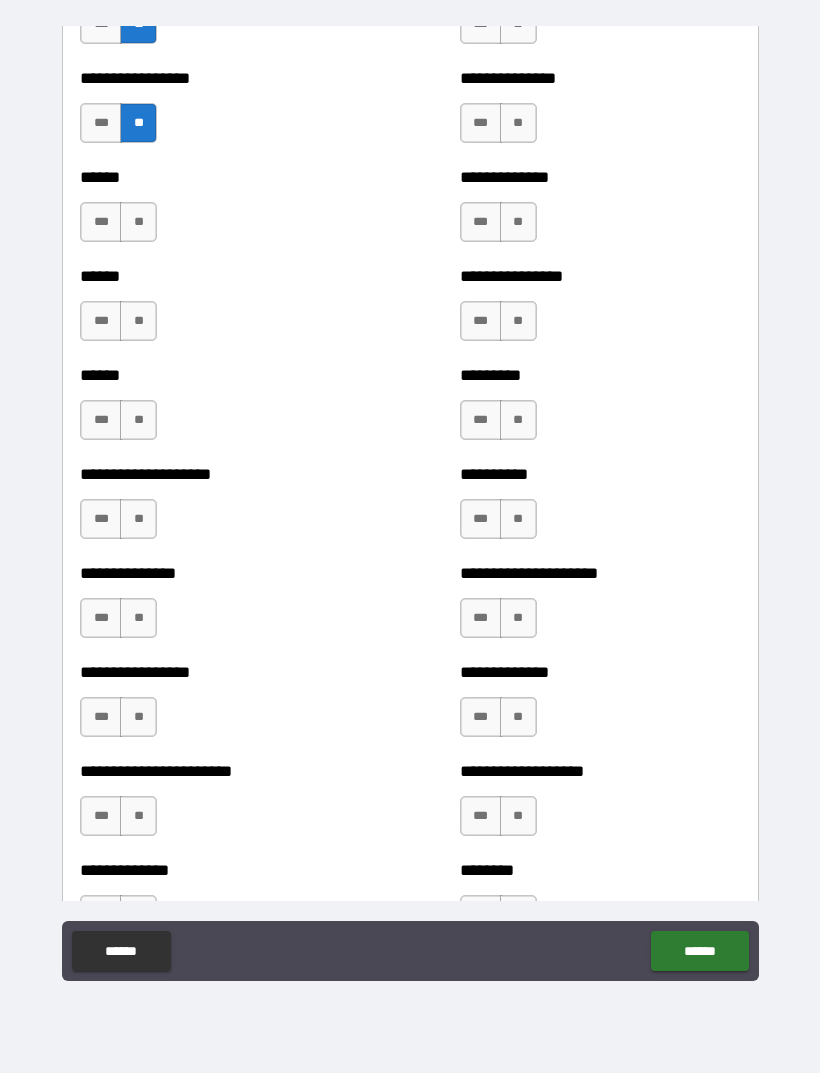 scroll, scrollTop: 2929, scrollLeft: 0, axis: vertical 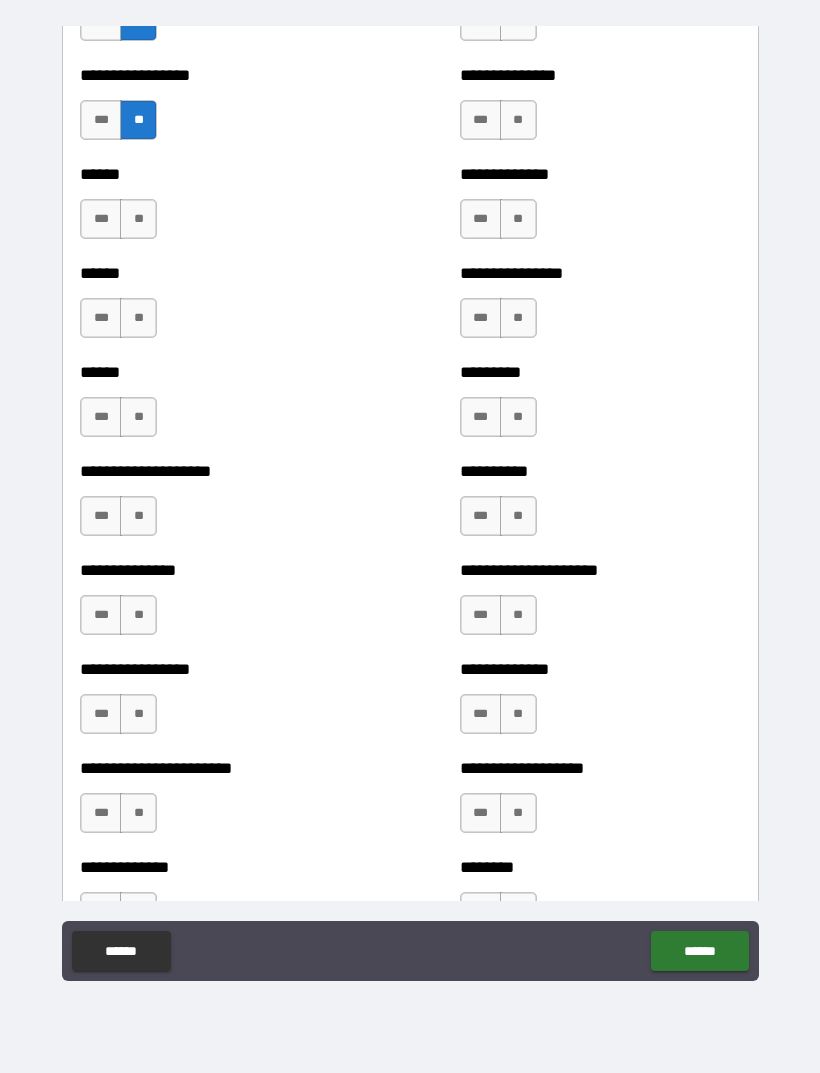 click on "***" at bounding box center [101, 219] 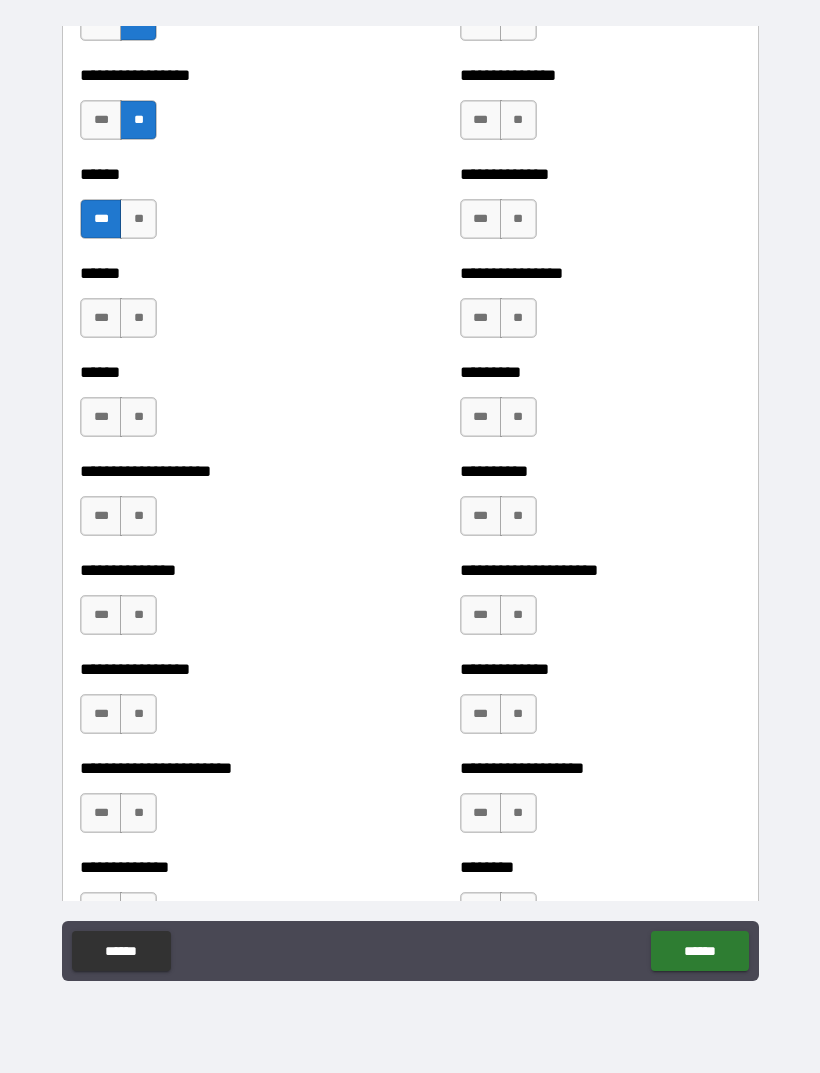 click on "**" at bounding box center (138, 318) 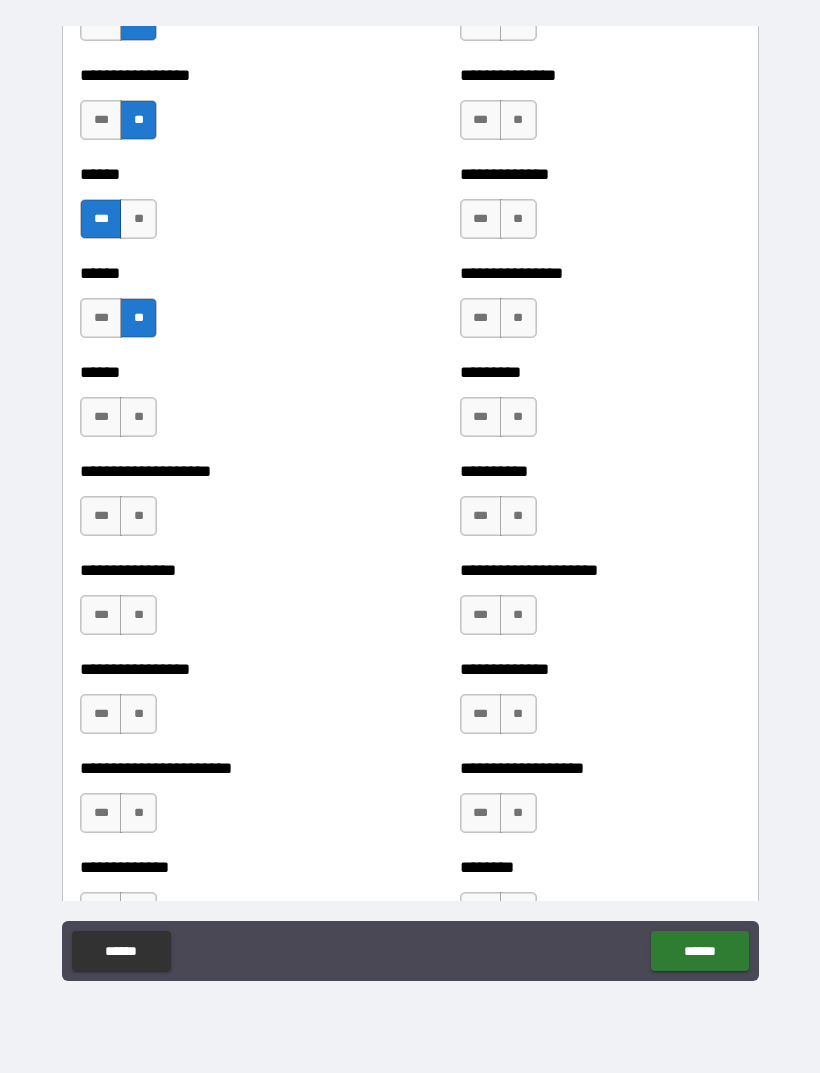 click on "**" at bounding box center (138, 417) 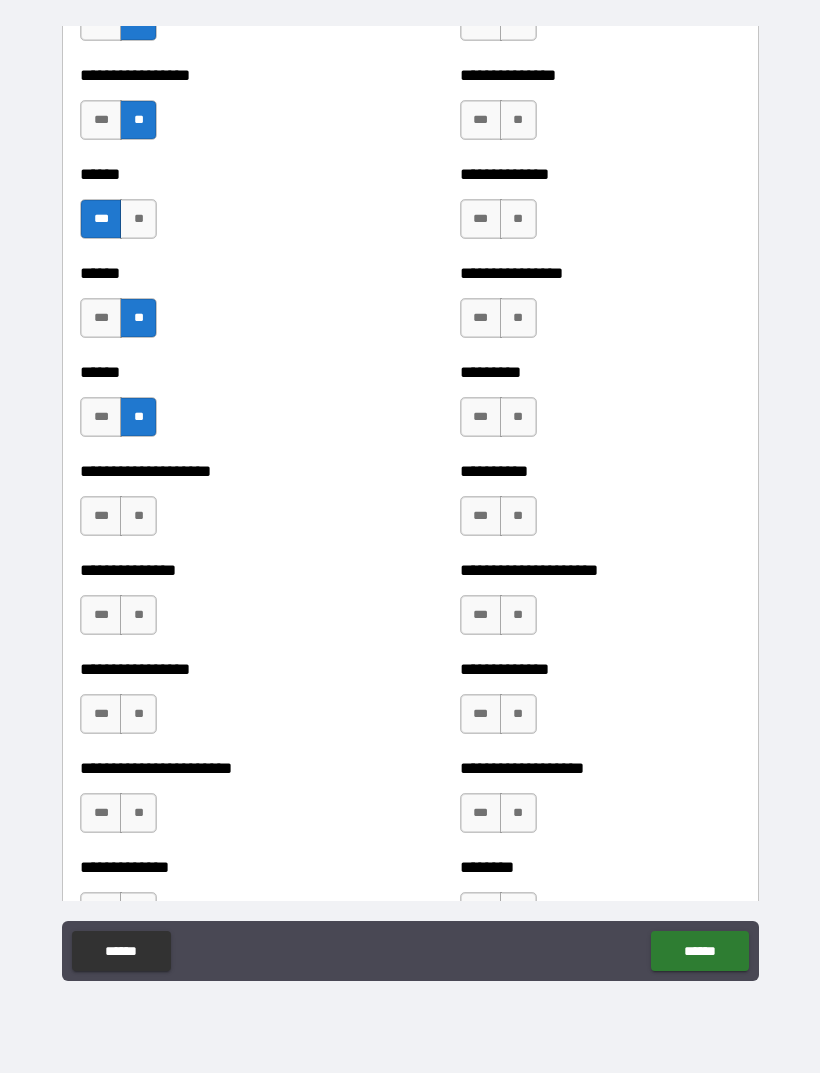 click on "***" at bounding box center (101, 516) 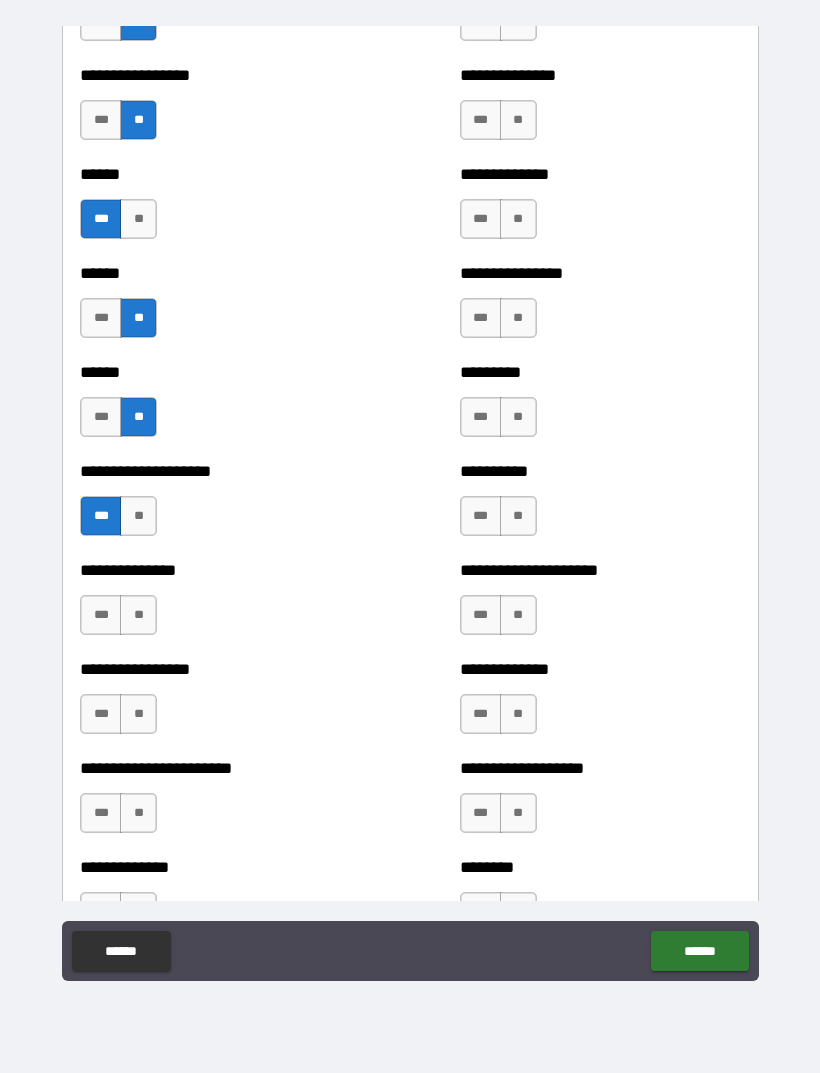 click on "**" at bounding box center (138, 615) 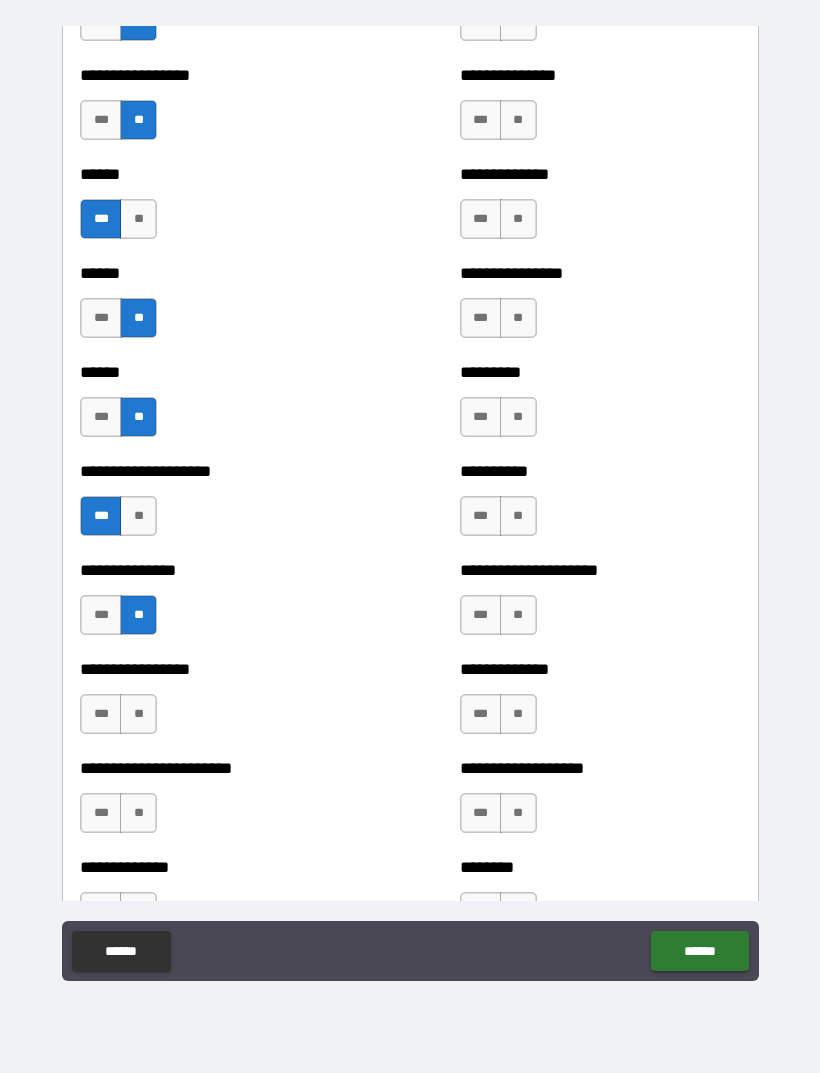 click on "***" at bounding box center [101, 714] 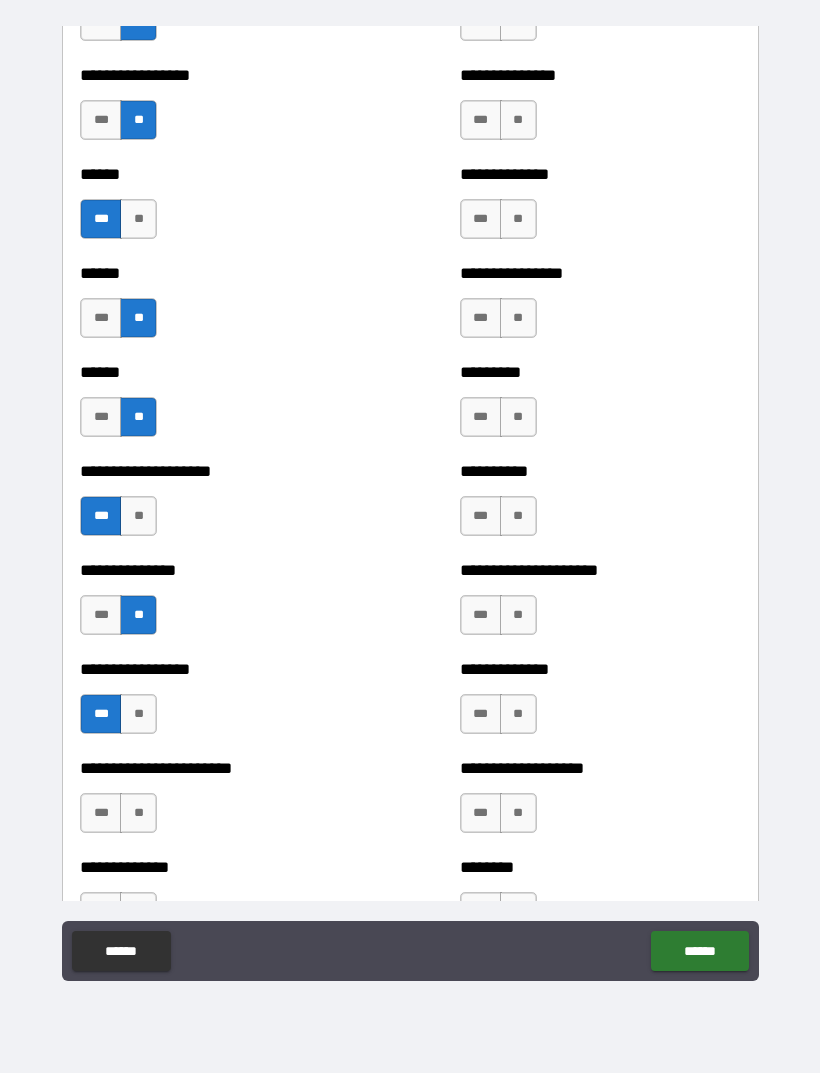 click on "**" at bounding box center (138, 813) 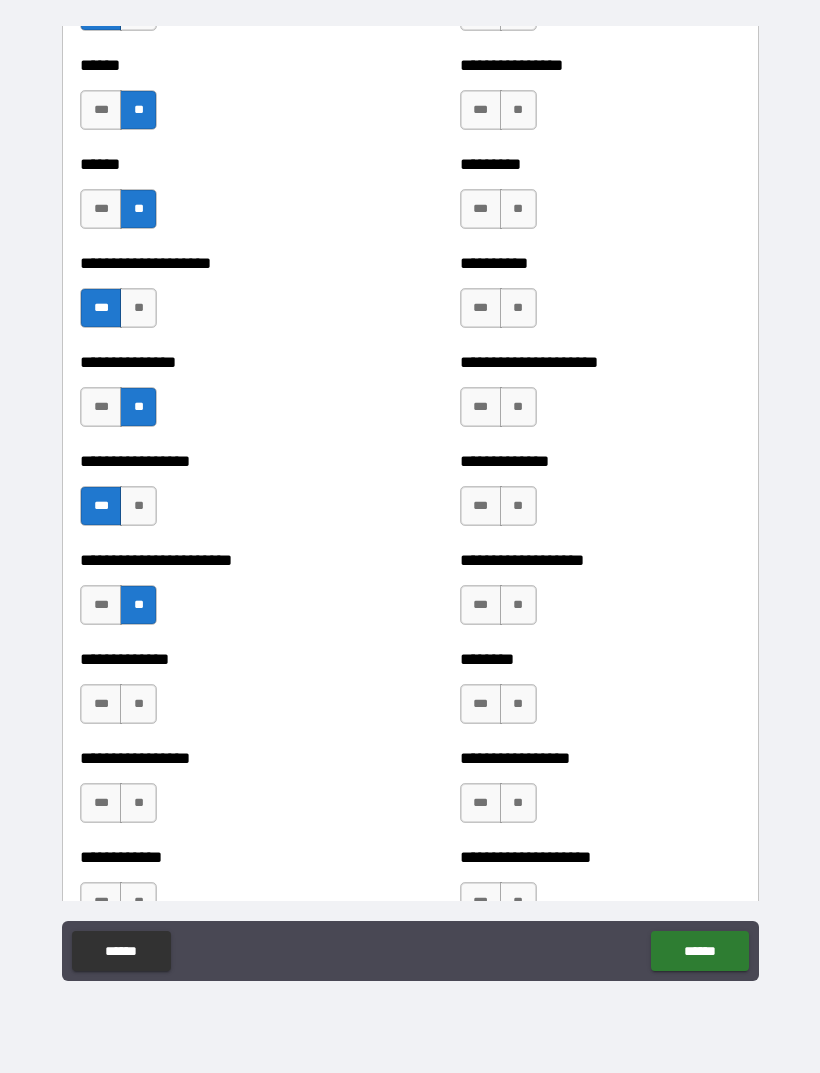 scroll, scrollTop: 3144, scrollLeft: 0, axis: vertical 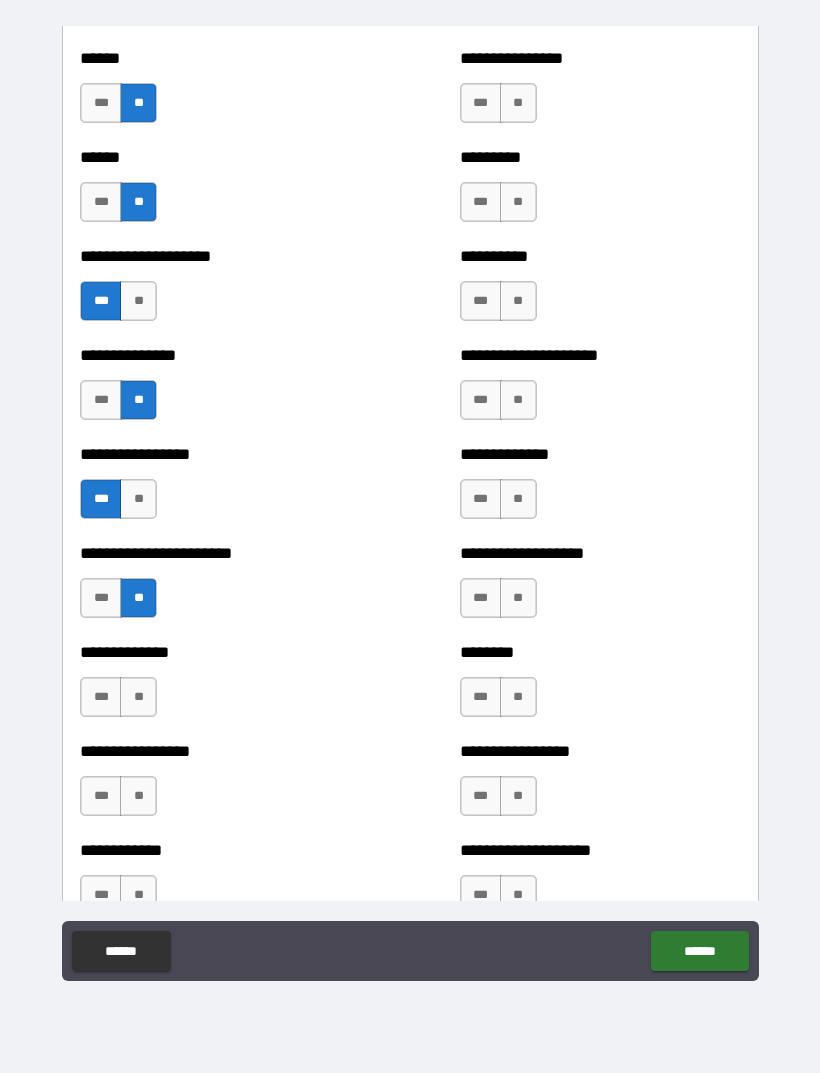 click on "**" at bounding box center [138, 697] 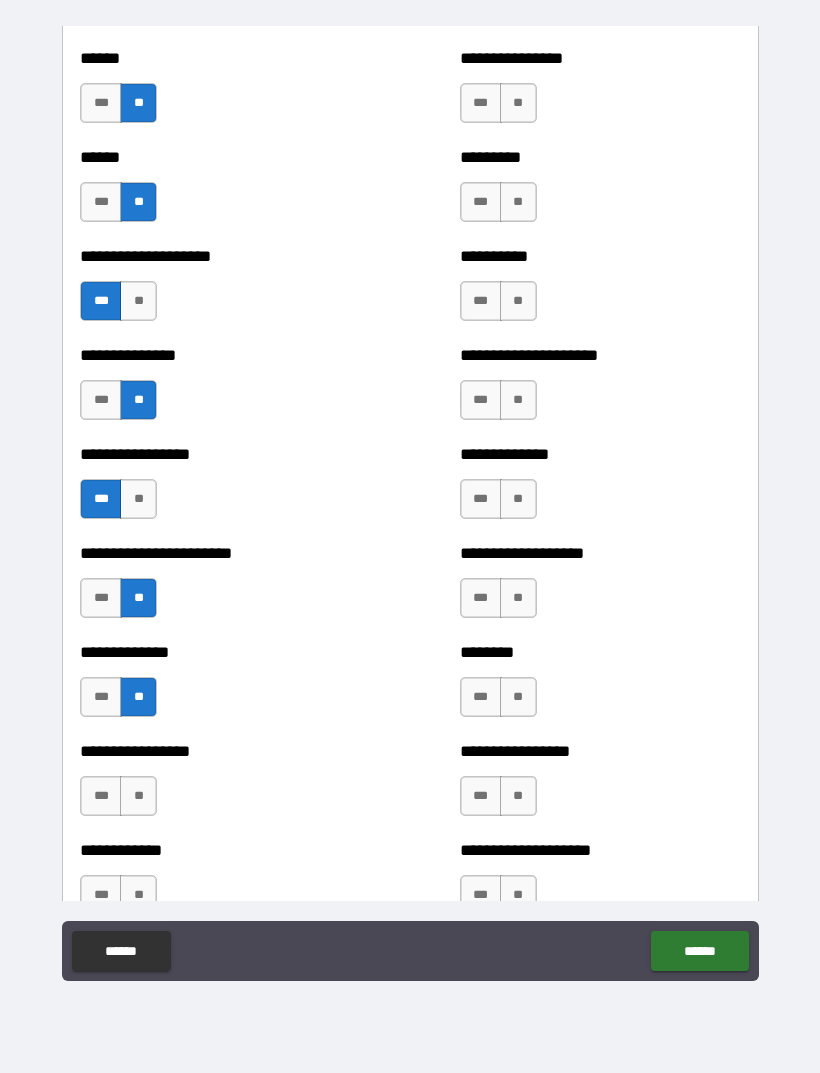 click on "**" at bounding box center [138, 796] 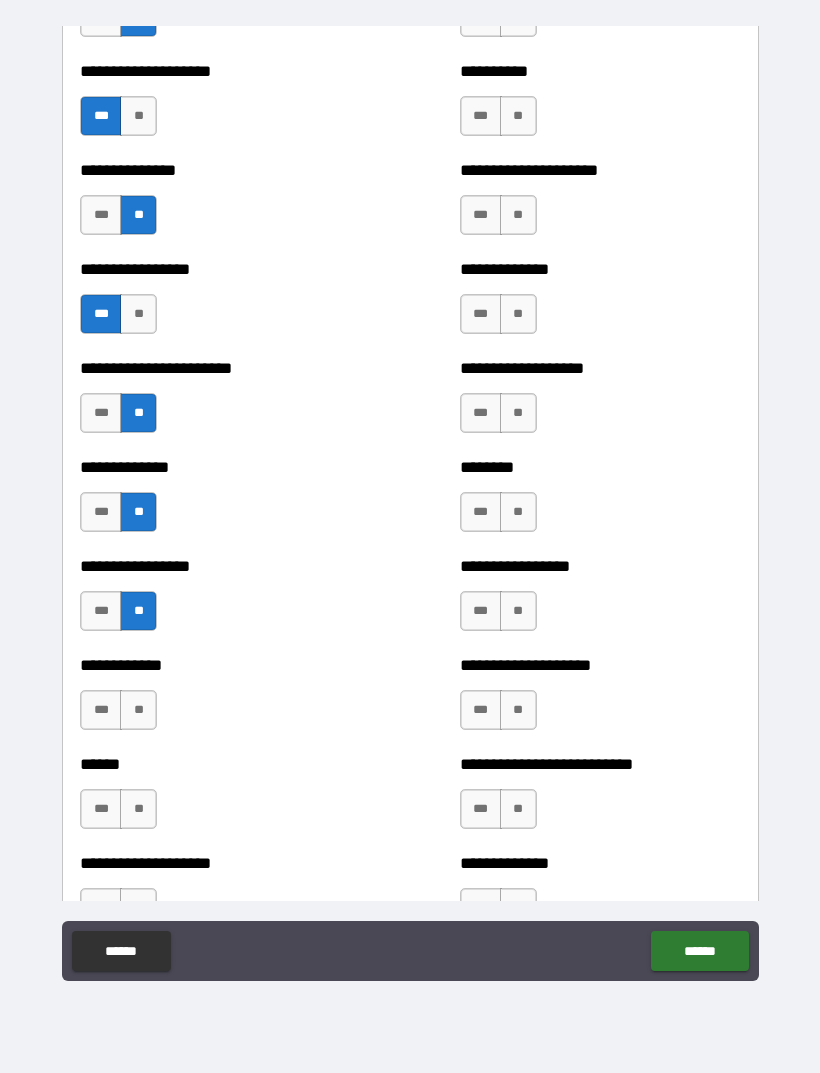 scroll, scrollTop: 3334, scrollLeft: 0, axis: vertical 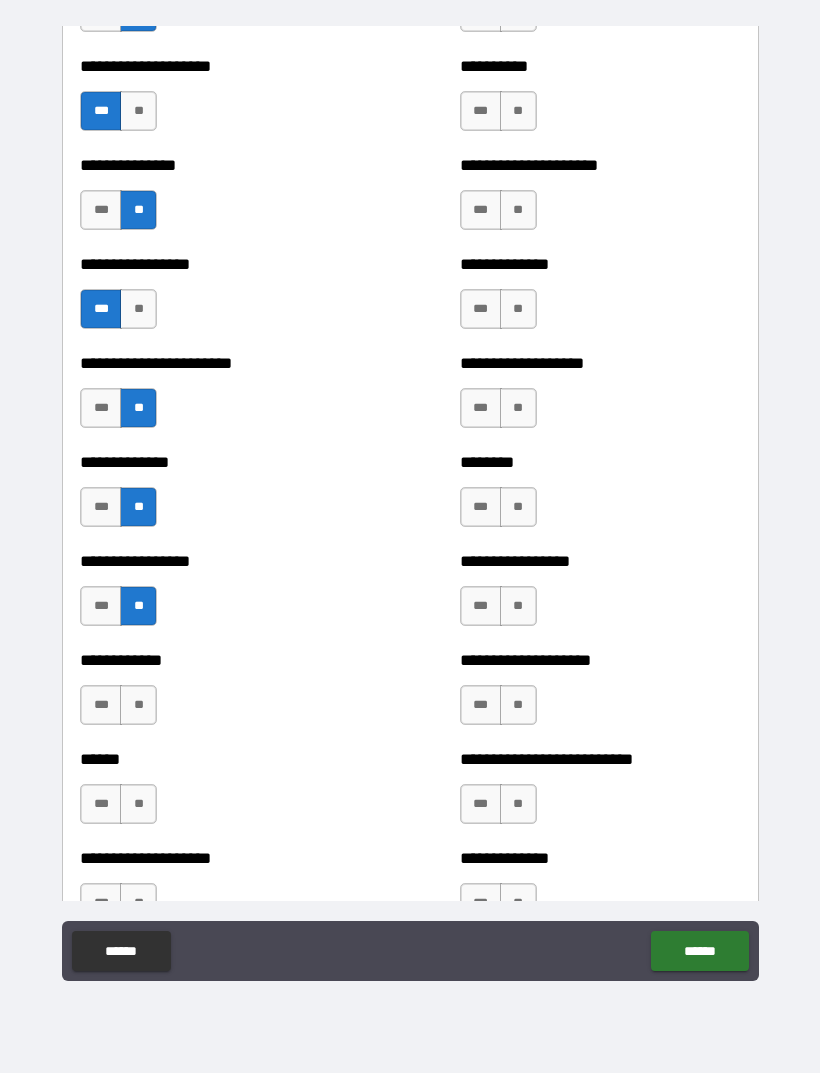 click on "***" at bounding box center [101, 705] 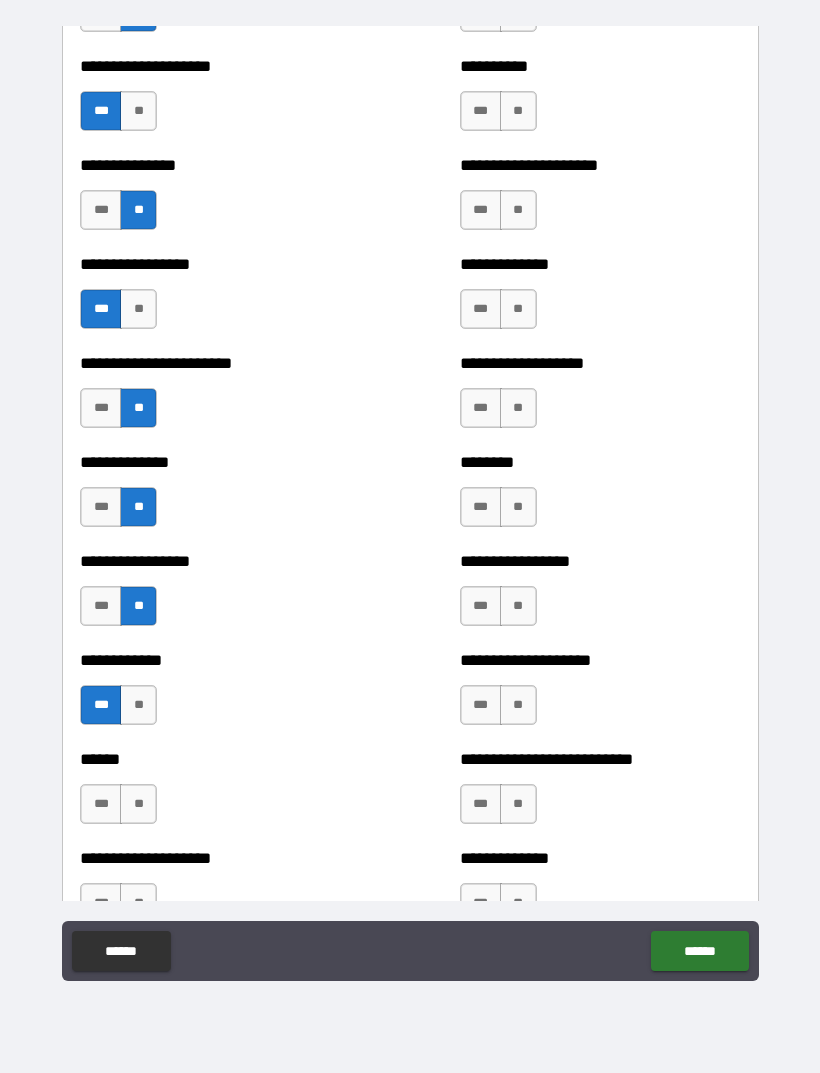 click on "**" at bounding box center [138, 804] 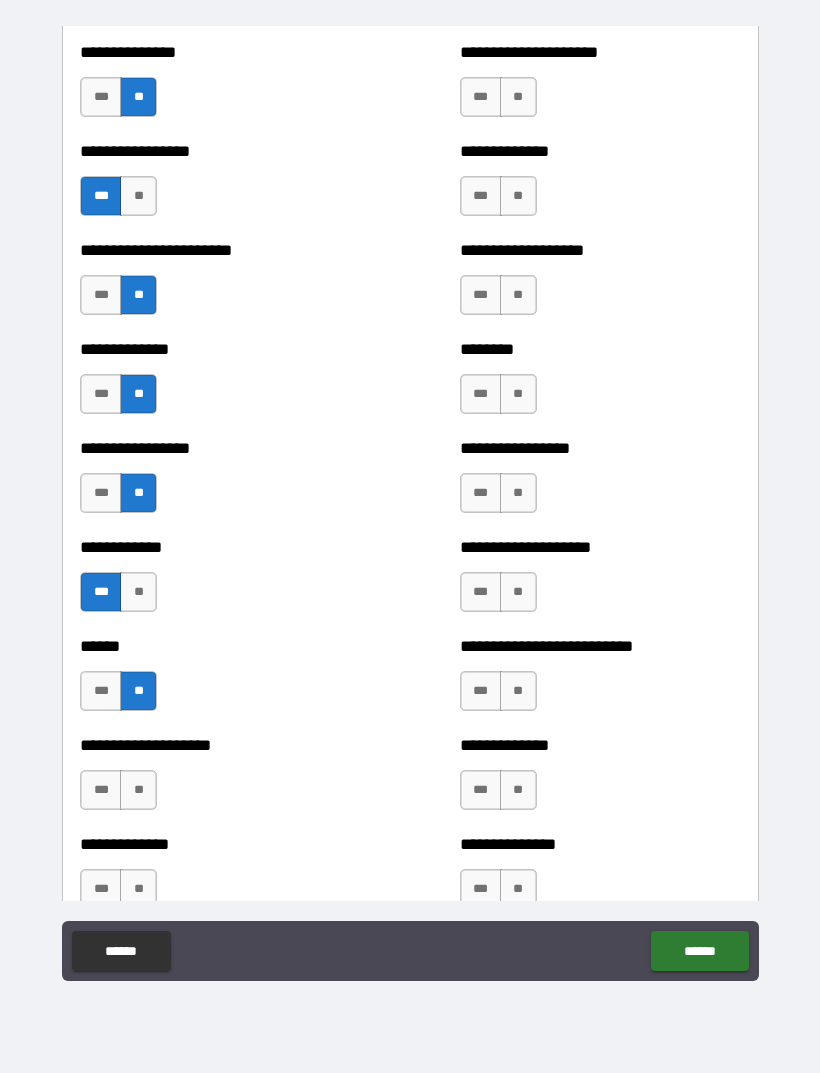 click on "**" at bounding box center [138, 790] 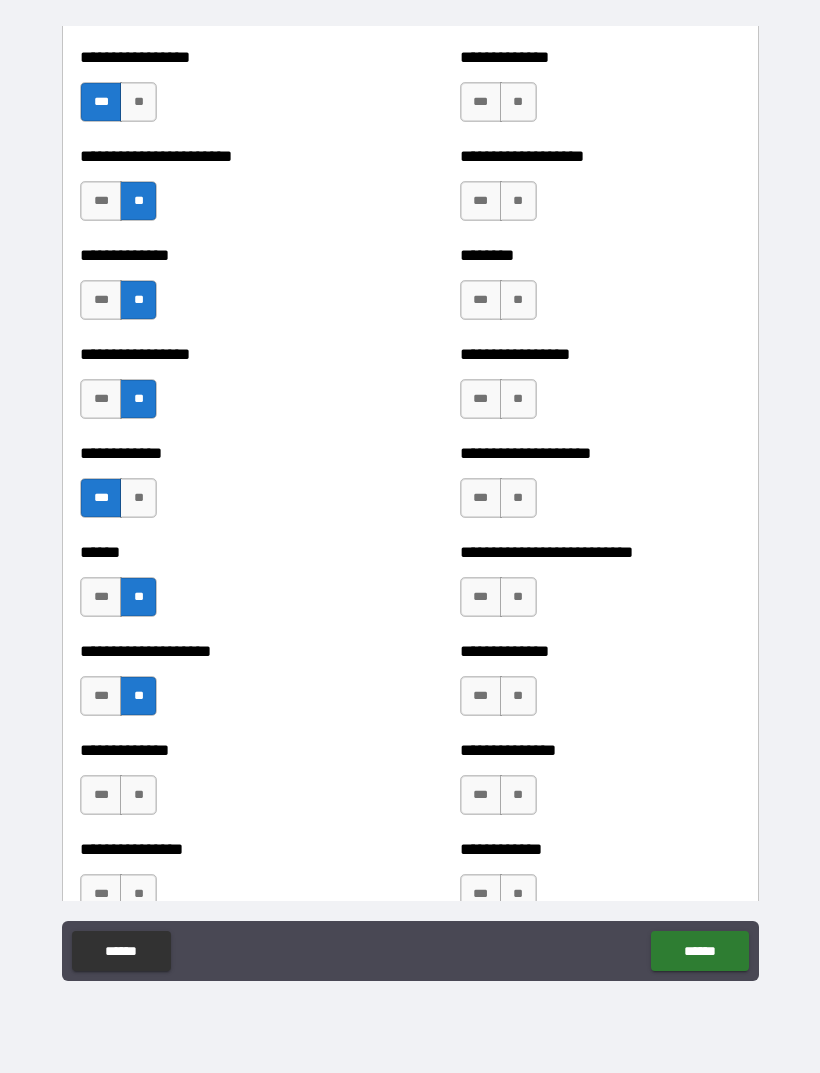 click on "**" at bounding box center (138, 795) 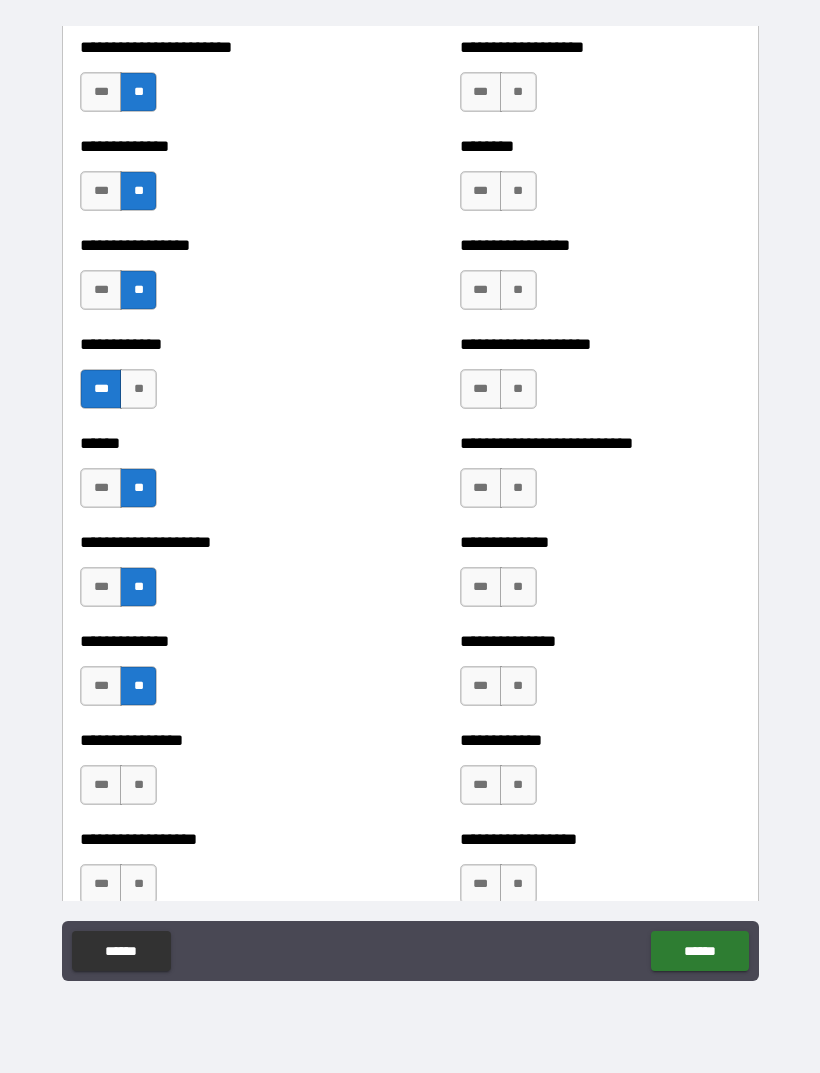 scroll, scrollTop: 3656, scrollLeft: 0, axis: vertical 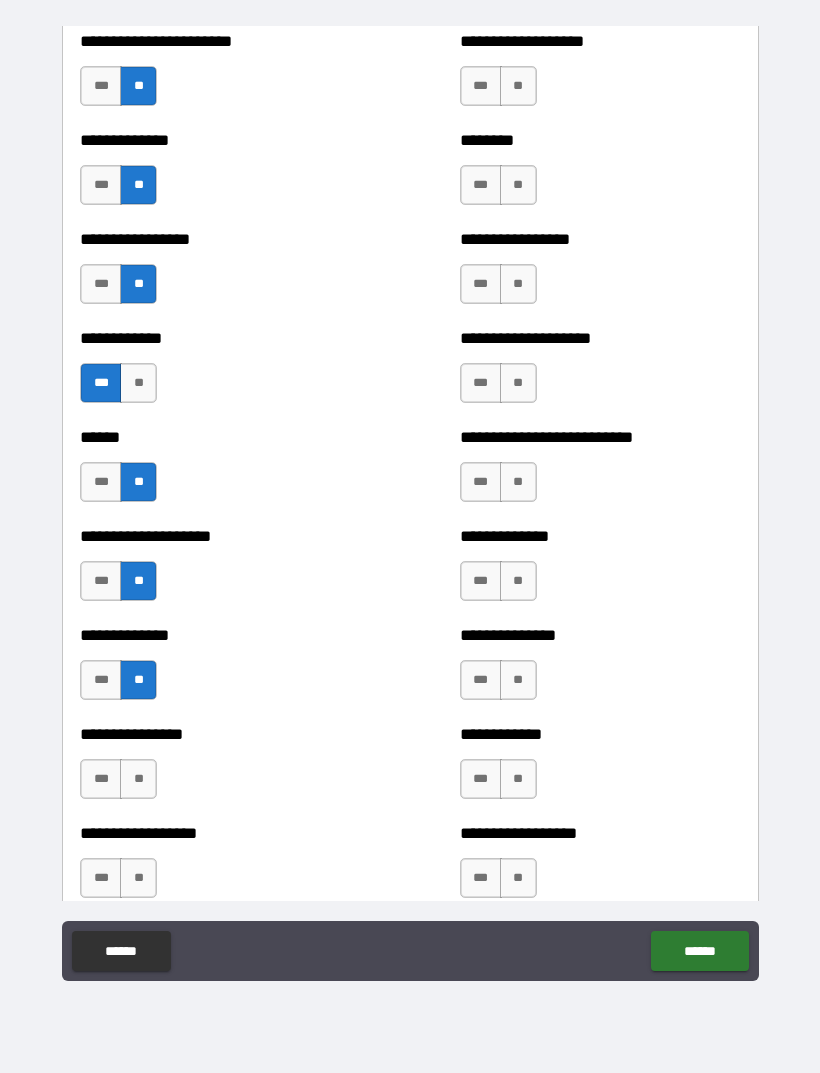 click on "**" at bounding box center (138, 779) 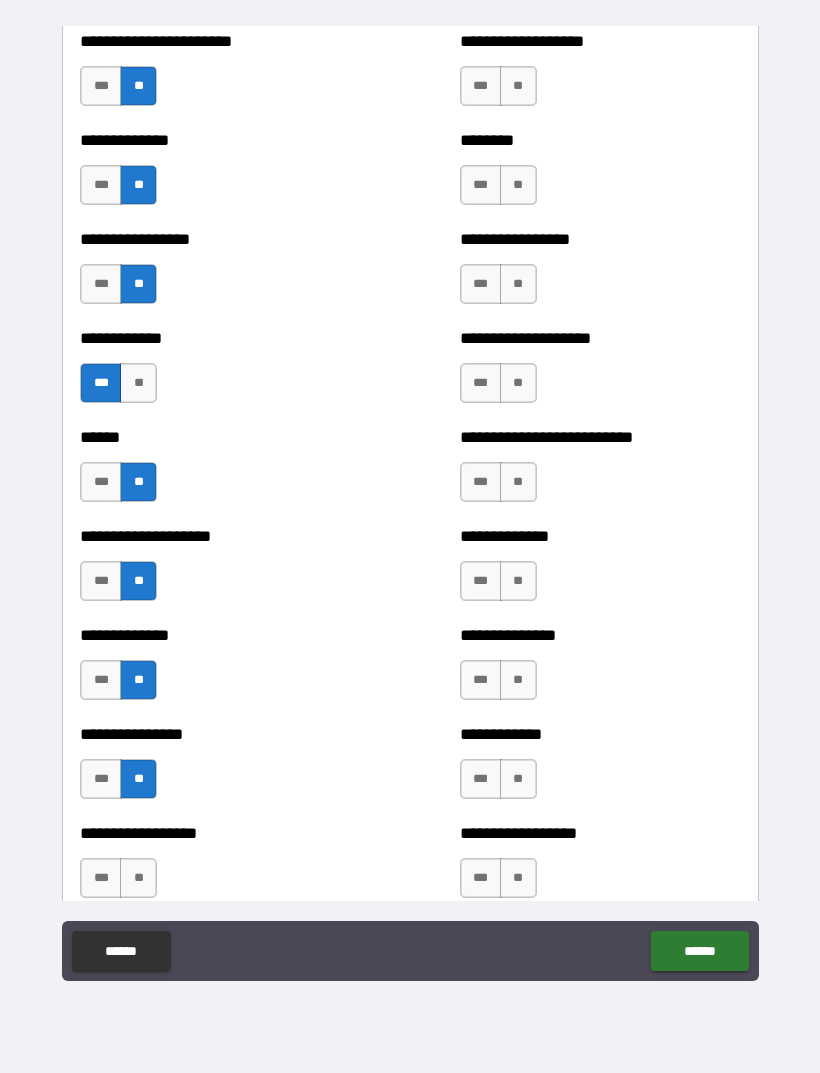 click on "**" at bounding box center [138, 878] 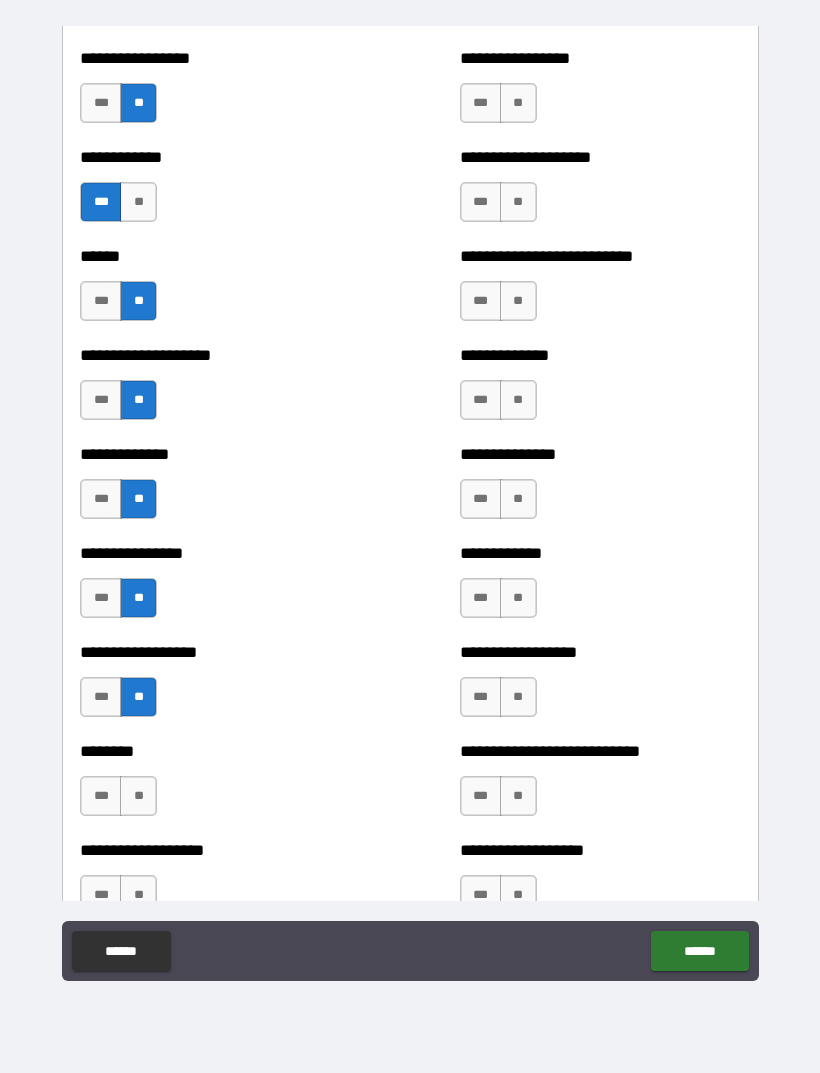 click on "**" at bounding box center [138, 796] 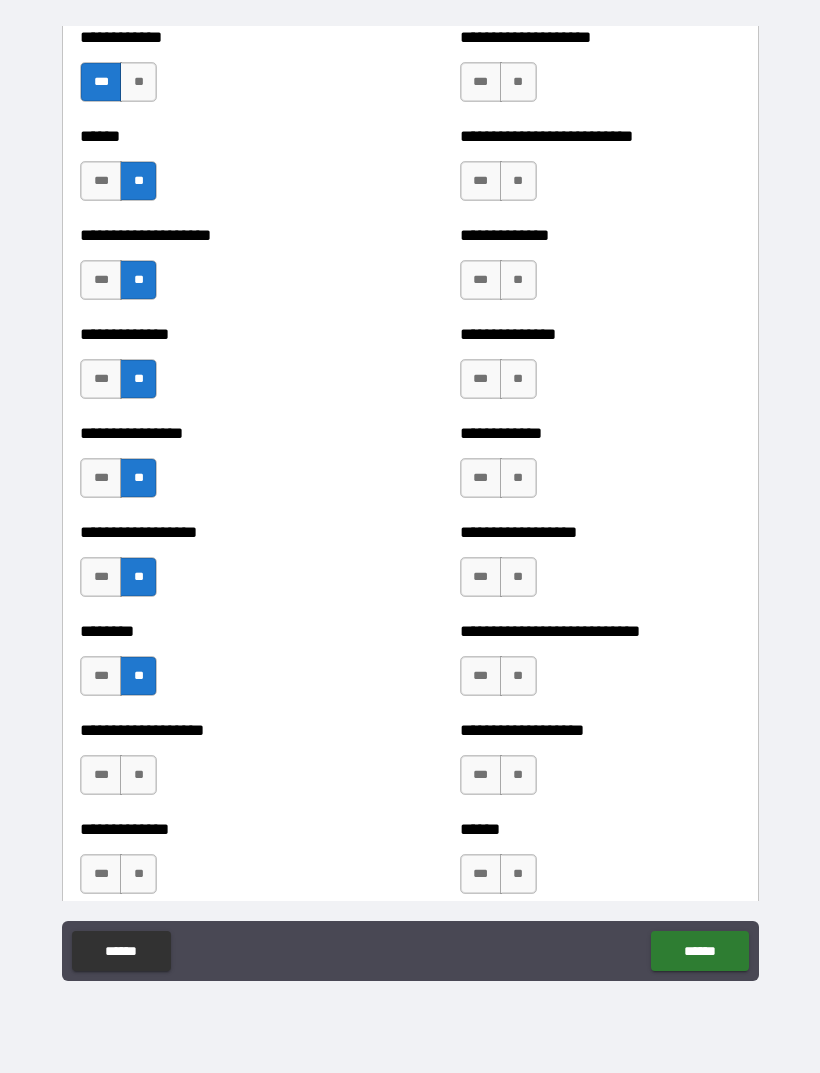 click on "**" at bounding box center [138, 775] 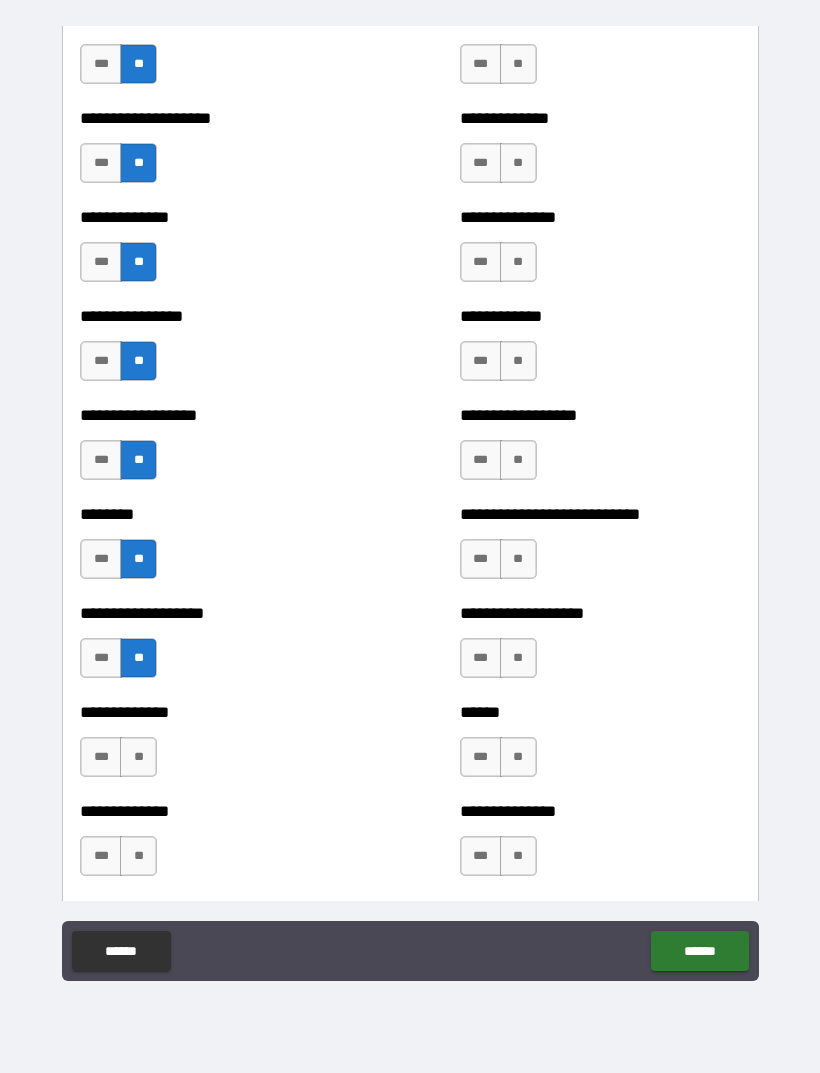 click on "**" at bounding box center [138, 757] 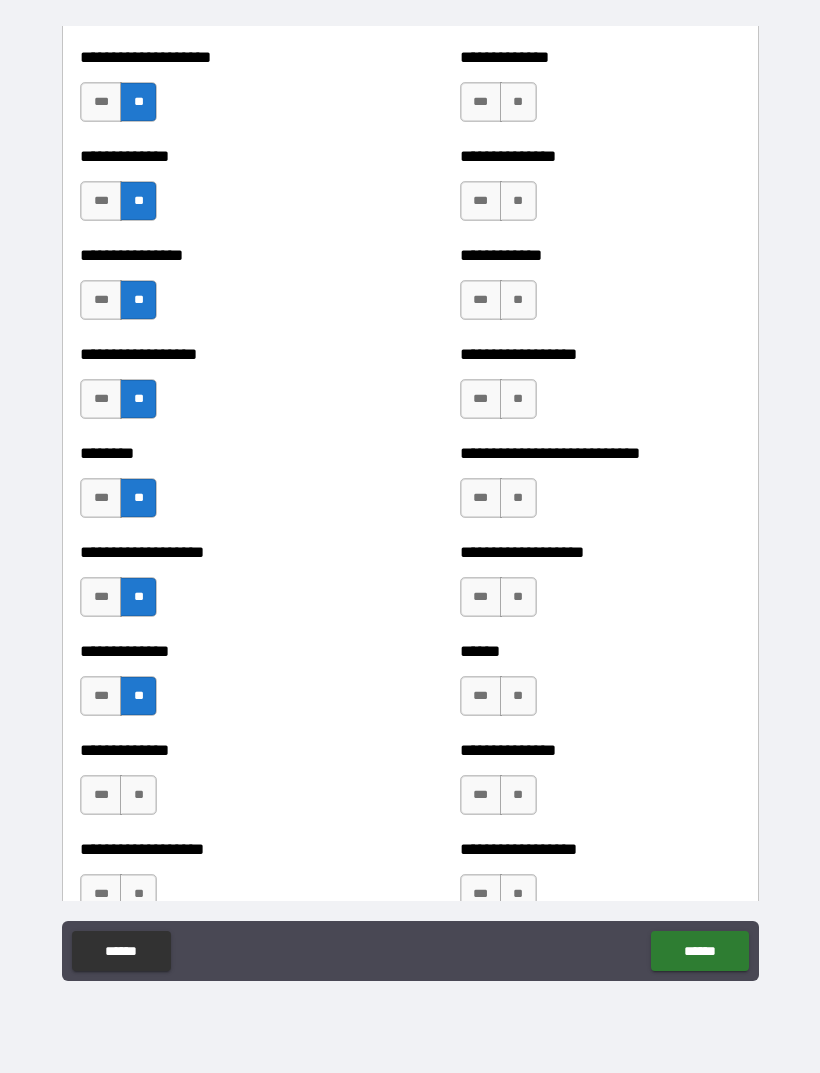 click on "**" at bounding box center (138, 795) 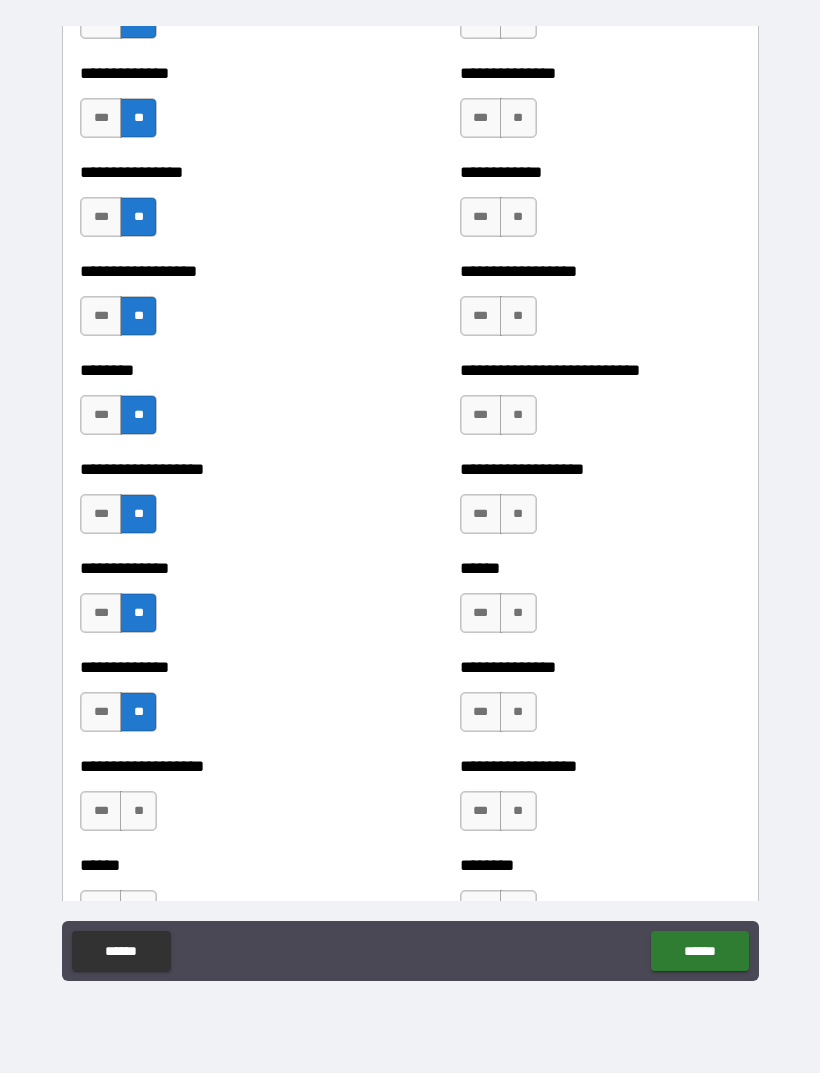 scroll, scrollTop: 4217, scrollLeft: 0, axis: vertical 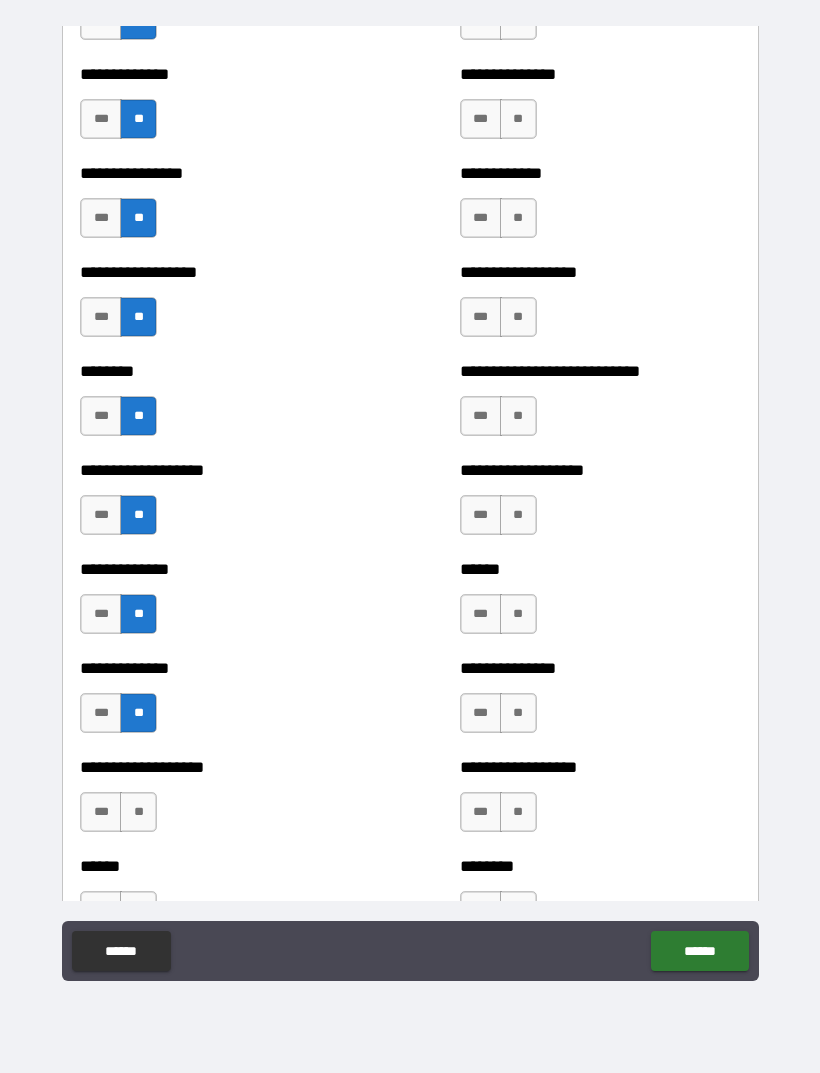 click on "**" at bounding box center [138, 812] 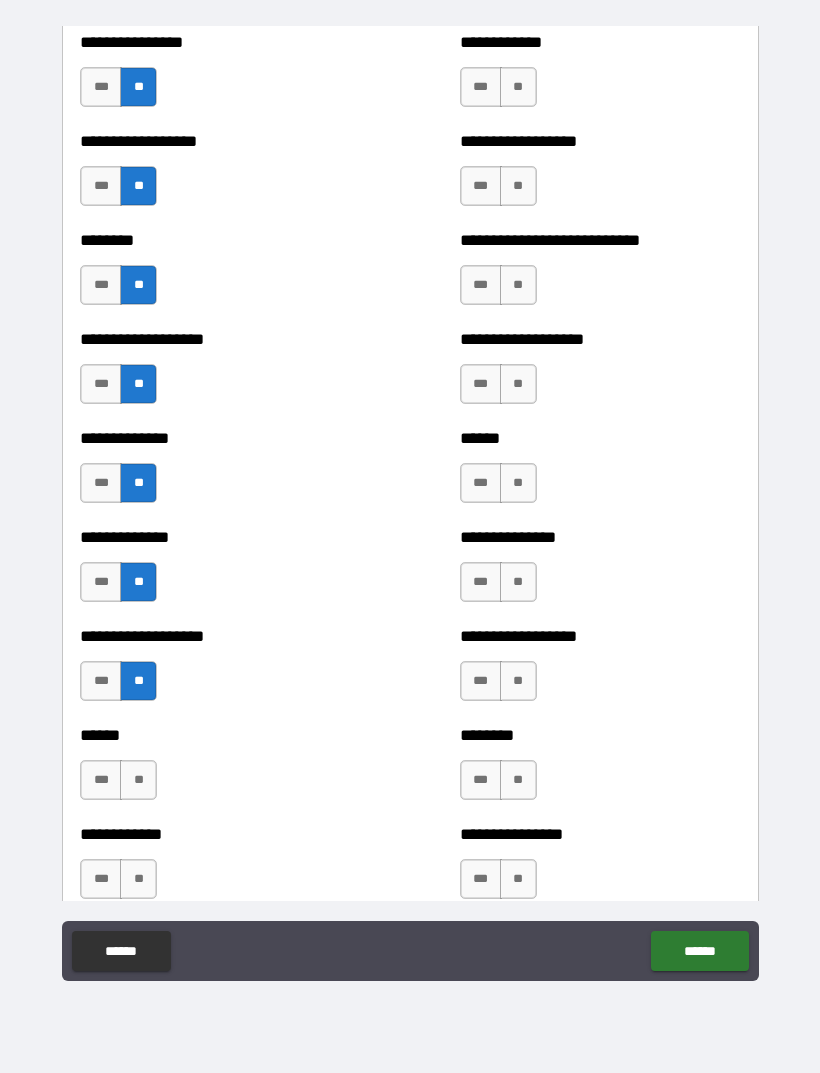 scroll, scrollTop: 4352, scrollLeft: 0, axis: vertical 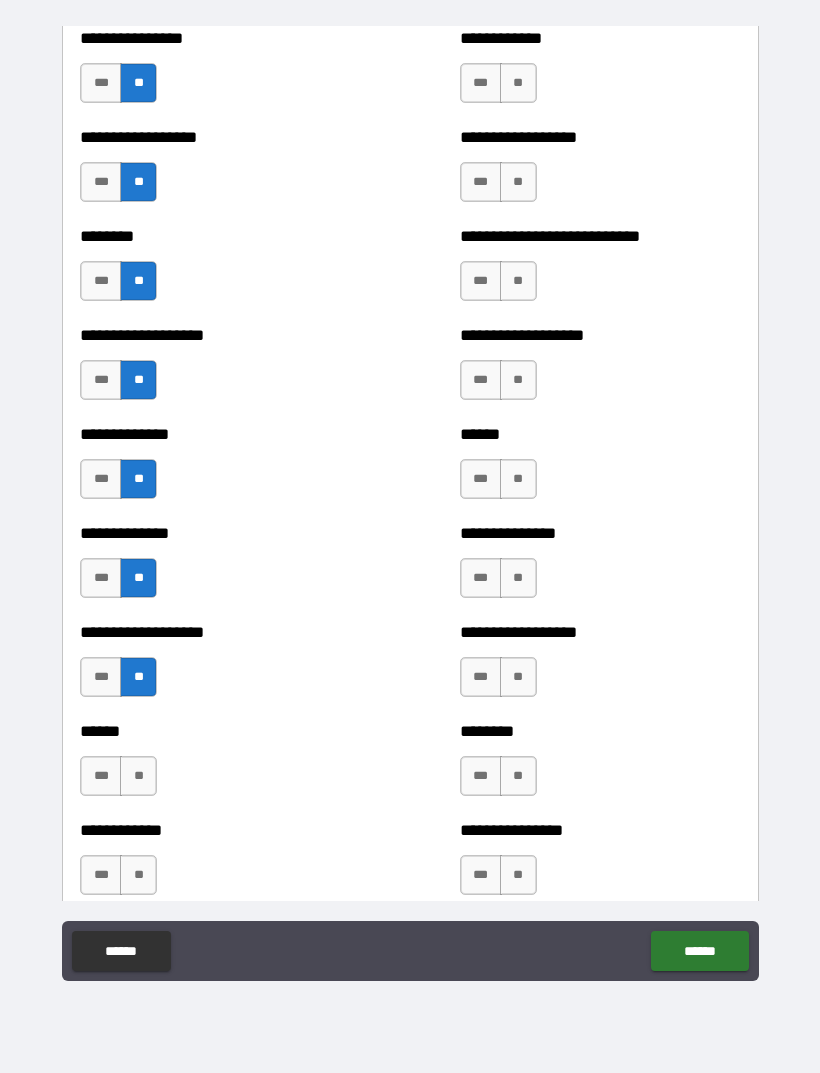 click on "**" at bounding box center (138, 776) 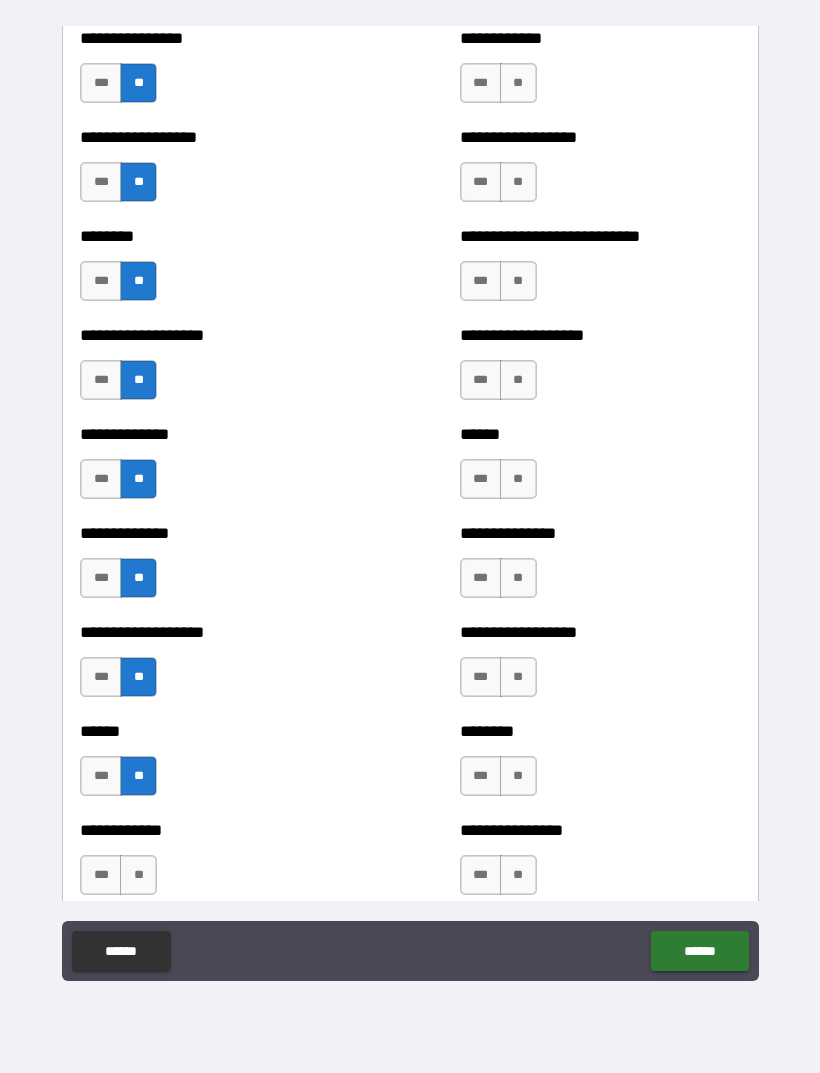 click on "**" at bounding box center [138, 875] 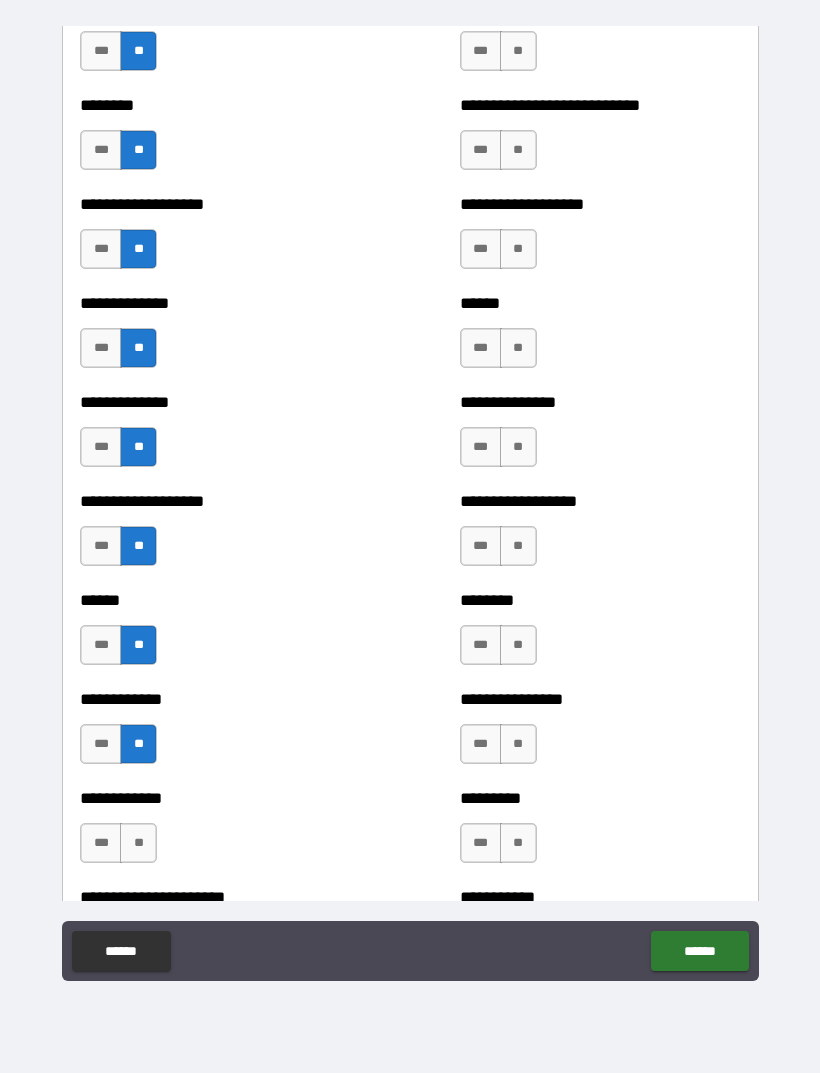 scroll, scrollTop: 4506, scrollLeft: 0, axis: vertical 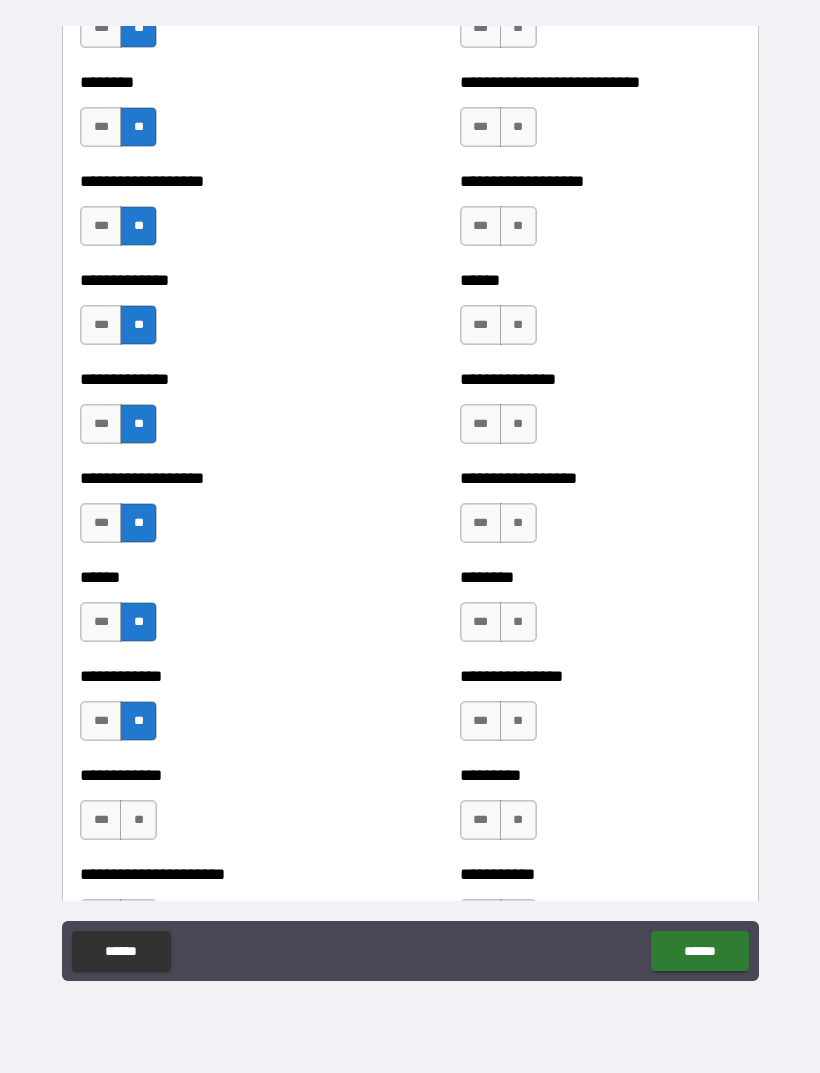 click on "**" at bounding box center [138, 820] 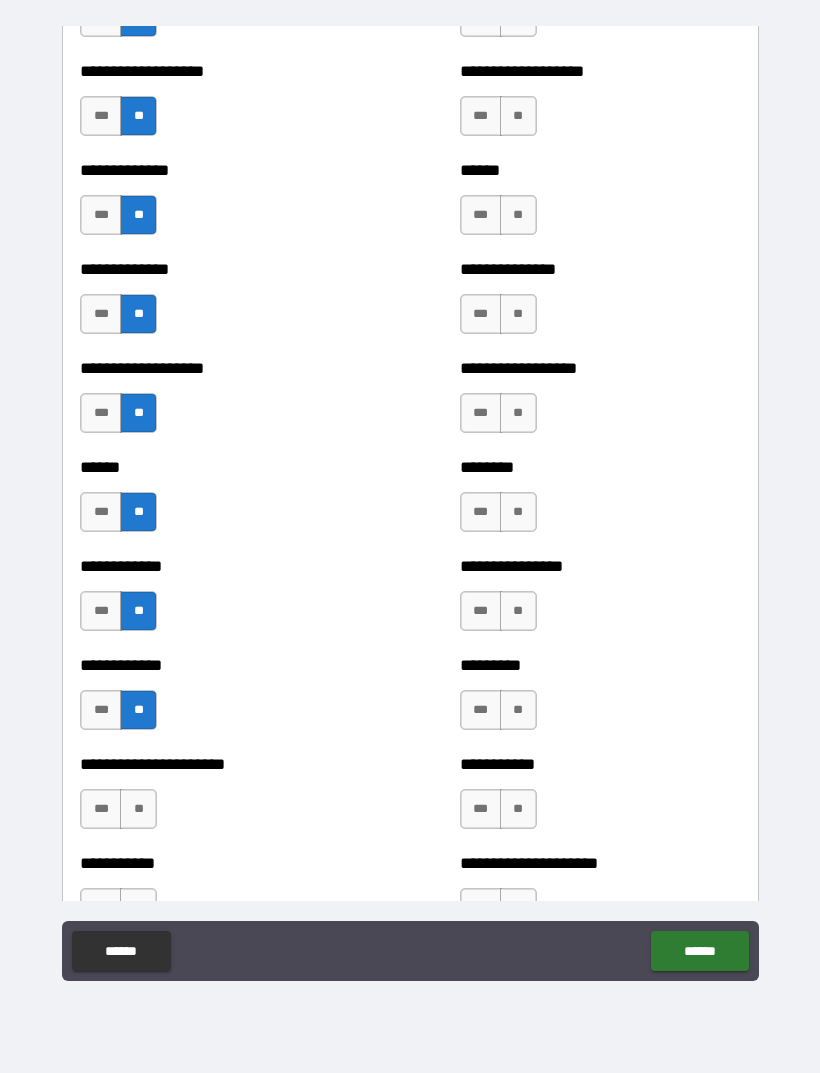 click on "**" at bounding box center [138, 809] 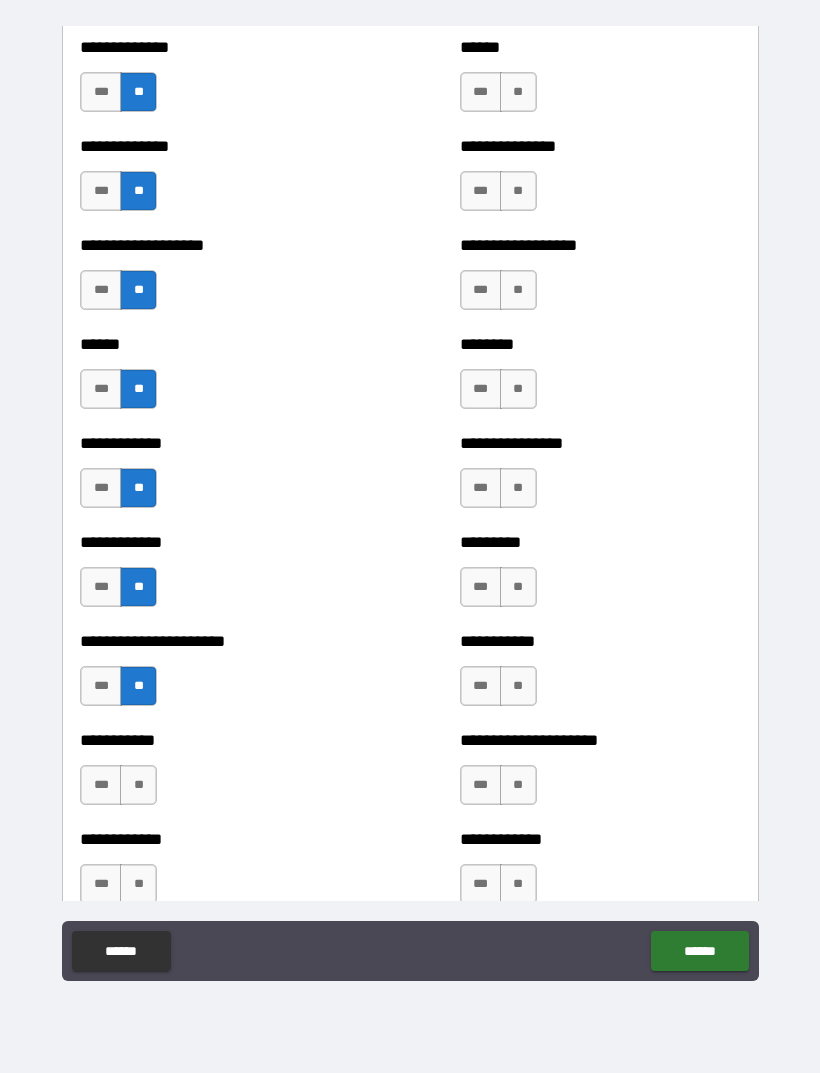 click on "**" at bounding box center (138, 785) 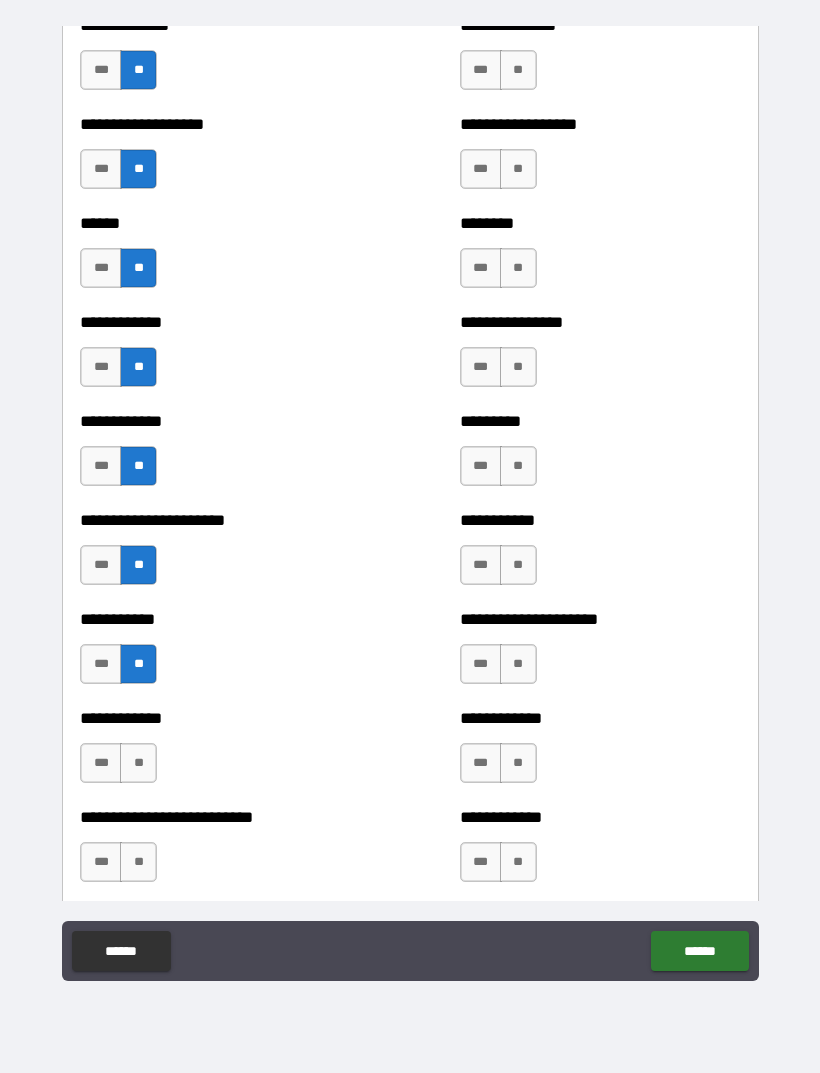 click on "**" at bounding box center [138, 763] 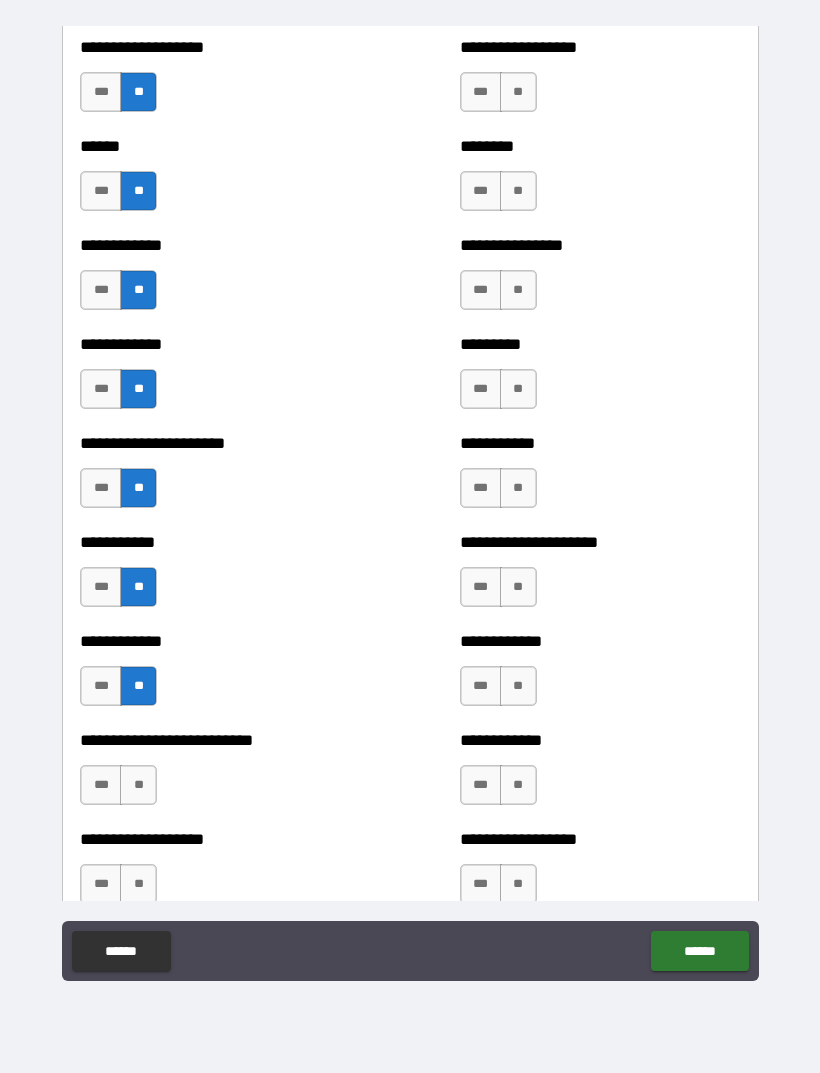click on "**" at bounding box center [138, 785] 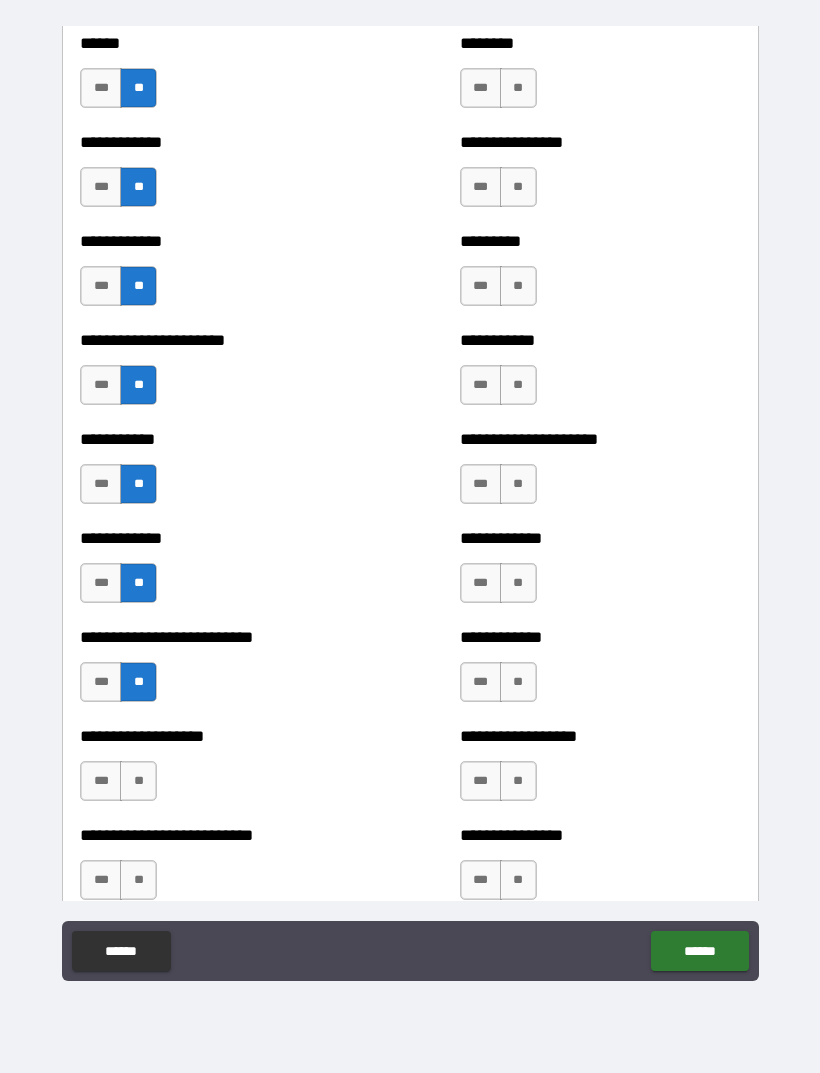 scroll, scrollTop: 5052, scrollLeft: 0, axis: vertical 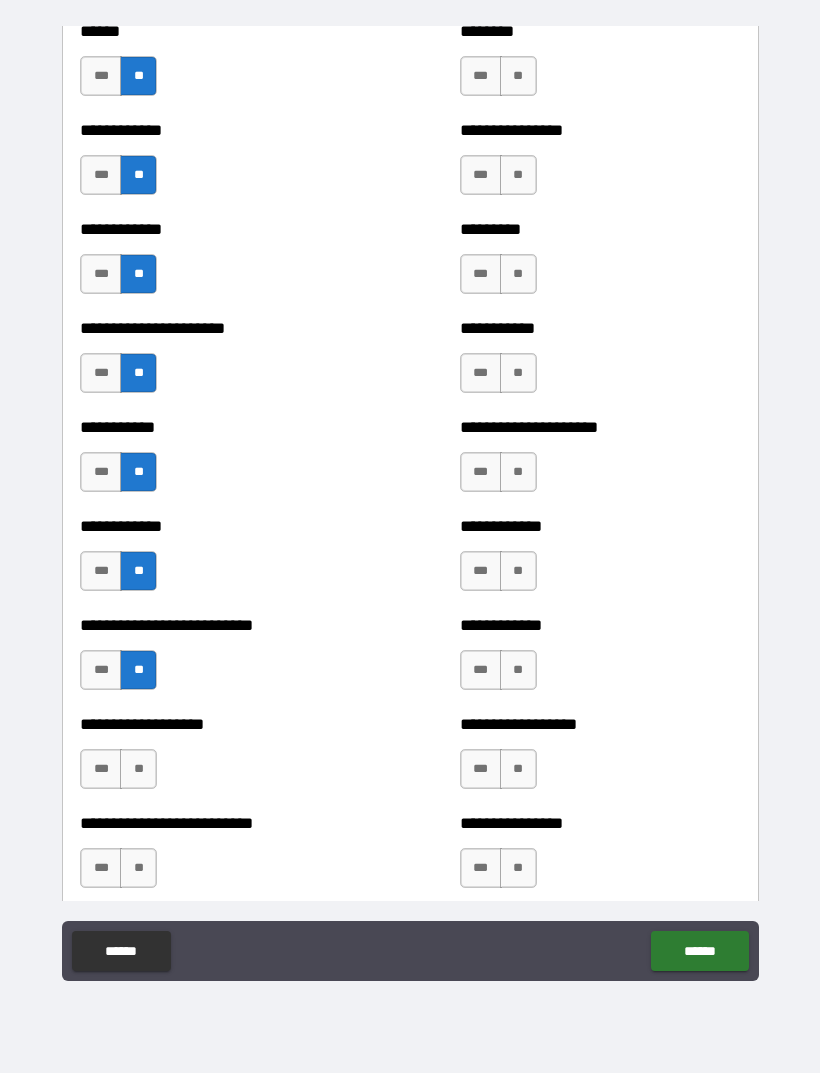 click on "**" at bounding box center [138, 769] 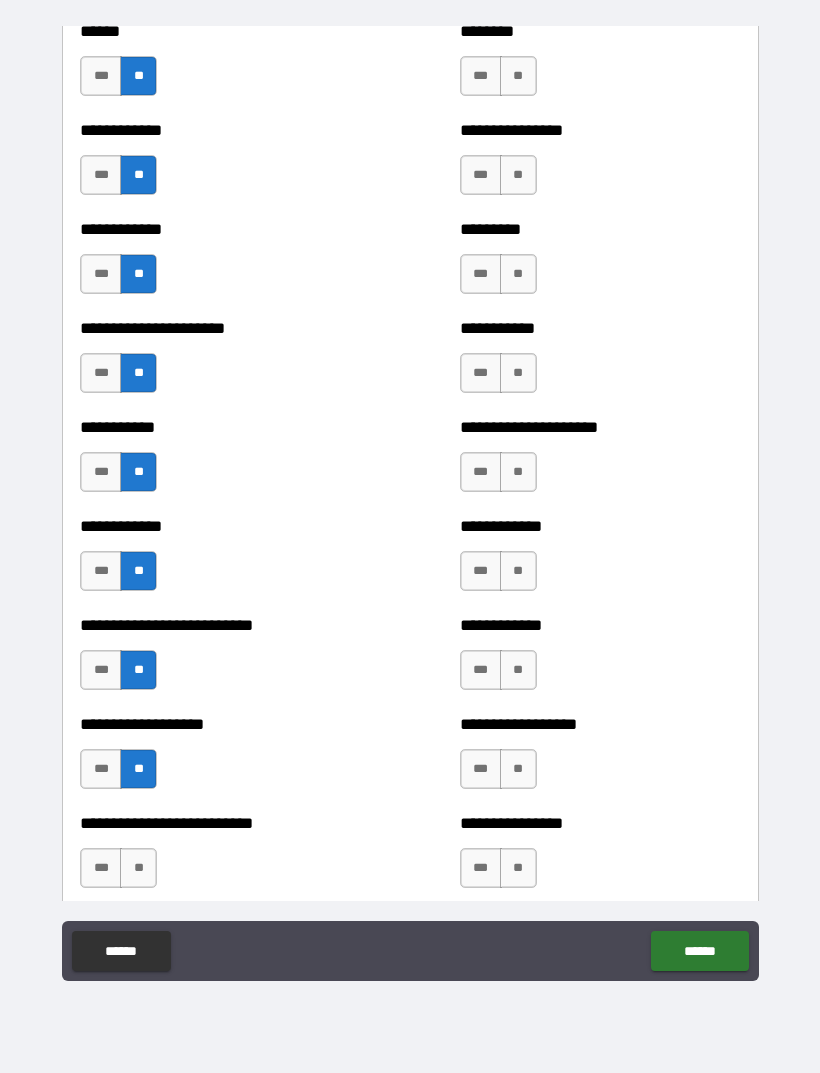 click on "**" at bounding box center (138, 868) 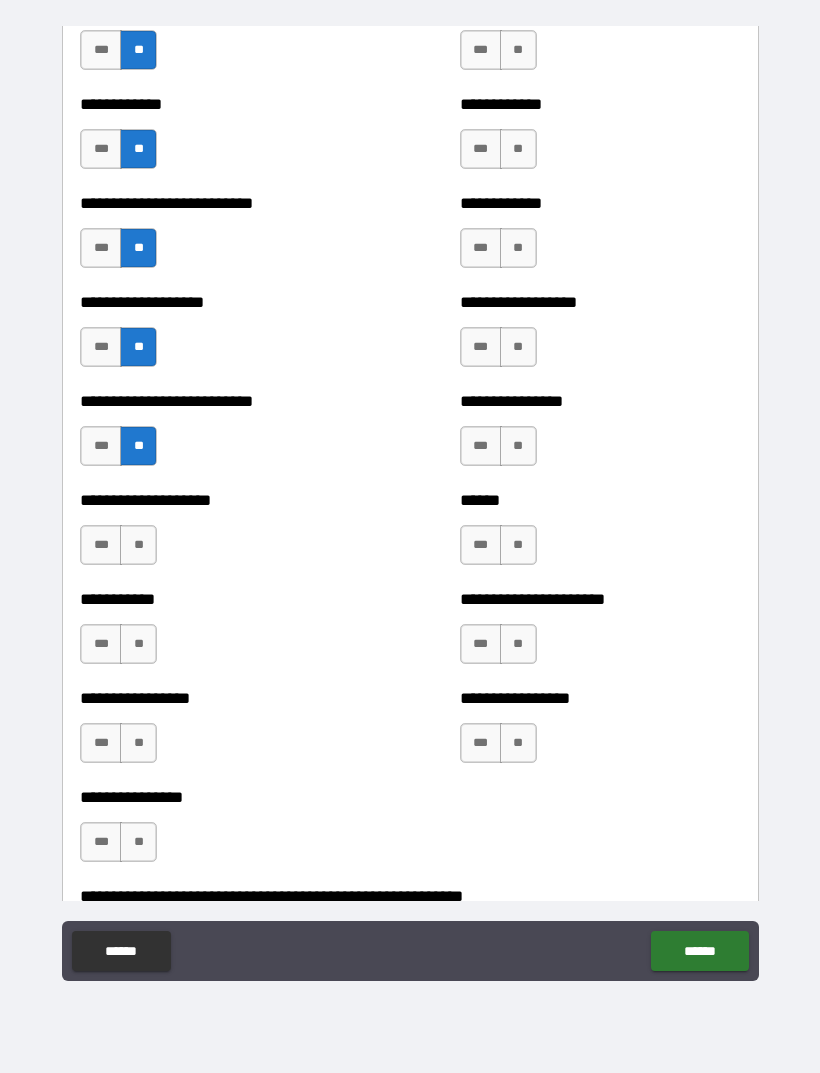 scroll, scrollTop: 5472, scrollLeft: 0, axis: vertical 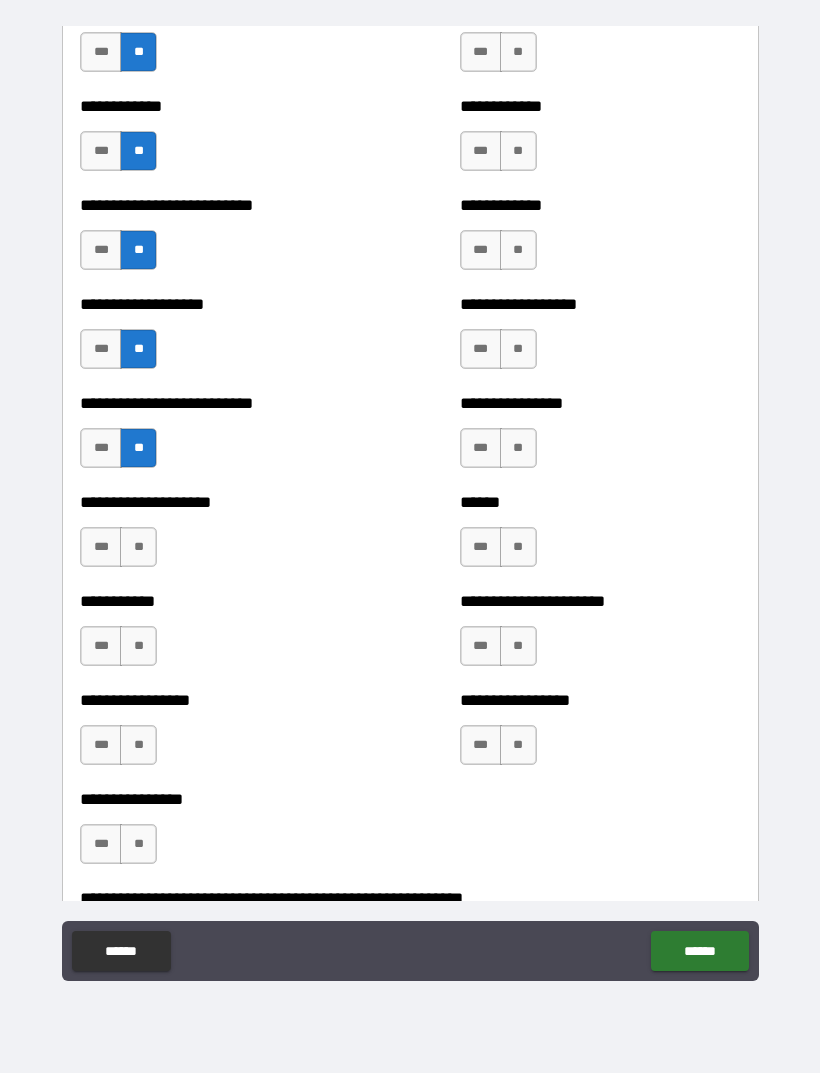 click on "**" at bounding box center (138, 547) 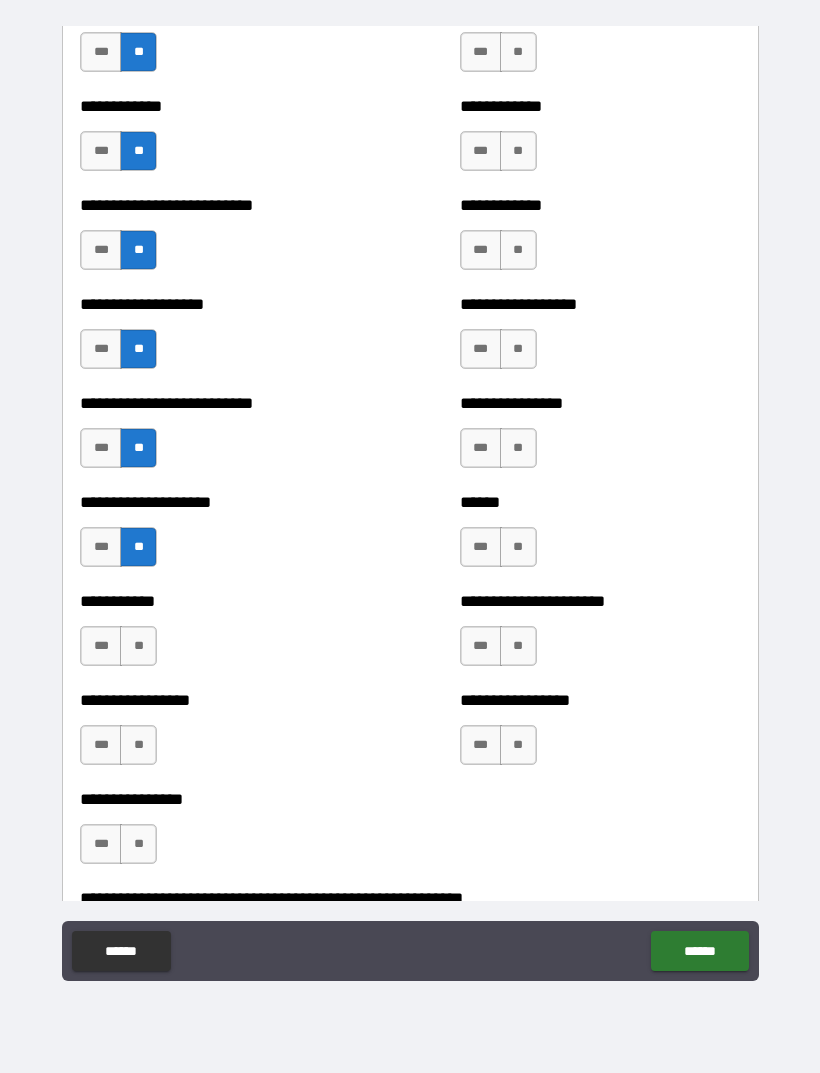 click on "**" at bounding box center (138, 646) 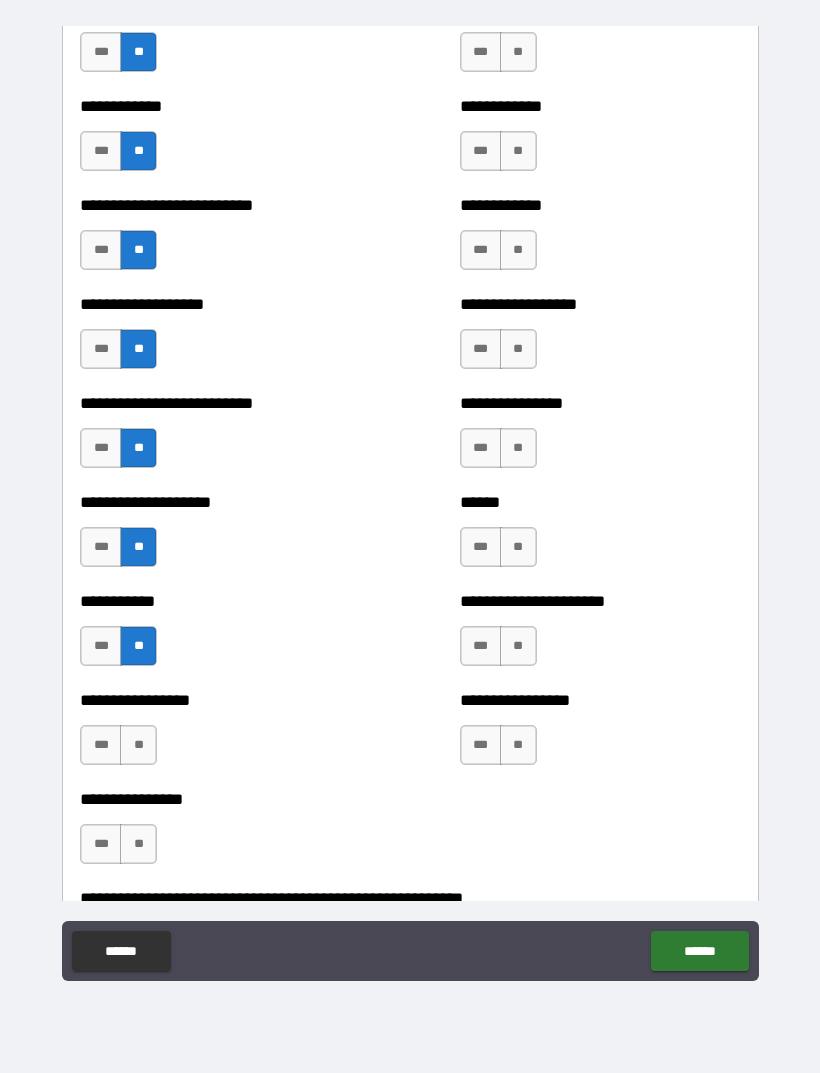 click on "**" at bounding box center (138, 745) 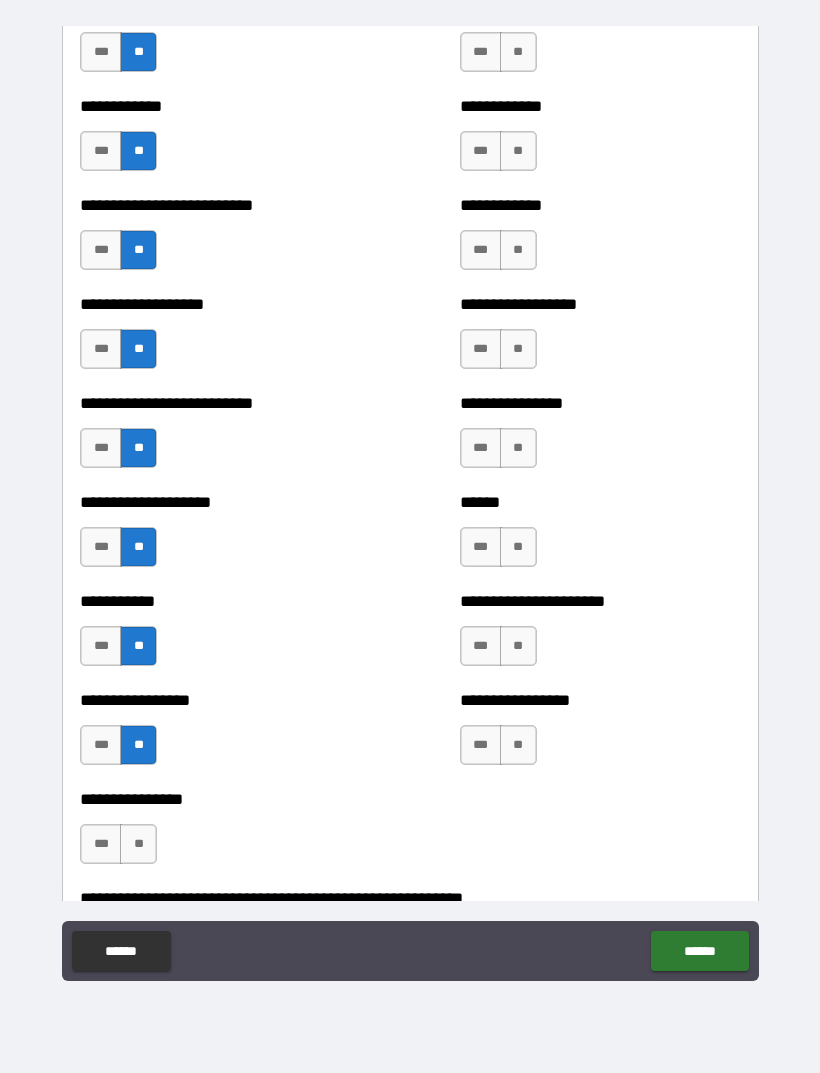 click on "**" at bounding box center (138, 844) 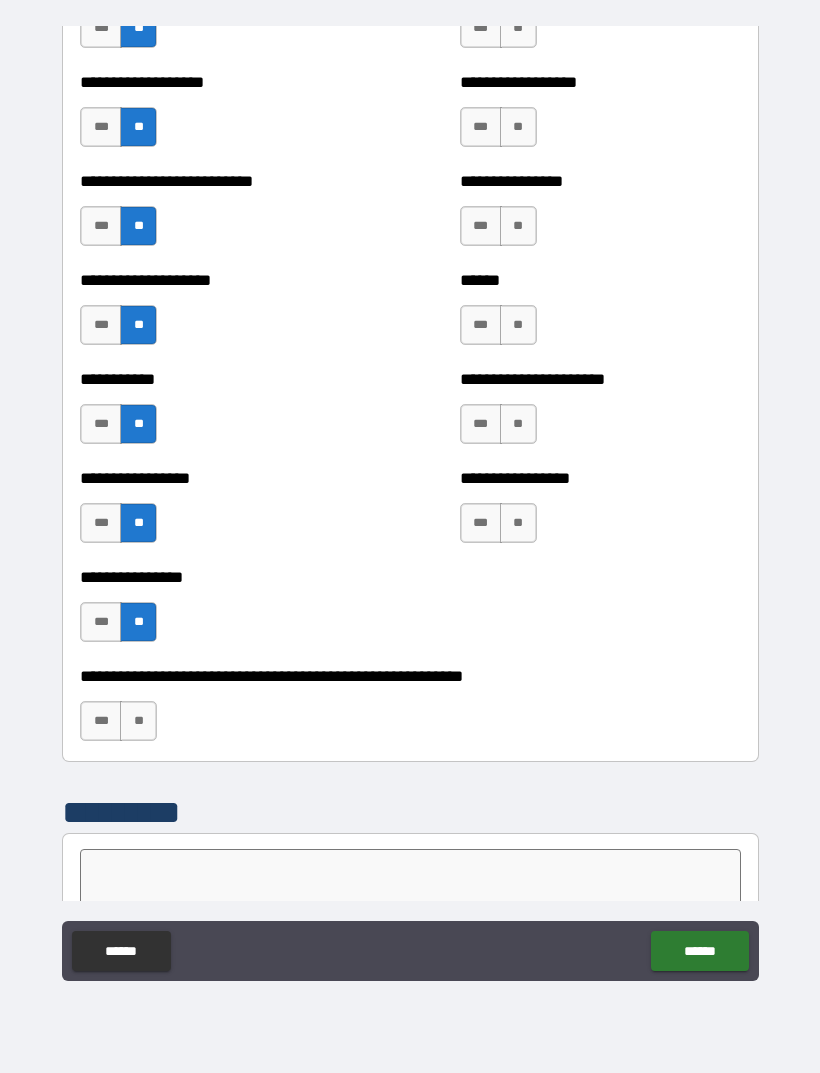 scroll, scrollTop: 5777, scrollLeft: 0, axis: vertical 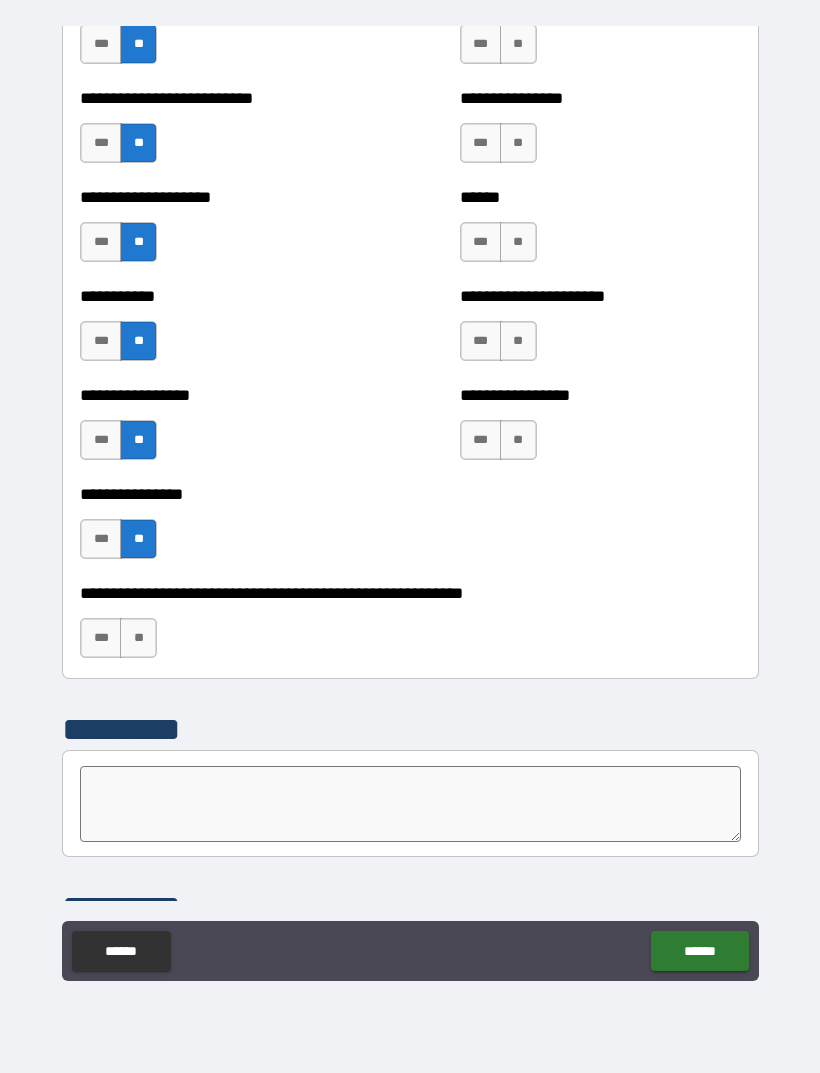 click on "**" at bounding box center [138, 638] 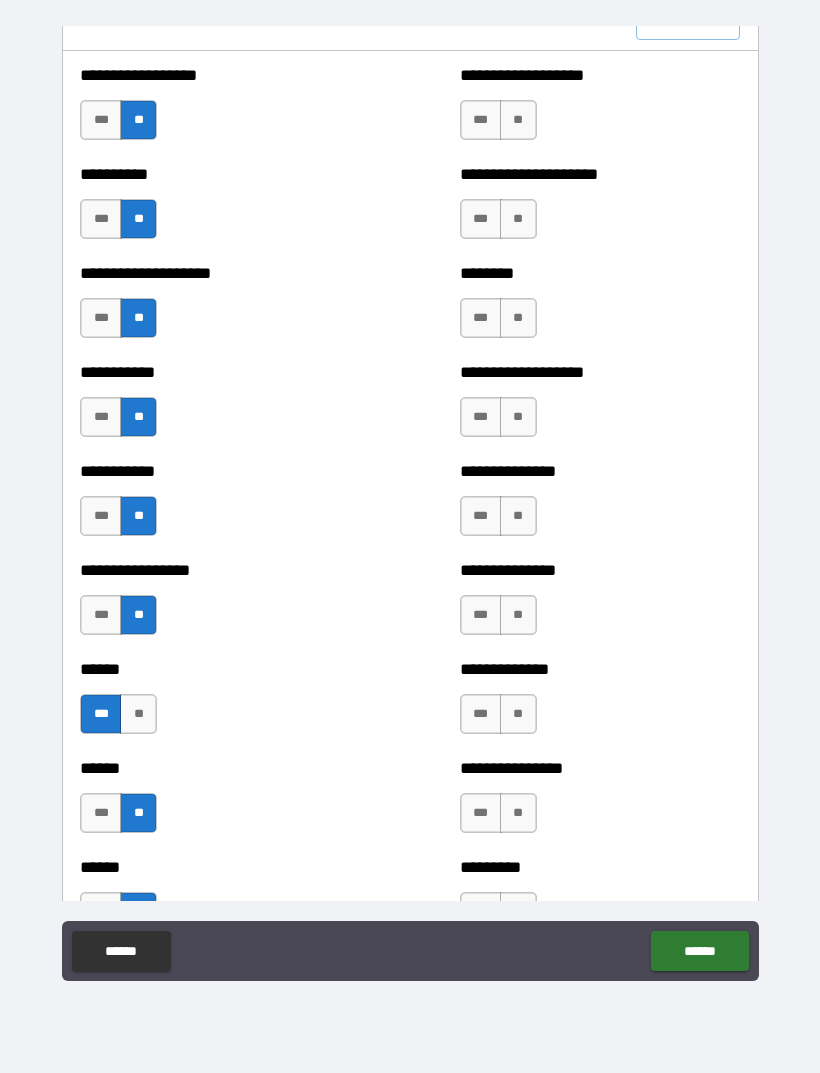 scroll, scrollTop: 2430, scrollLeft: 0, axis: vertical 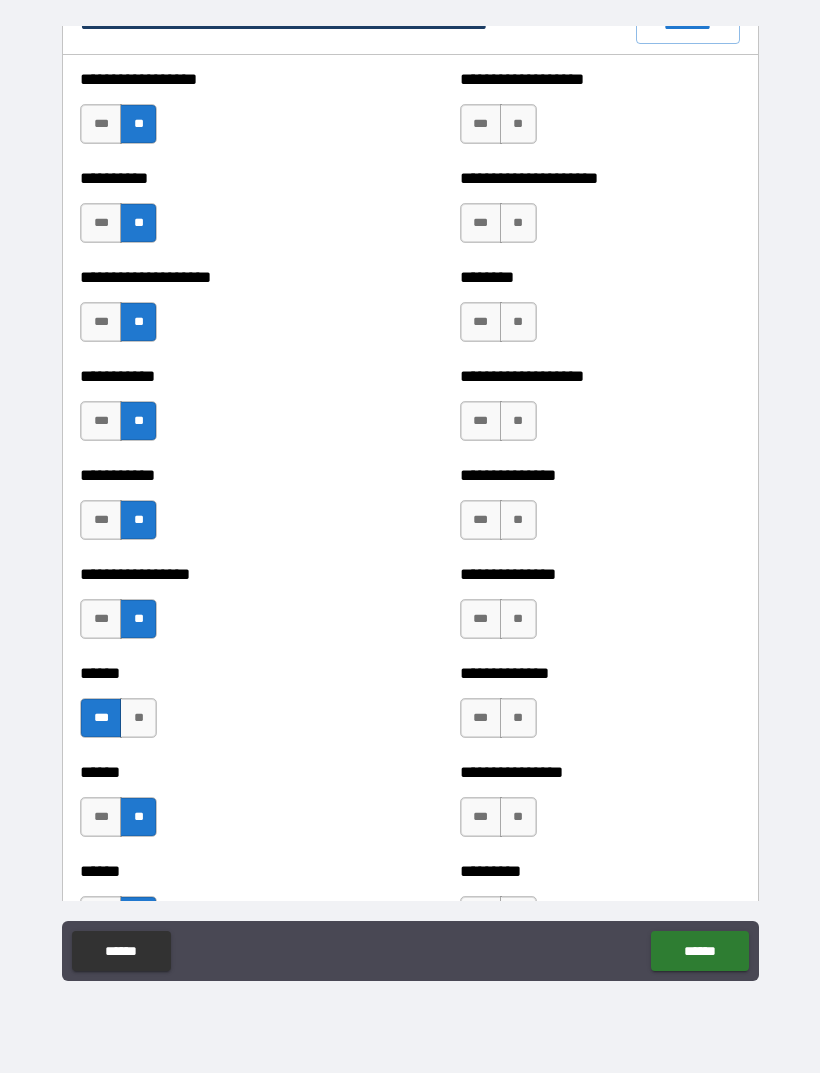 click on "**" at bounding box center [518, 124] 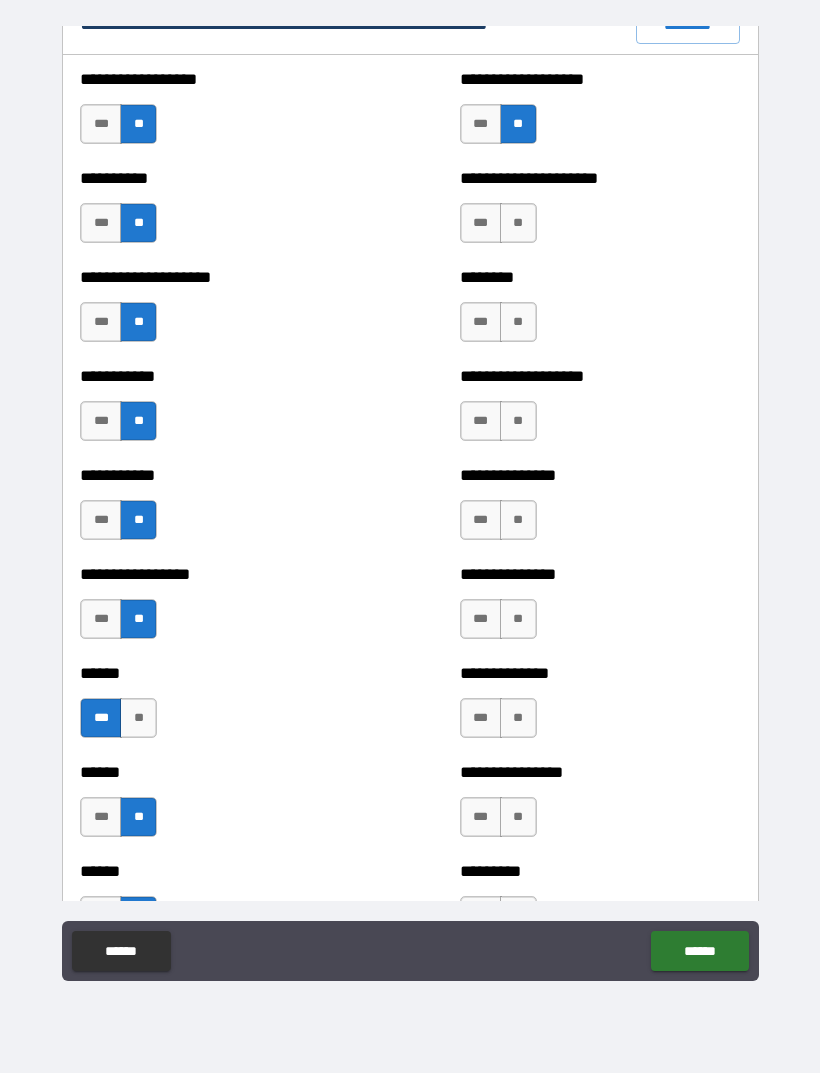 click on "**" at bounding box center (518, 223) 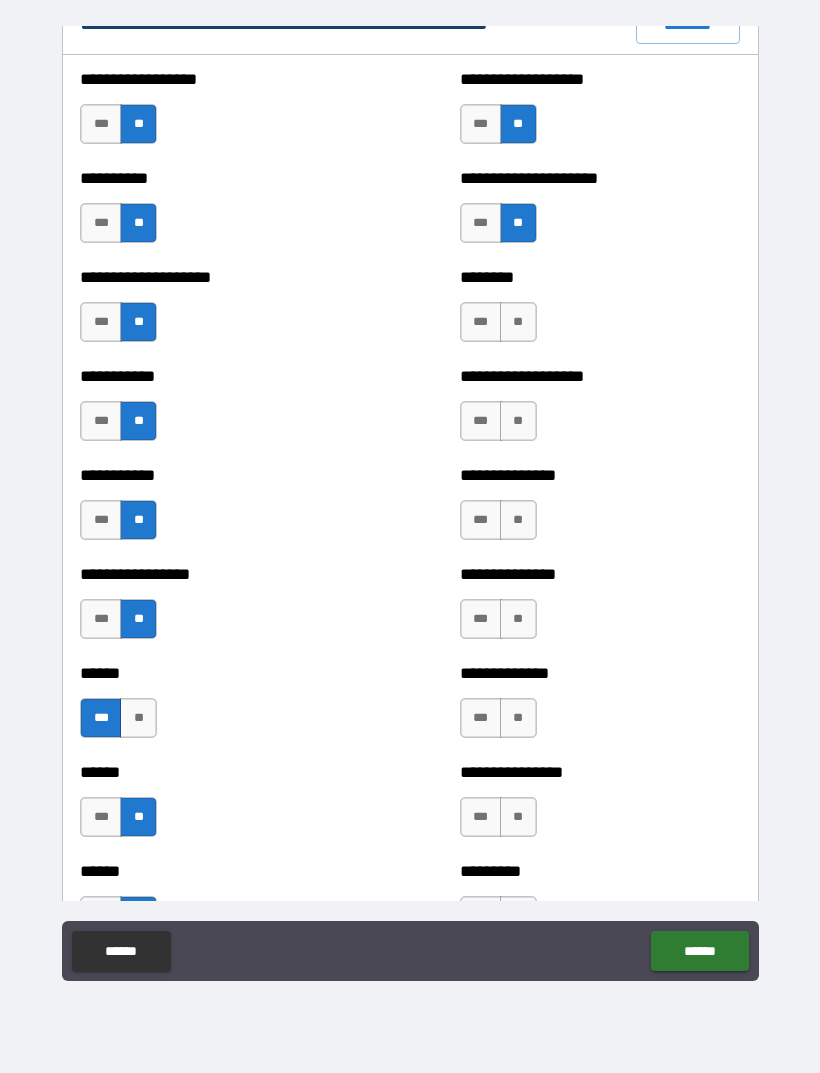 click on "***" at bounding box center (481, 322) 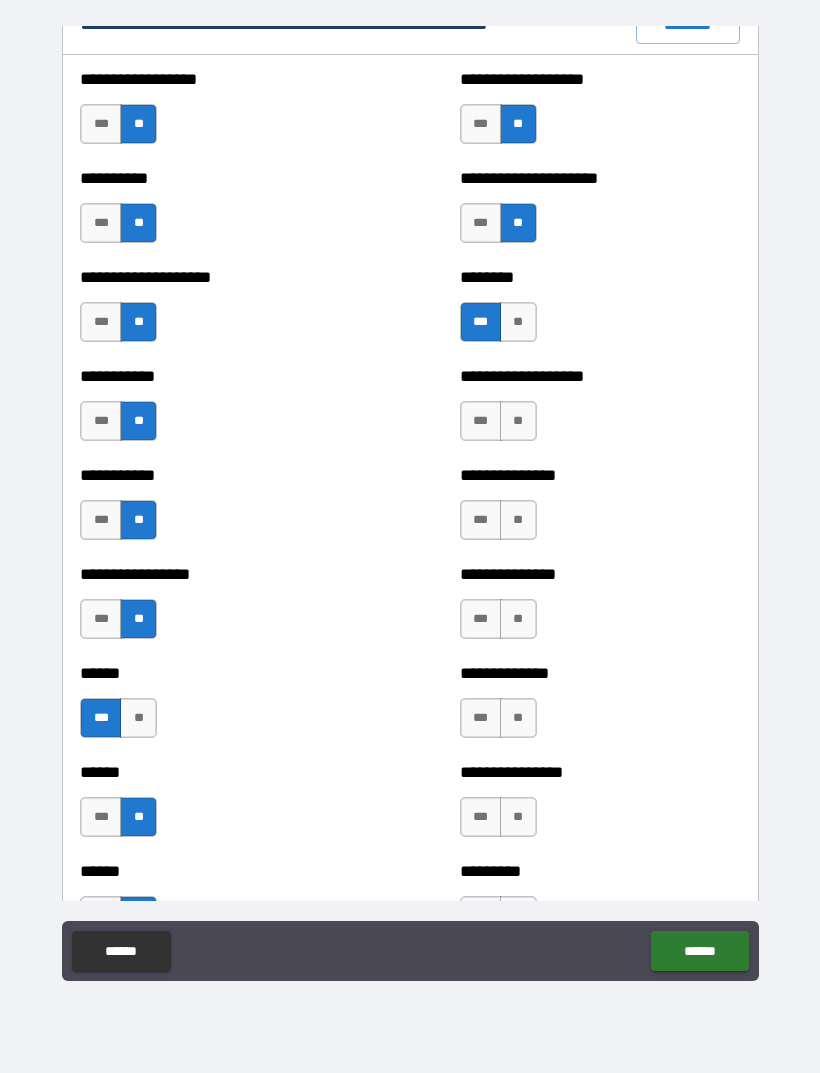 click on "**" at bounding box center (518, 421) 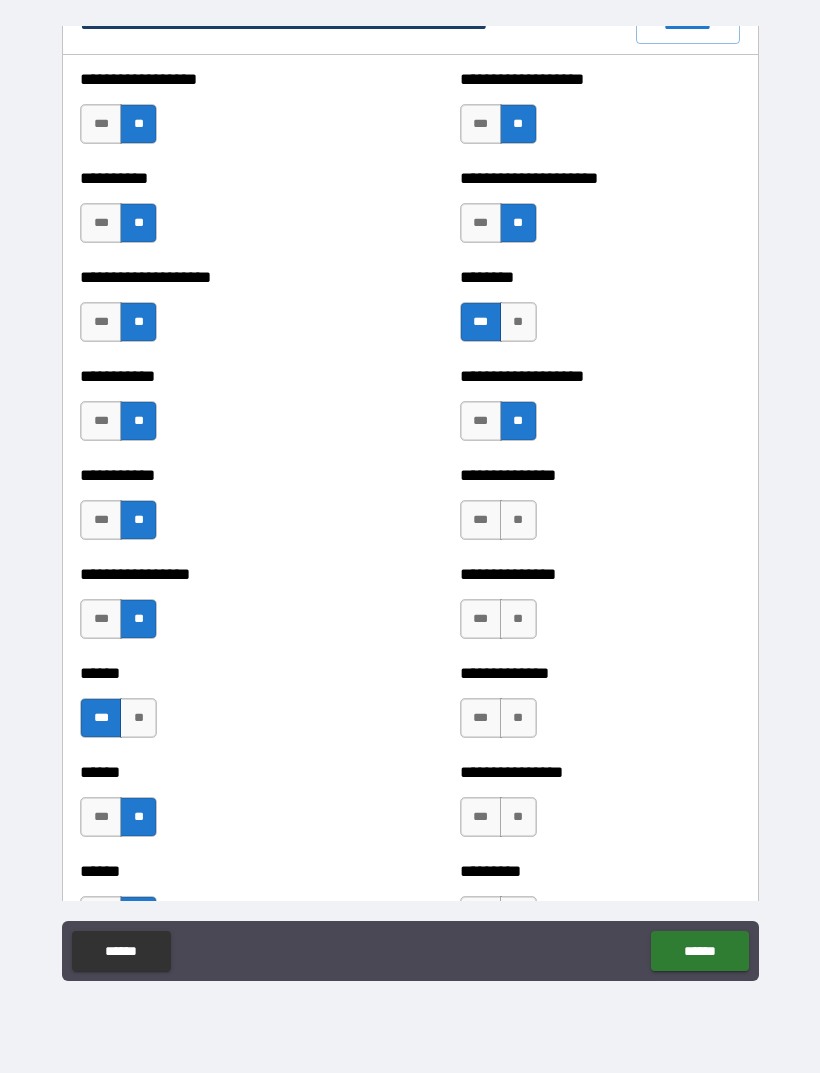 click on "**" at bounding box center [518, 520] 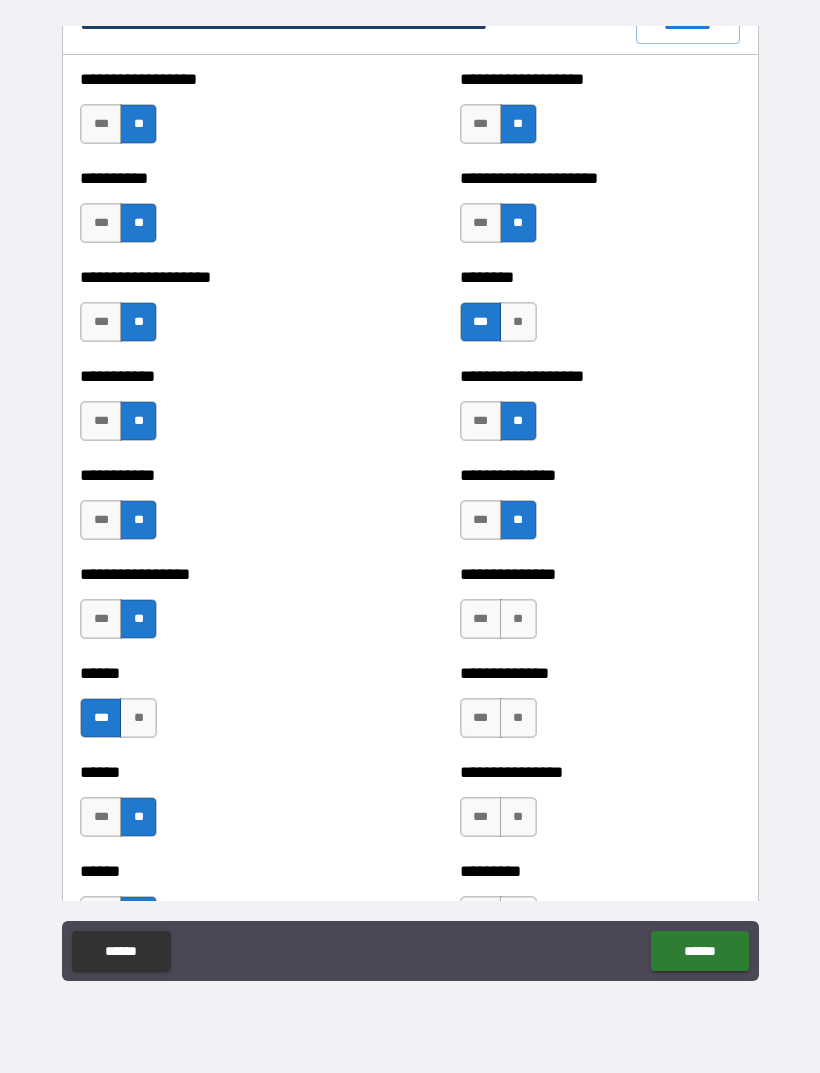 click on "**" at bounding box center [518, 619] 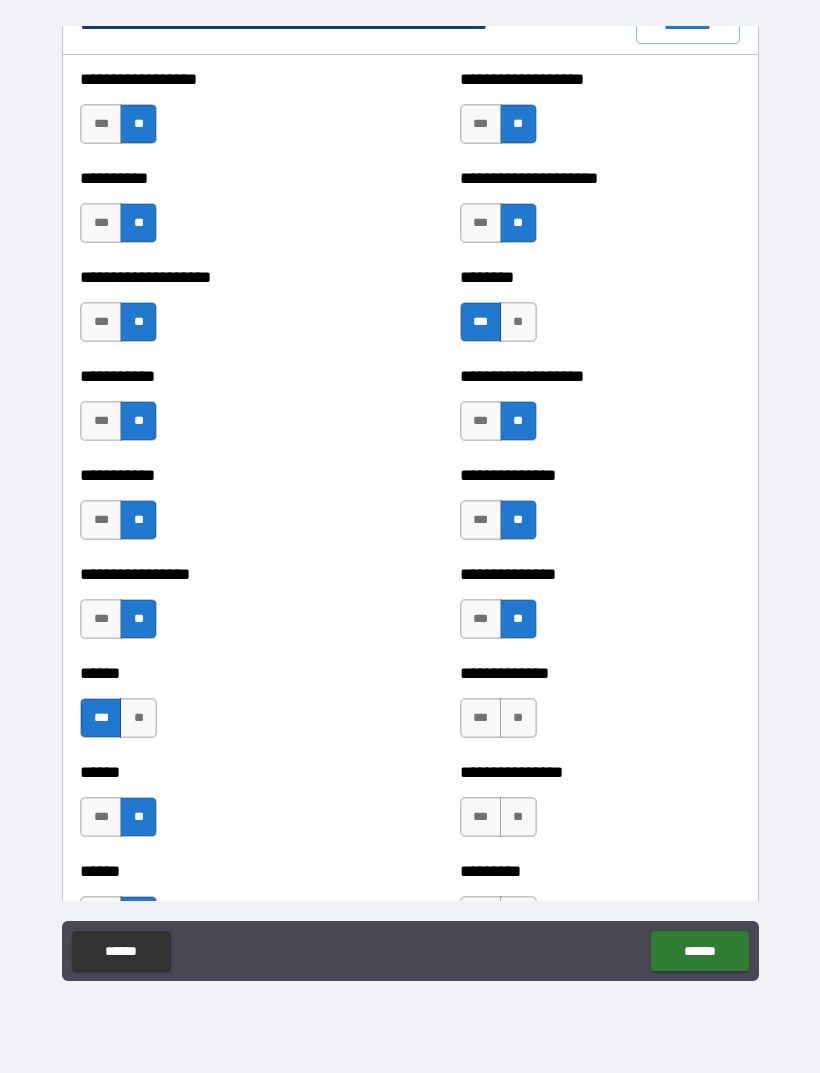 click on "**" at bounding box center [518, 718] 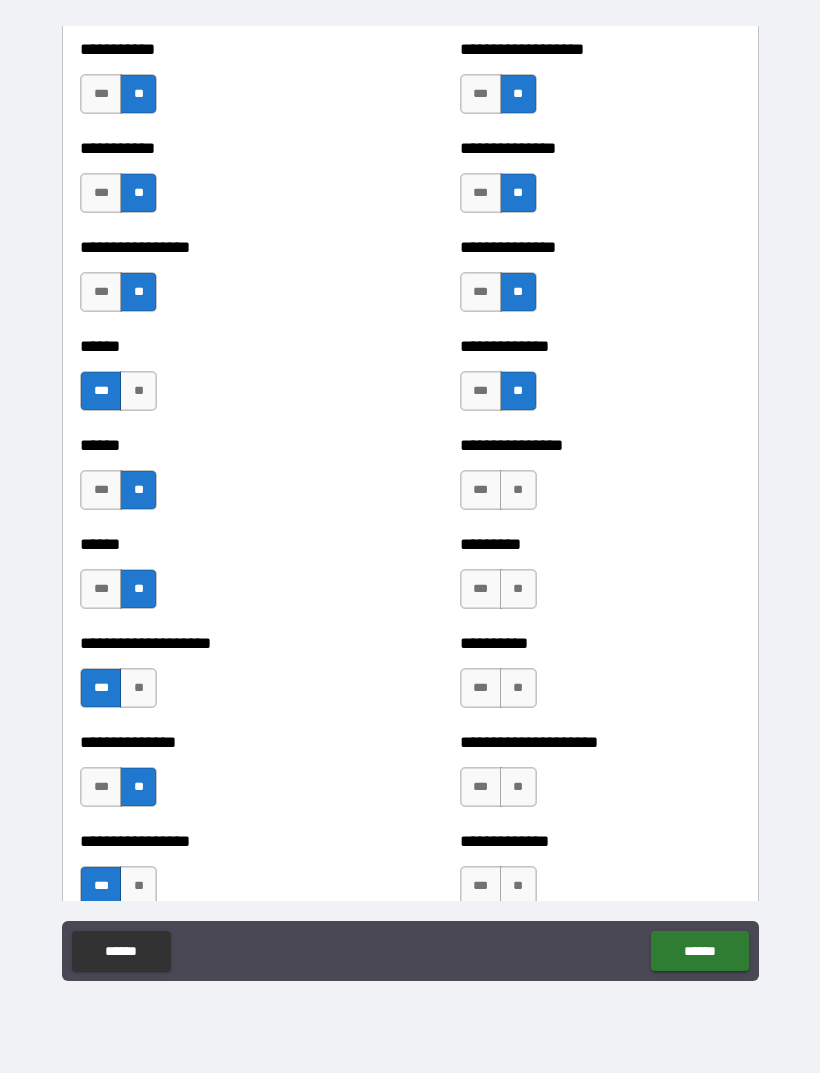 scroll, scrollTop: 2774, scrollLeft: 0, axis: vertical 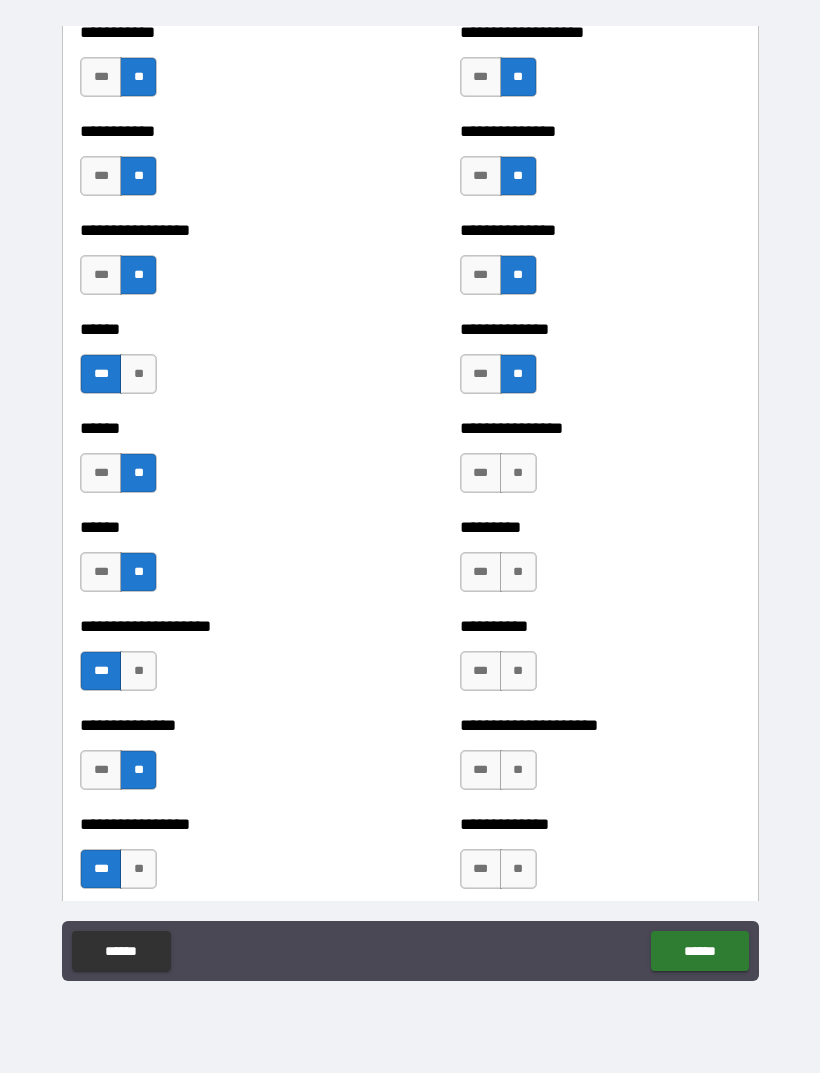 click on "**" at bounding box center (518, 473) 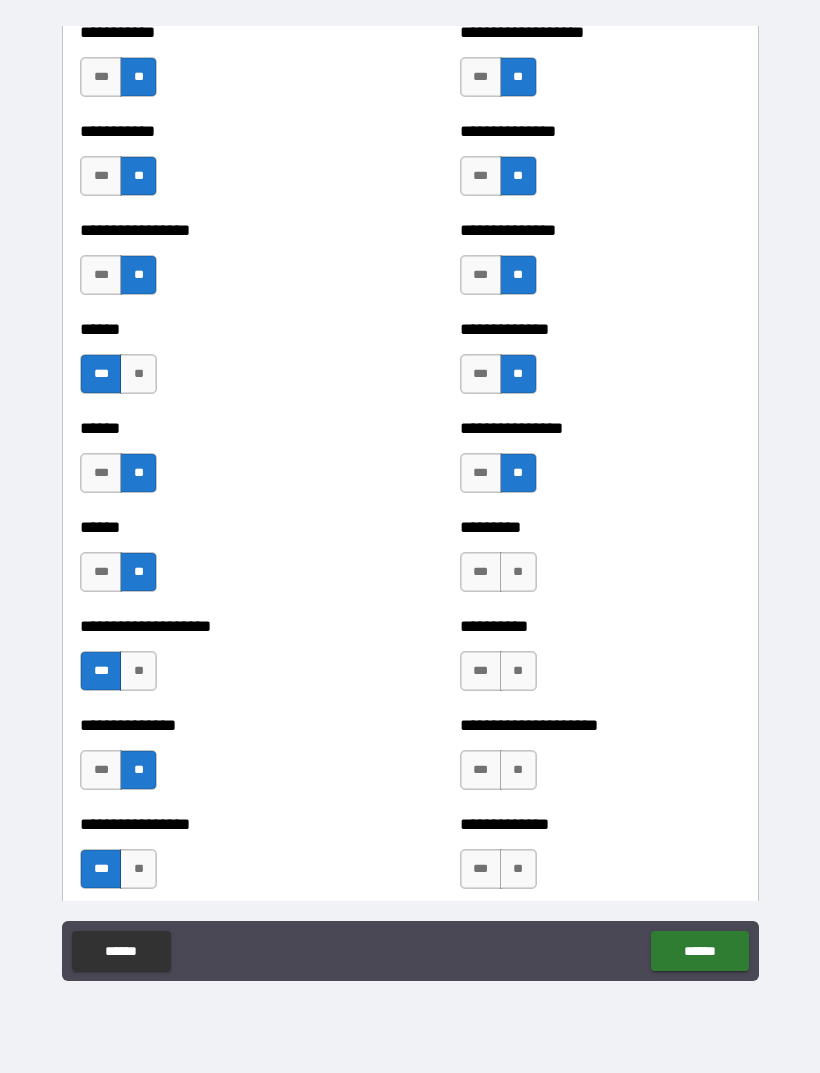 click on "**" at bounding box center [518, 572] 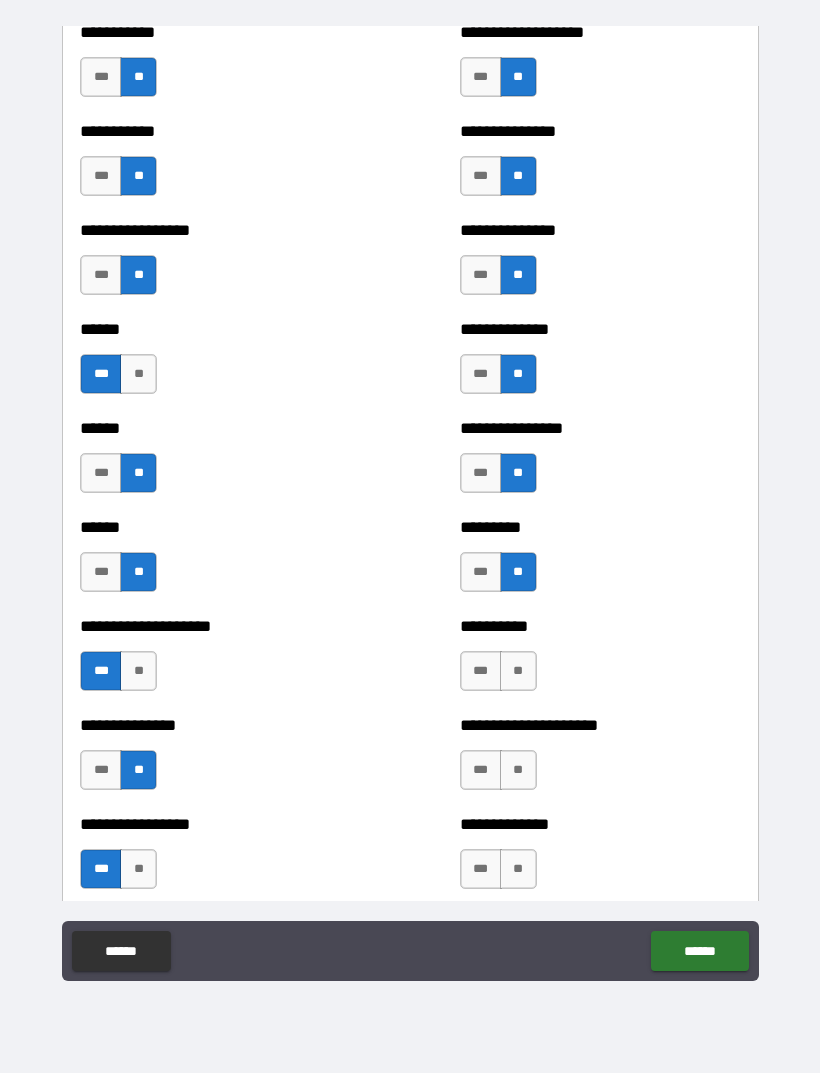 click on "**" at bounding box center [518, 671] 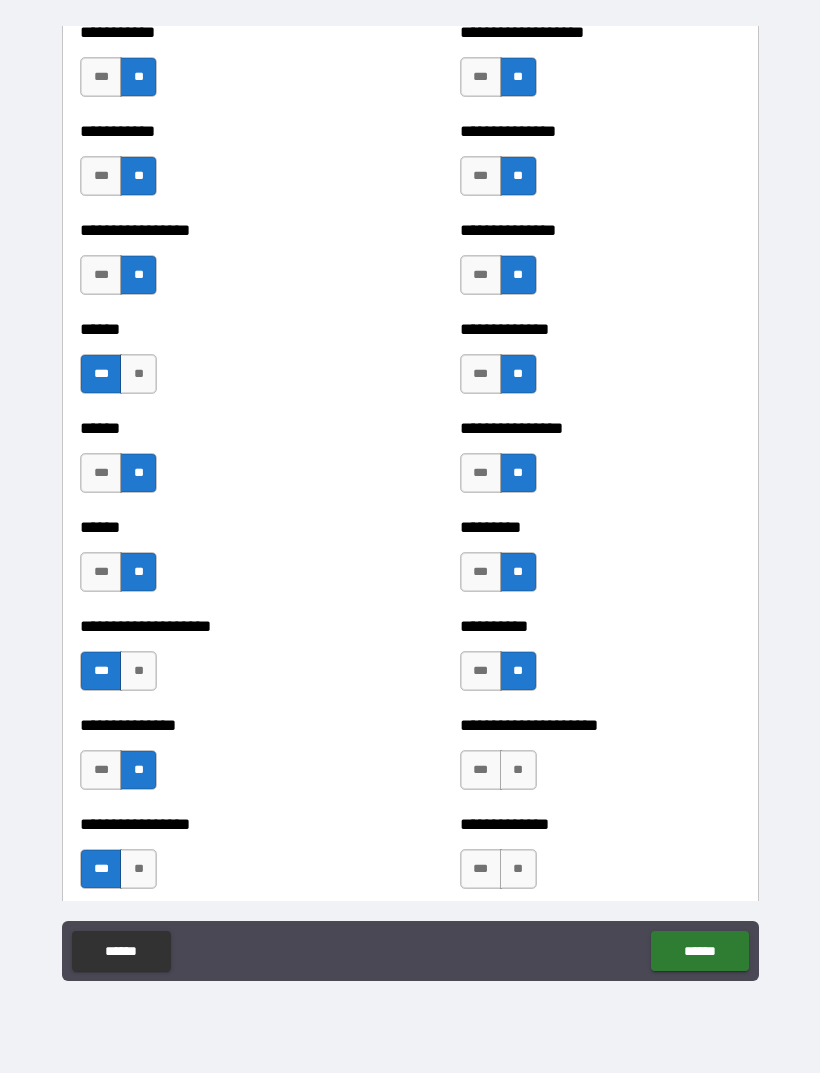 click on "**" at bounding box center [518, 770] 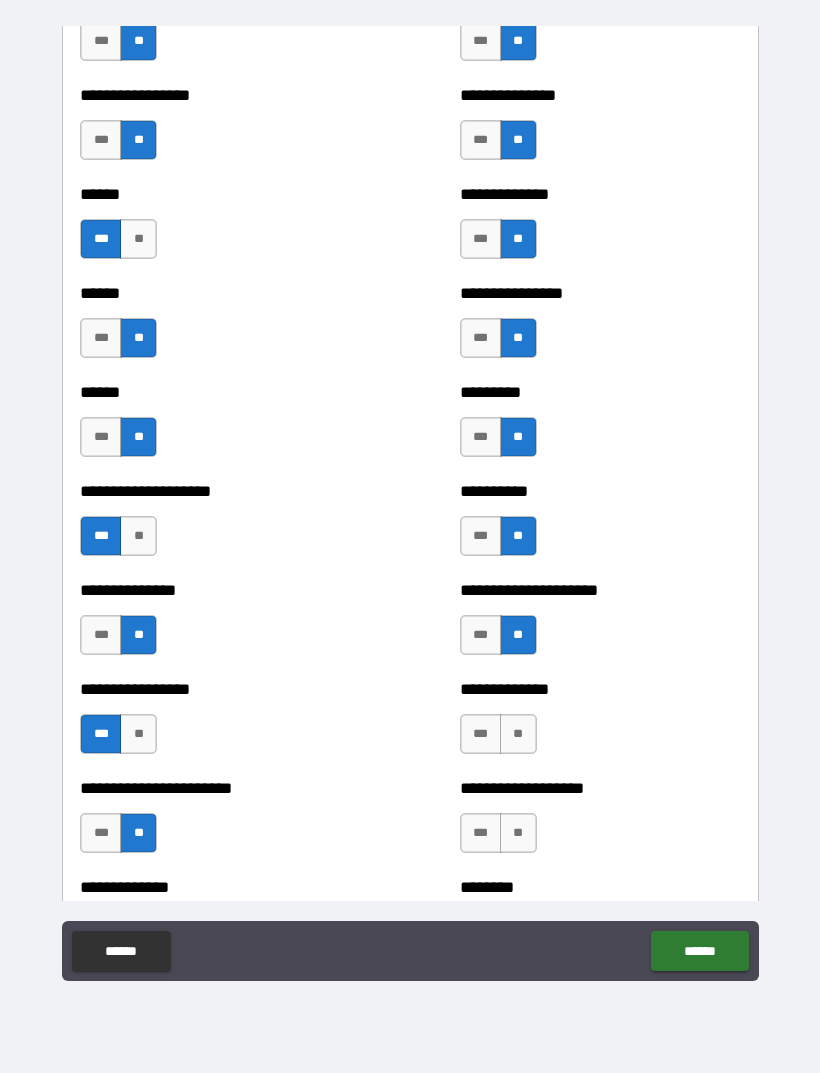 scroll, scrollTop: 2957, scrollLeft: 0, axis: vertical 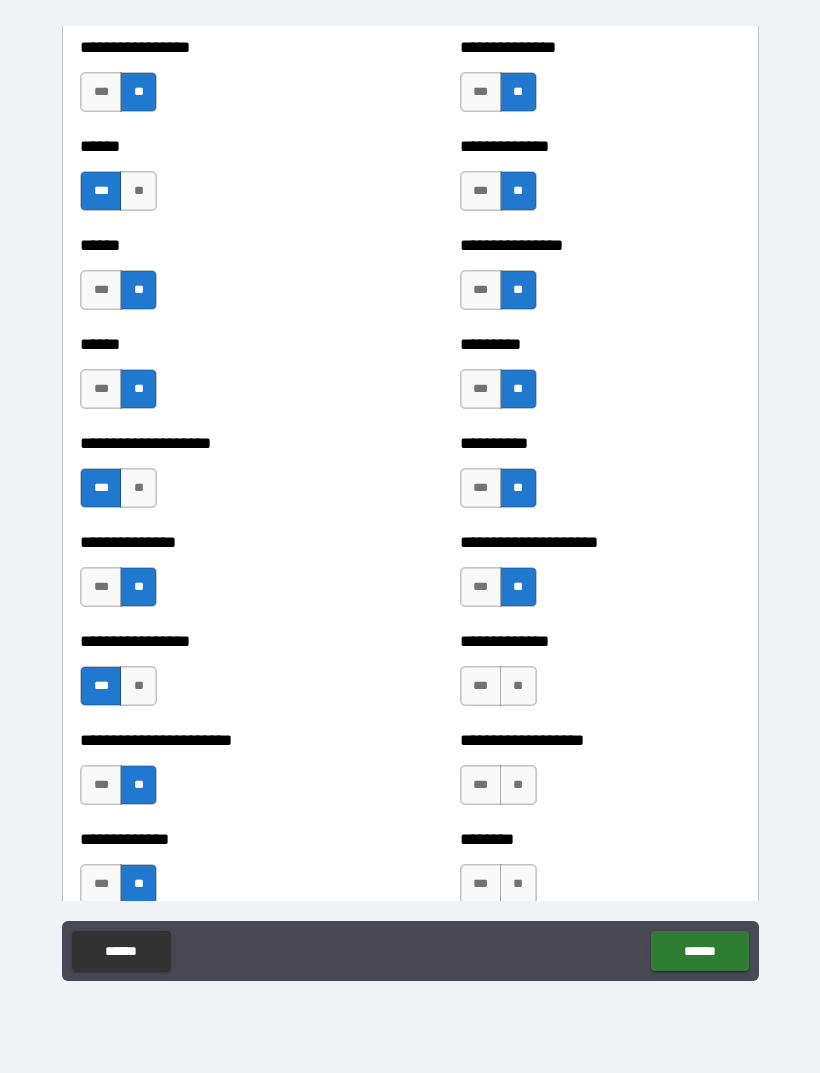 click on "**" at bounding box center [518, 686] 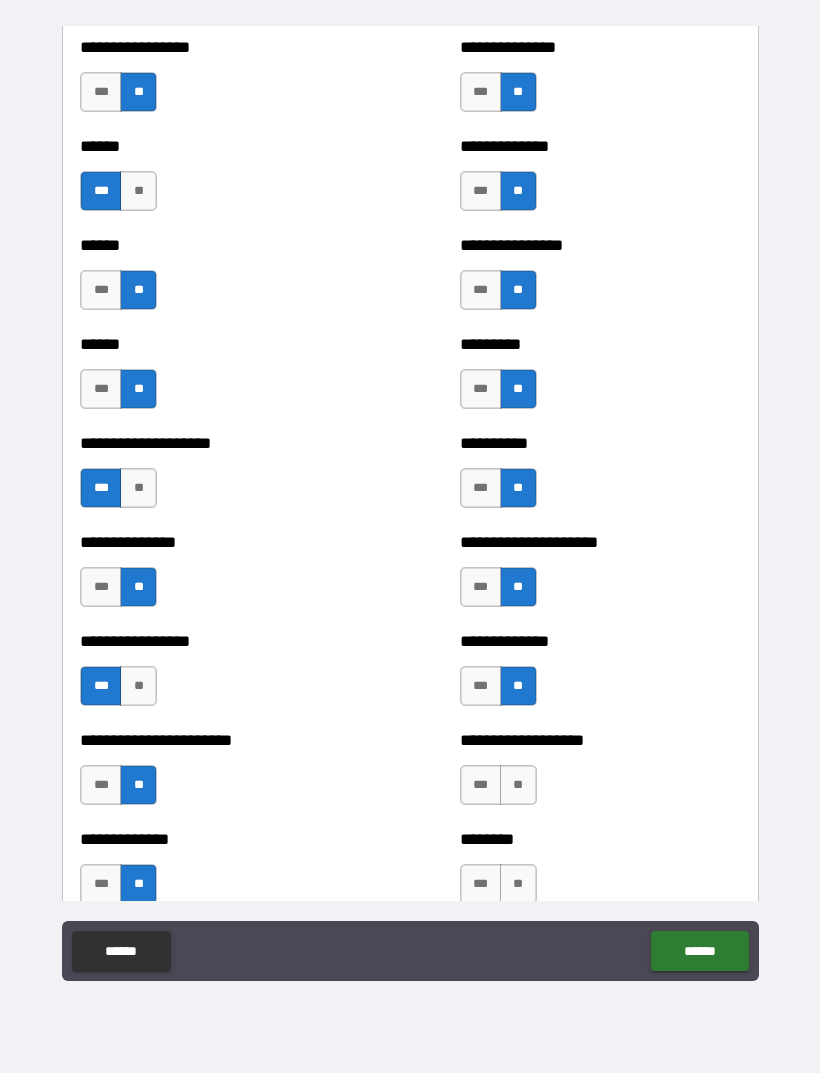 click on "**" at bounding box center (518, 785) 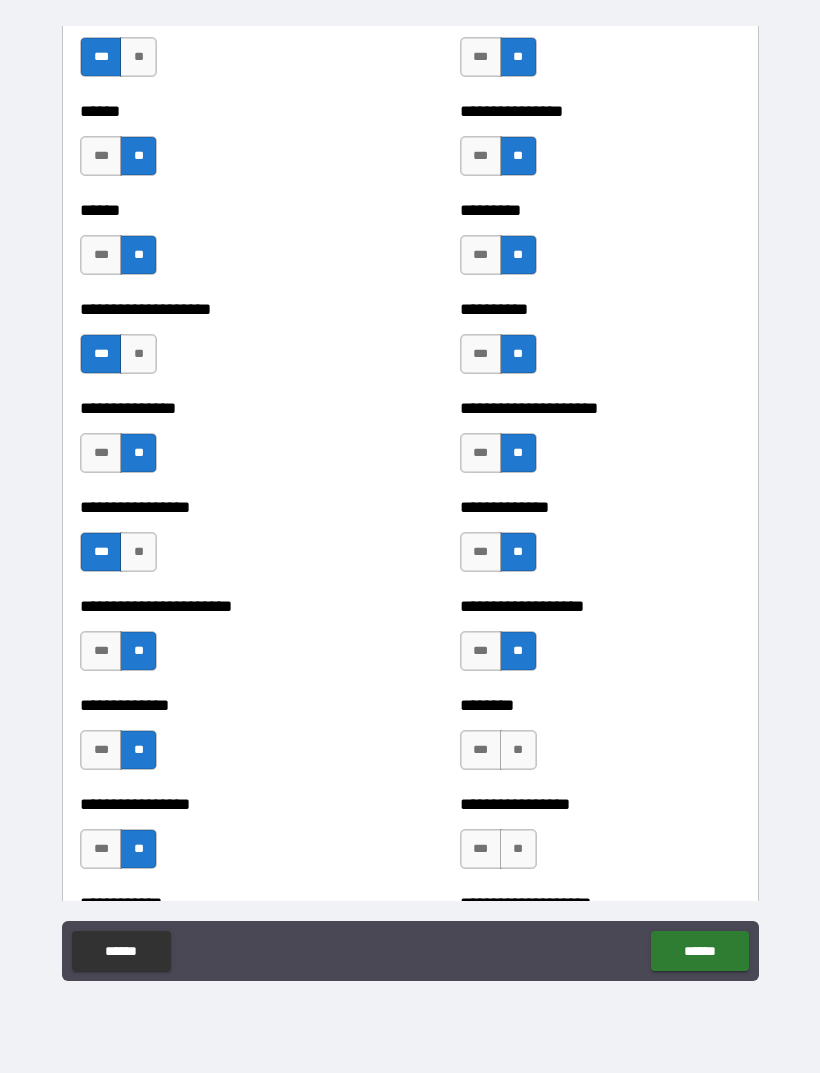 click on "**" at bounding box center (518, 750) 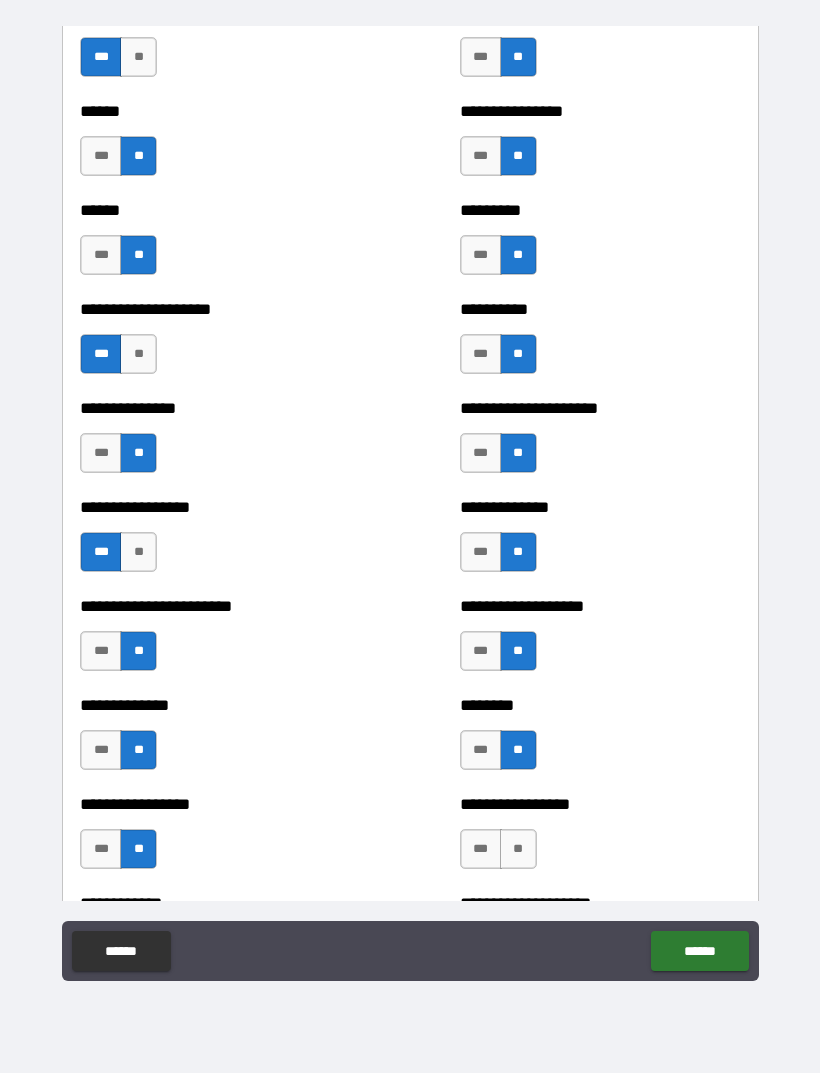 scroll, scrollTop: 3171, scrollLeft: 0, axis: vertical 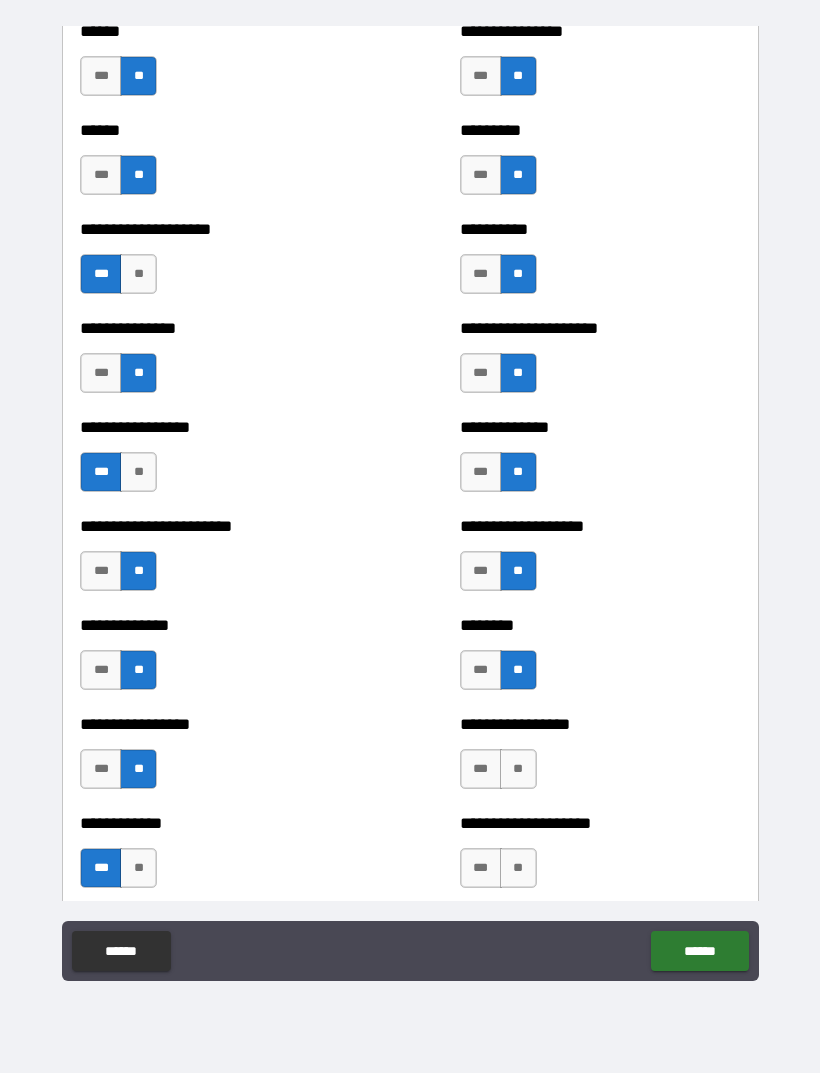click on "***" at bounding box center (481, 670) 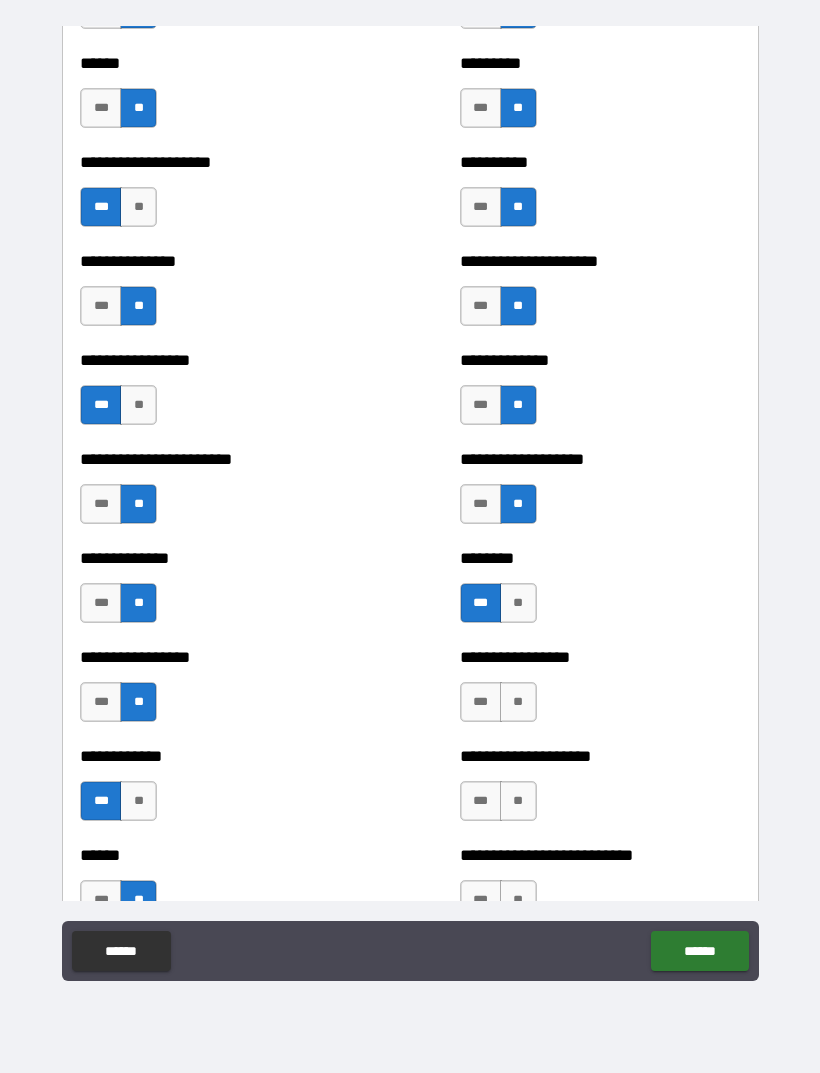 scroll, scrollTop: 3238, scrollLeft: 0, axis: vertical 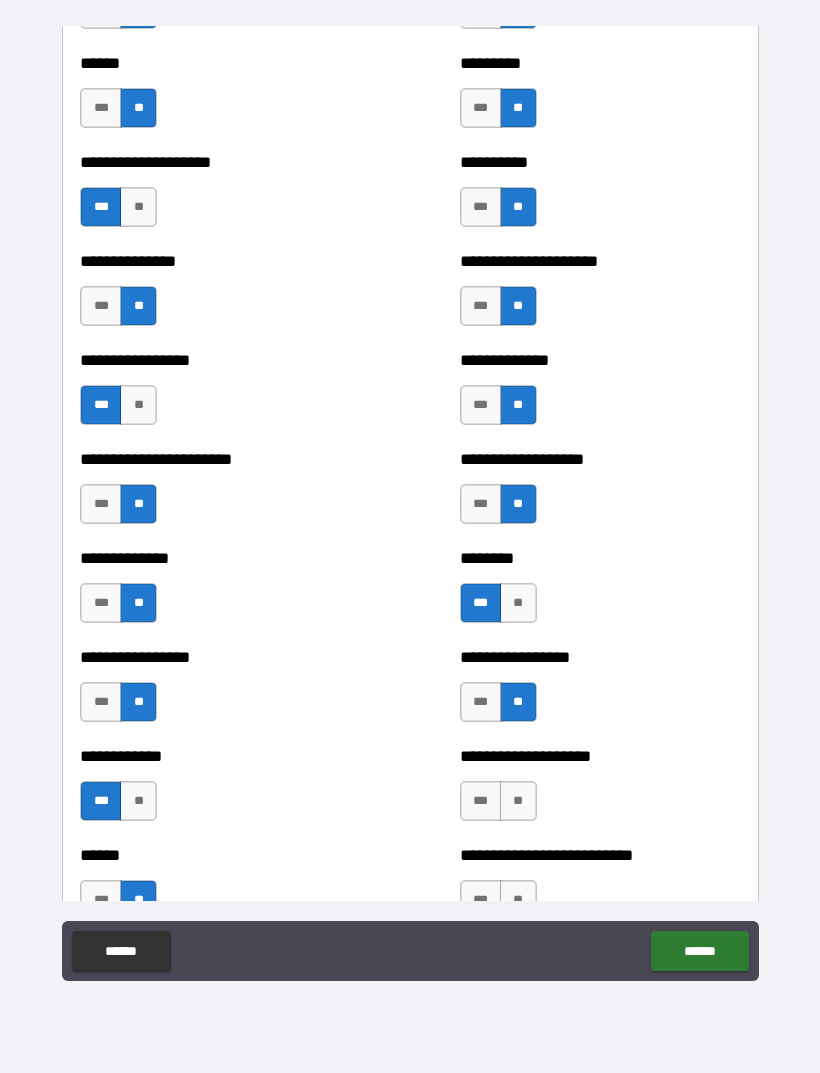 click on "**" at bounding box center [518, 801] 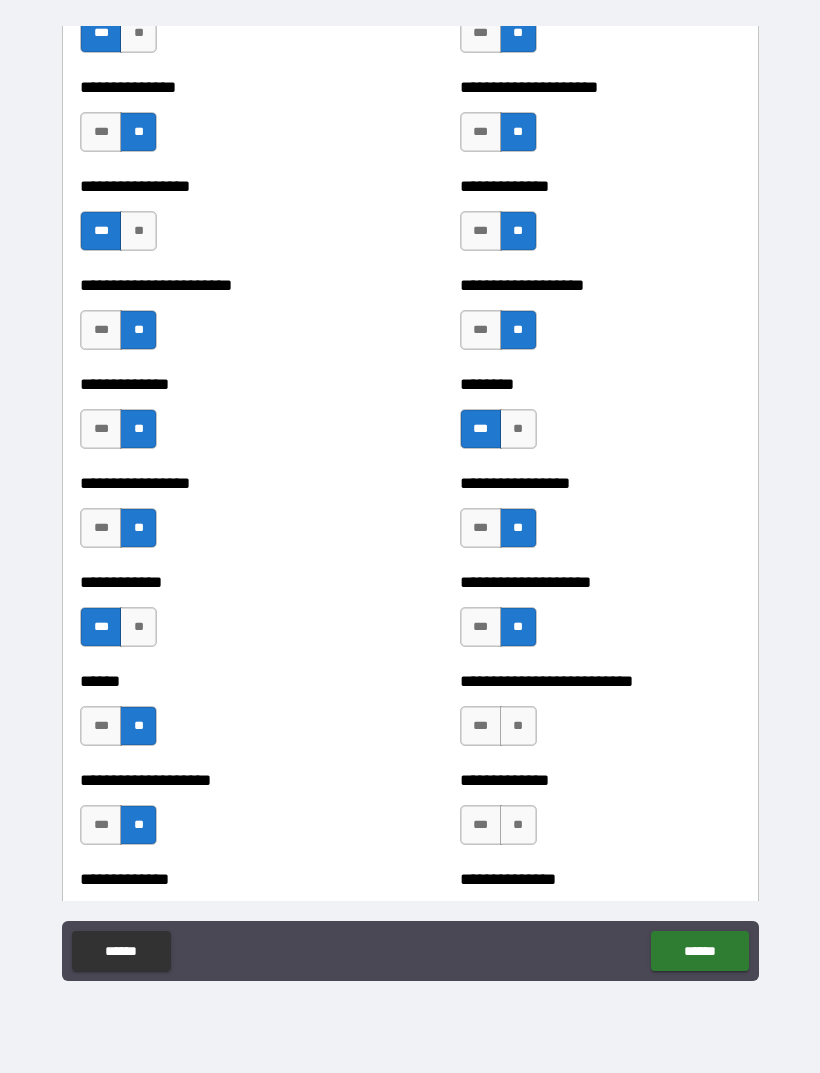 click on "**" at bounding box center [518, 726] 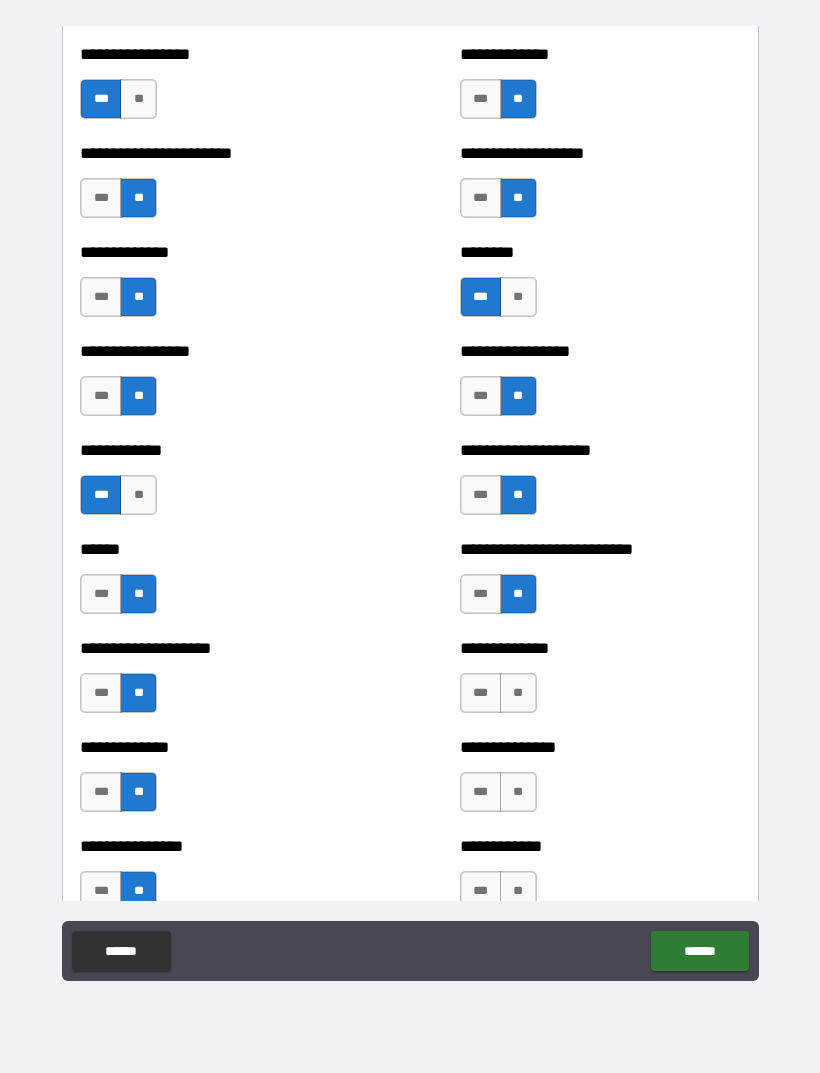 scroll, scrollTop: 3545, scrollLeft: 0, axis: vertical 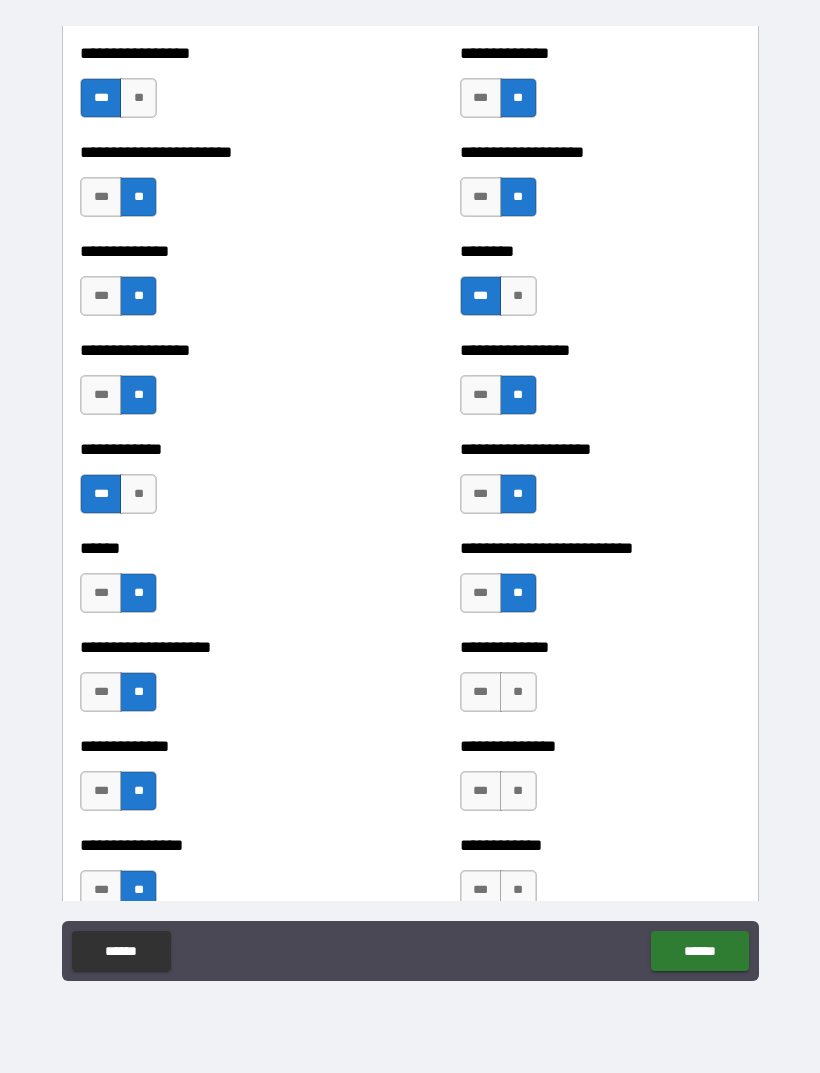 click on "**" at bounding box center (518, 692) 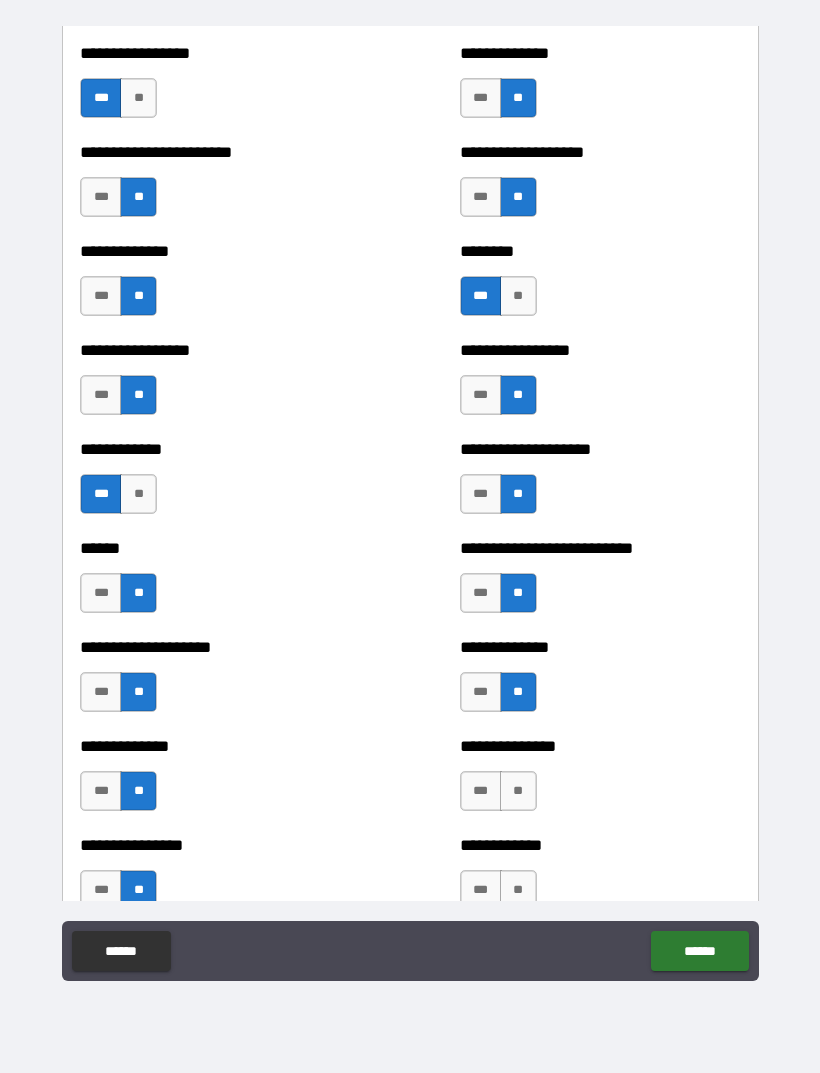 click on "**" at bounding box center [518, 791] 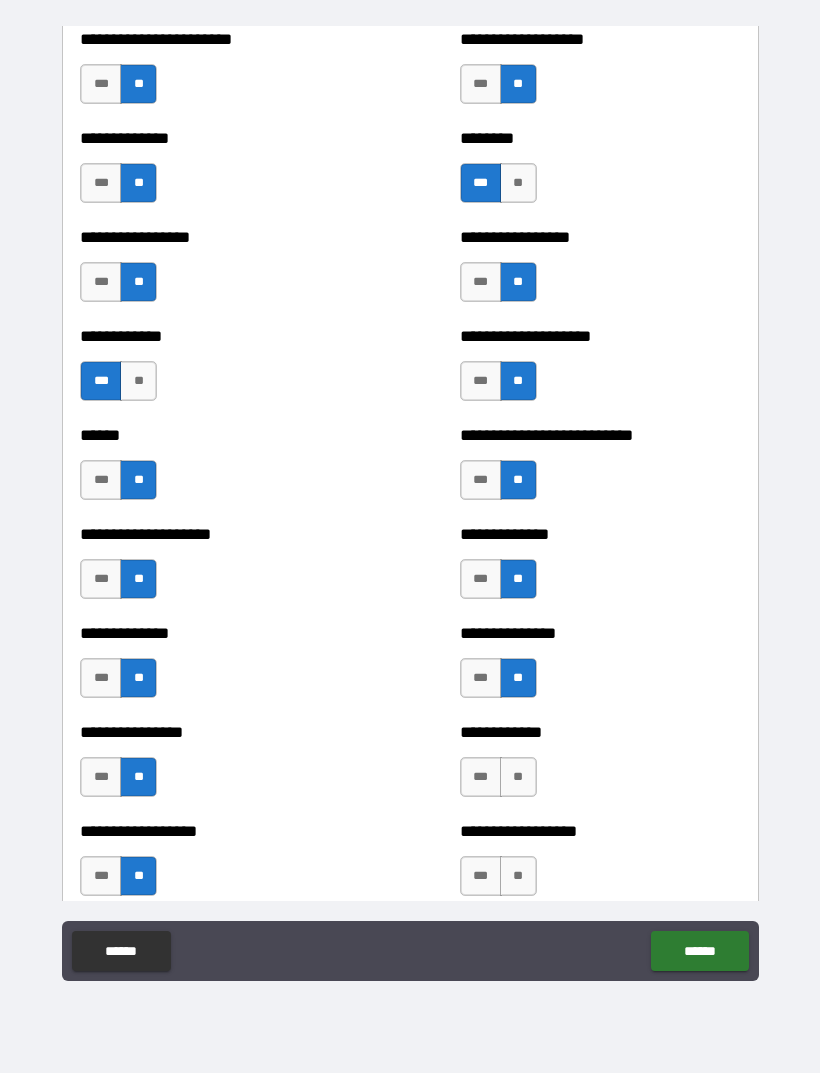 scroll, scrollTop: 3690, scrollLeft: 0, axis: vertical 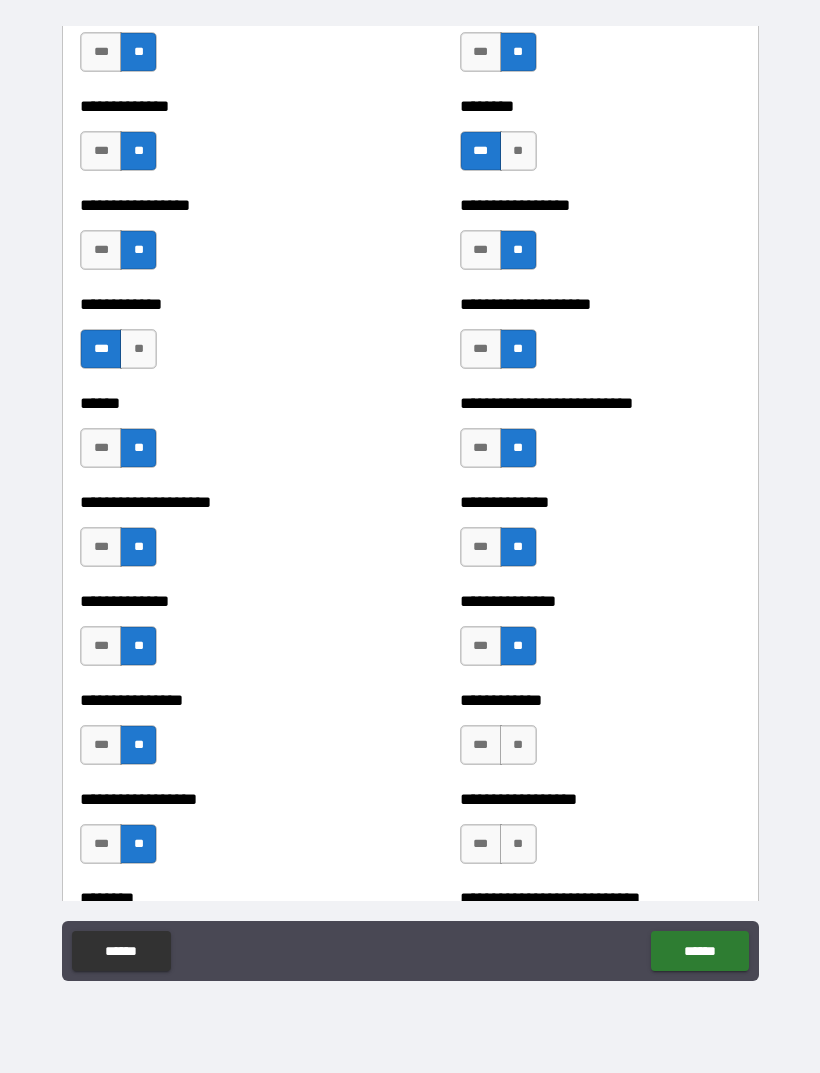 click on "***" at bounding box center [481, 646] 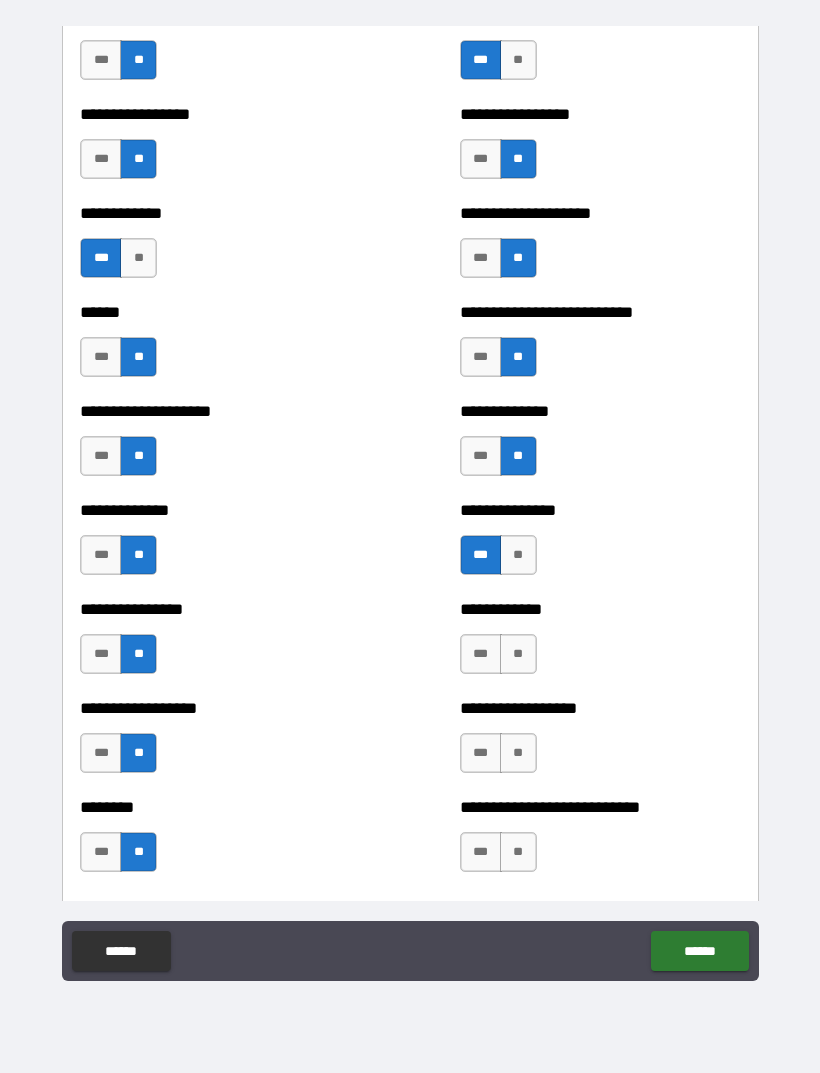 scroll, scrollTop: 3801, scrollLeft: 0, axis: vertical 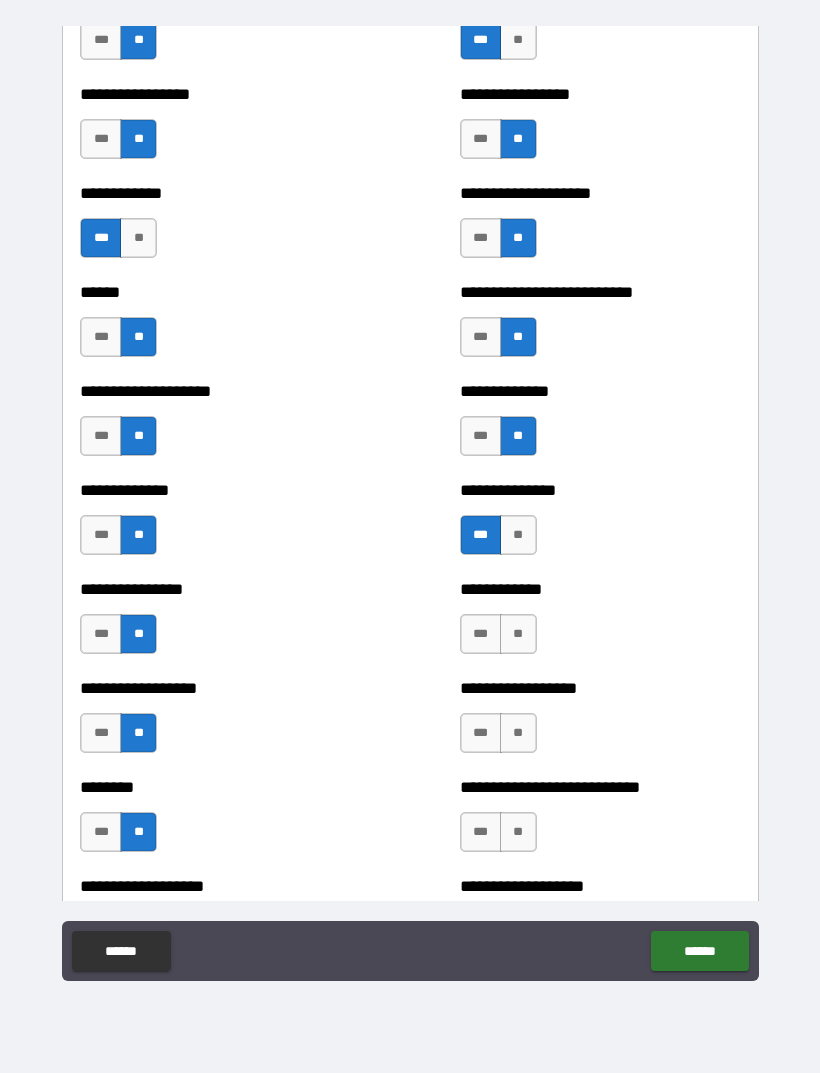 click on "**" at bounding box center (518, 634) 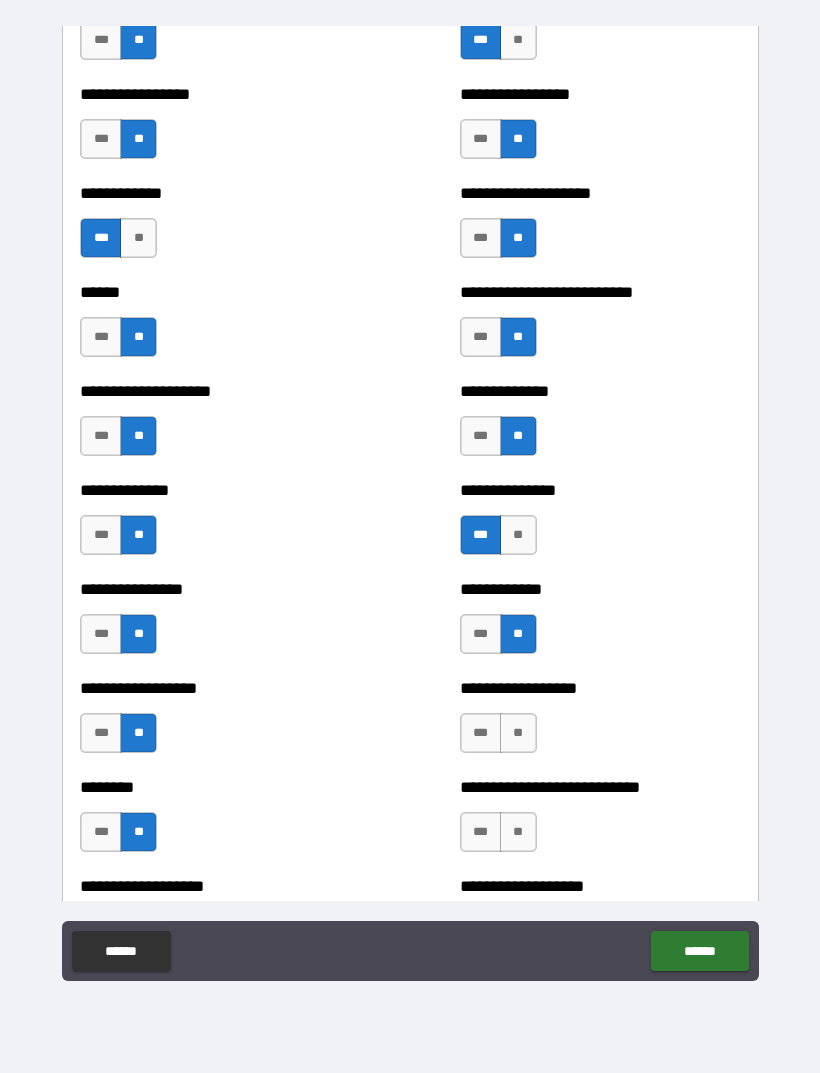 click on "**" at bounding box center (518, 733) 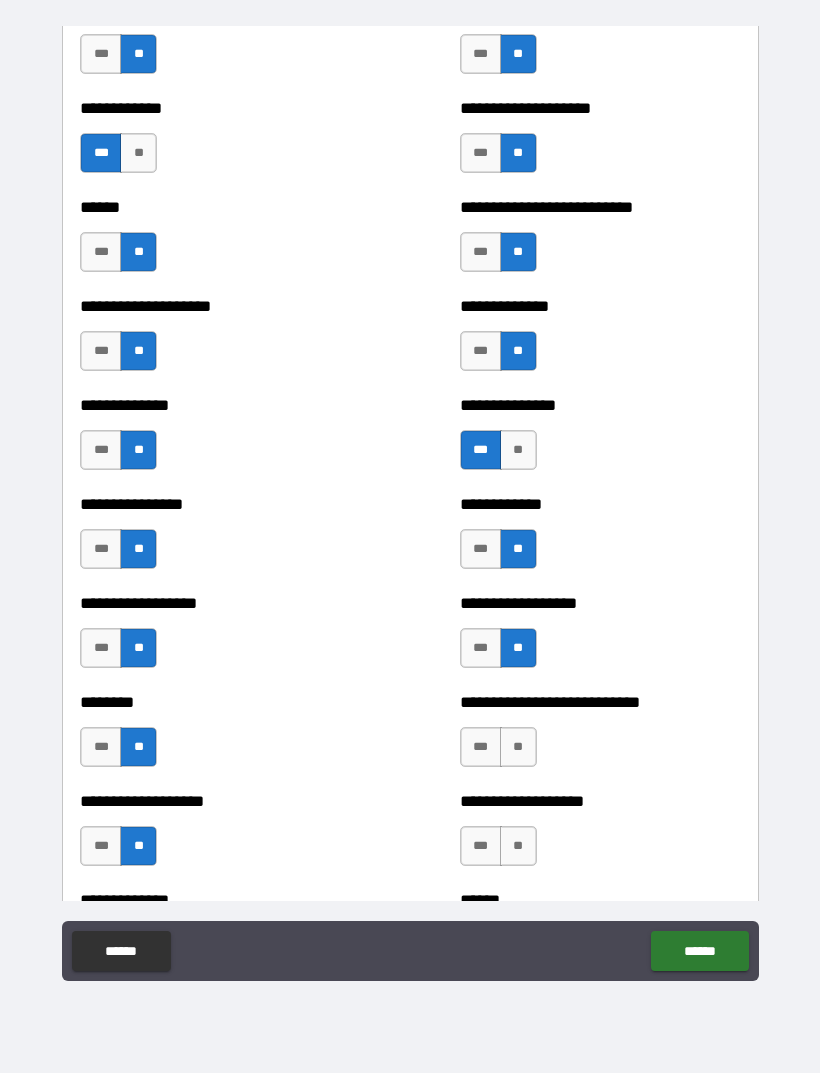 scroll, scrollTop: 3914, scrollLeft: 0, axis: vertical 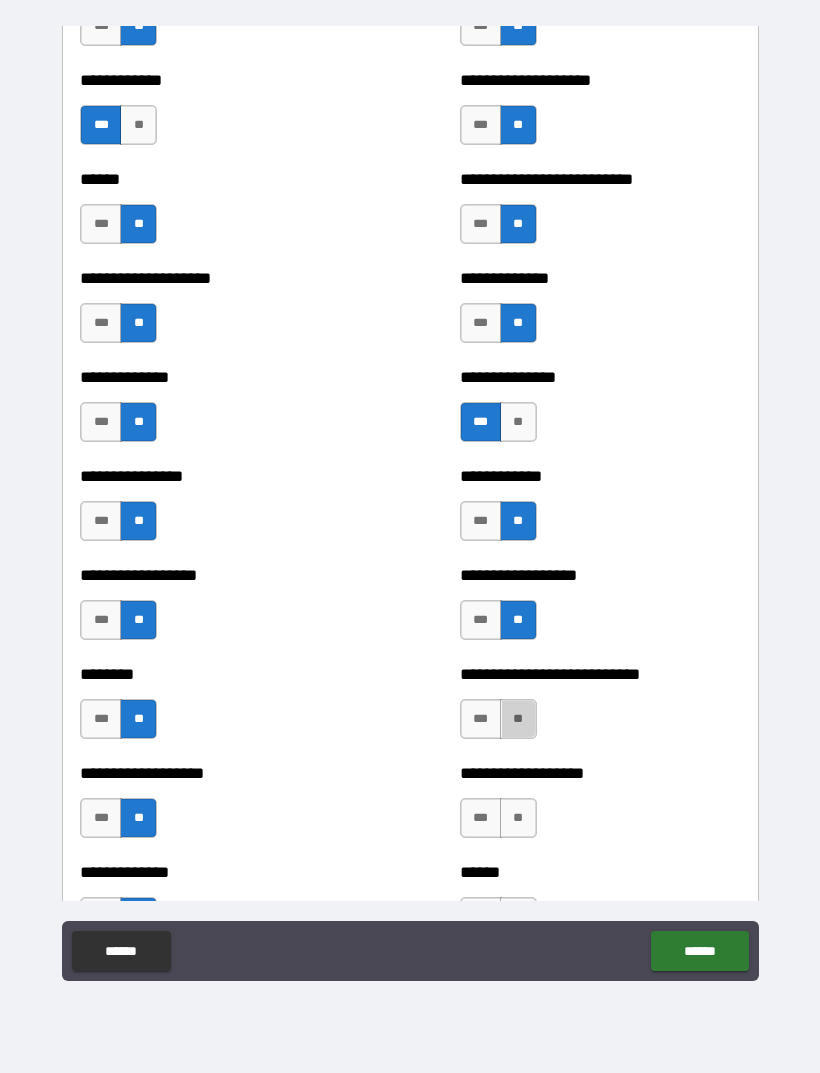 click on "**" at bounding box center (518, 719) 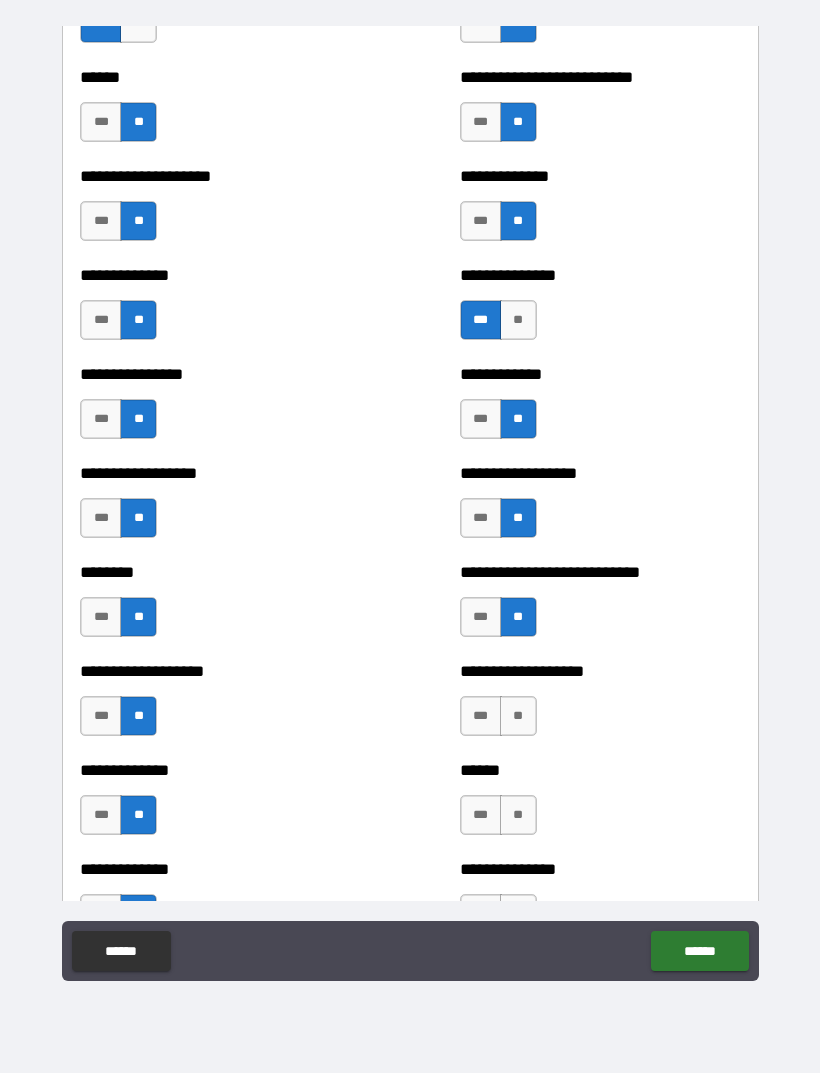 scroll, scrollTop: 4019, scrollLeft: 0, axis: vertical 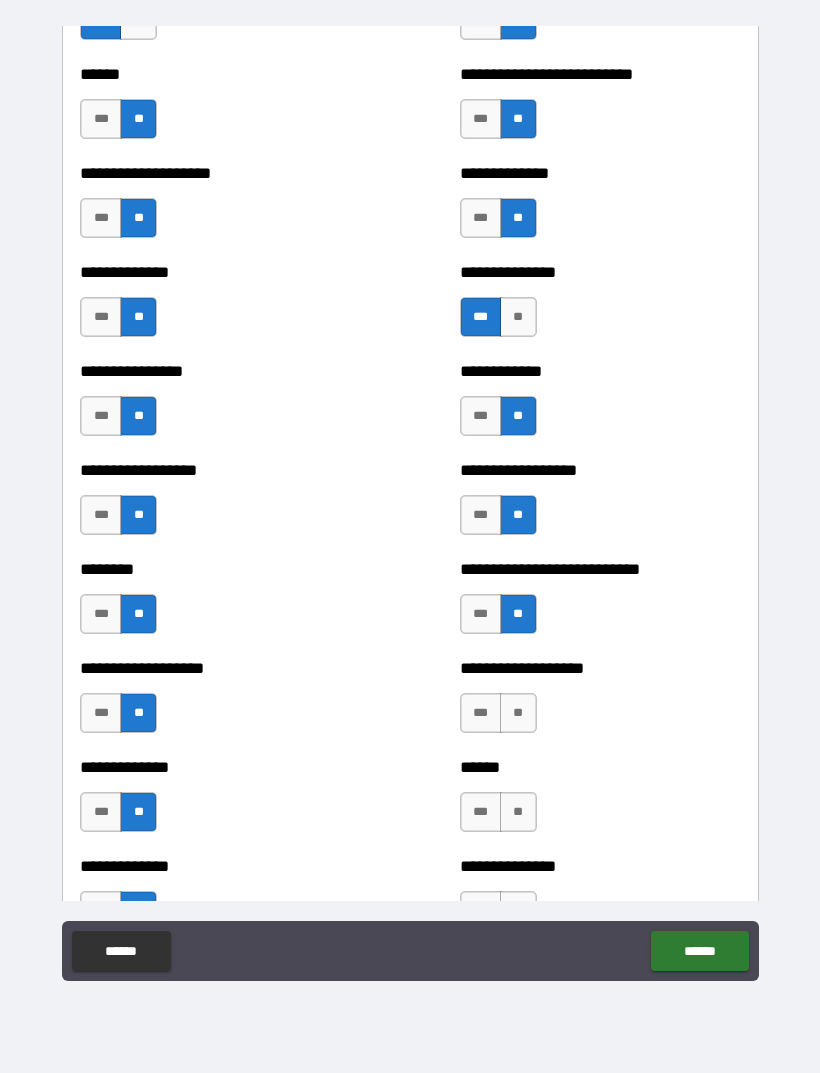 click on "**" at bounding box center (518, 713) 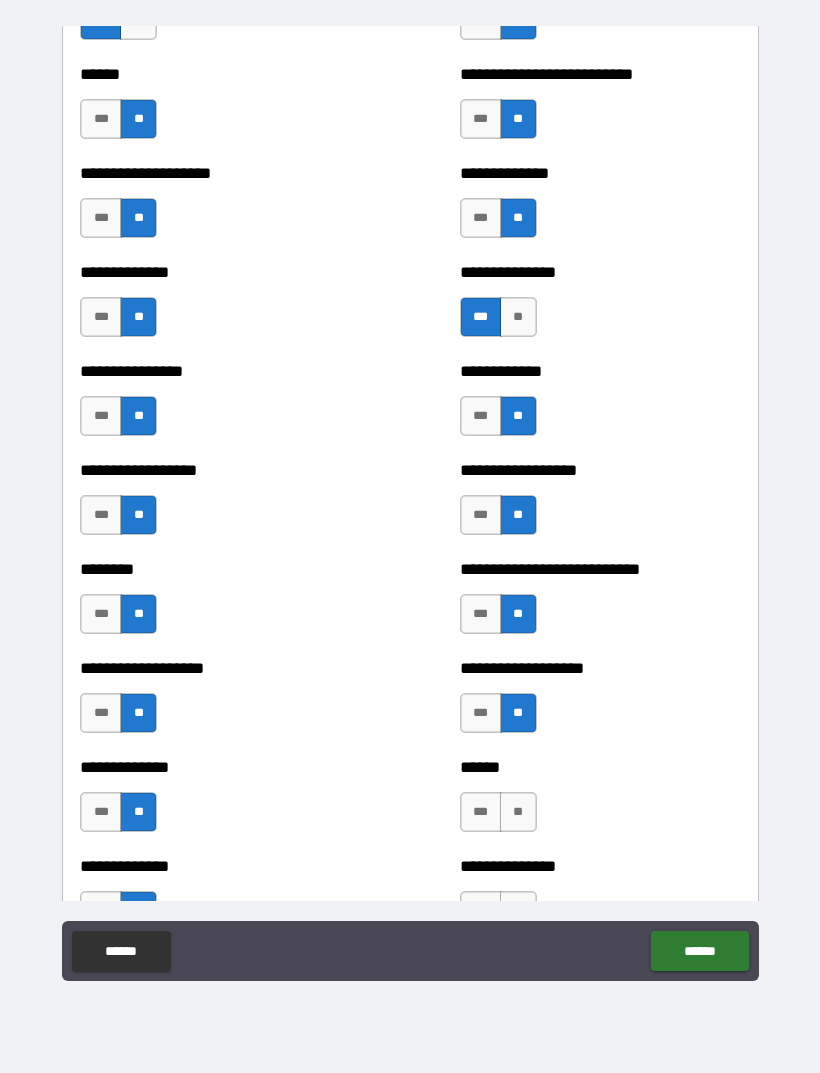 click on "***" at bounding box center [481, 713] 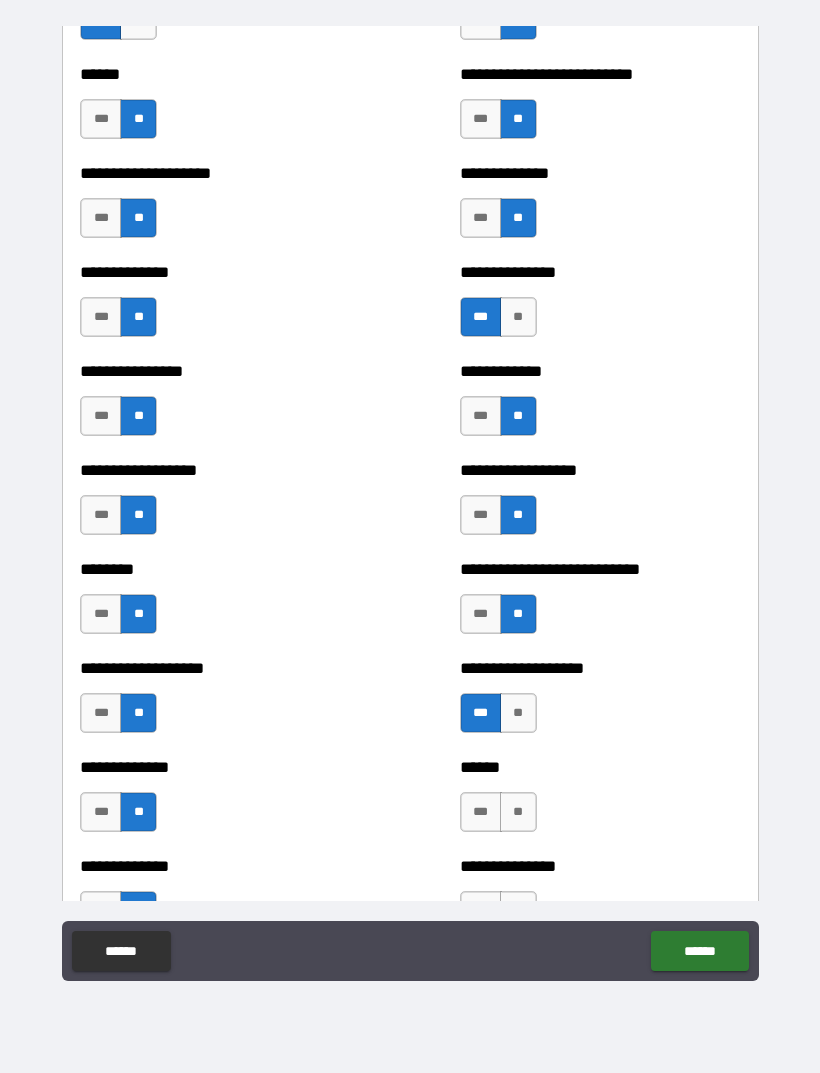 click on "**" at bounding box center (518, 713) 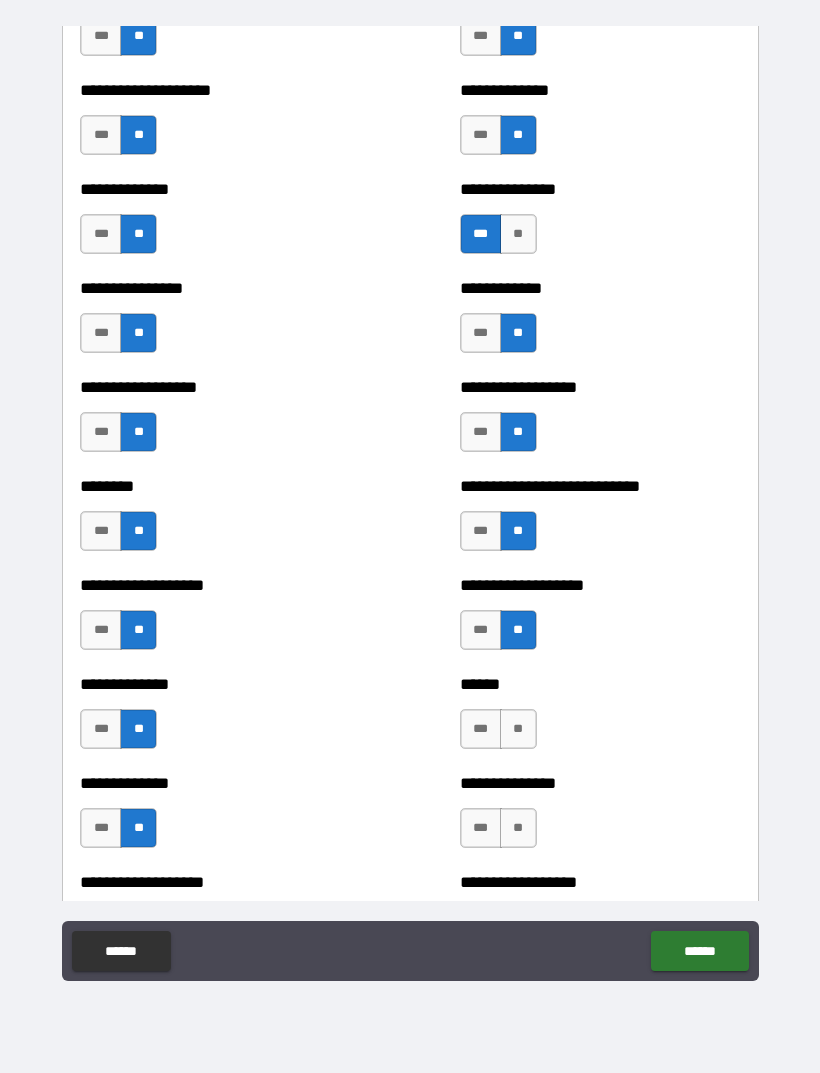 scroll, scrollTop: 4104, scrollLeft: 0, axis: vertical 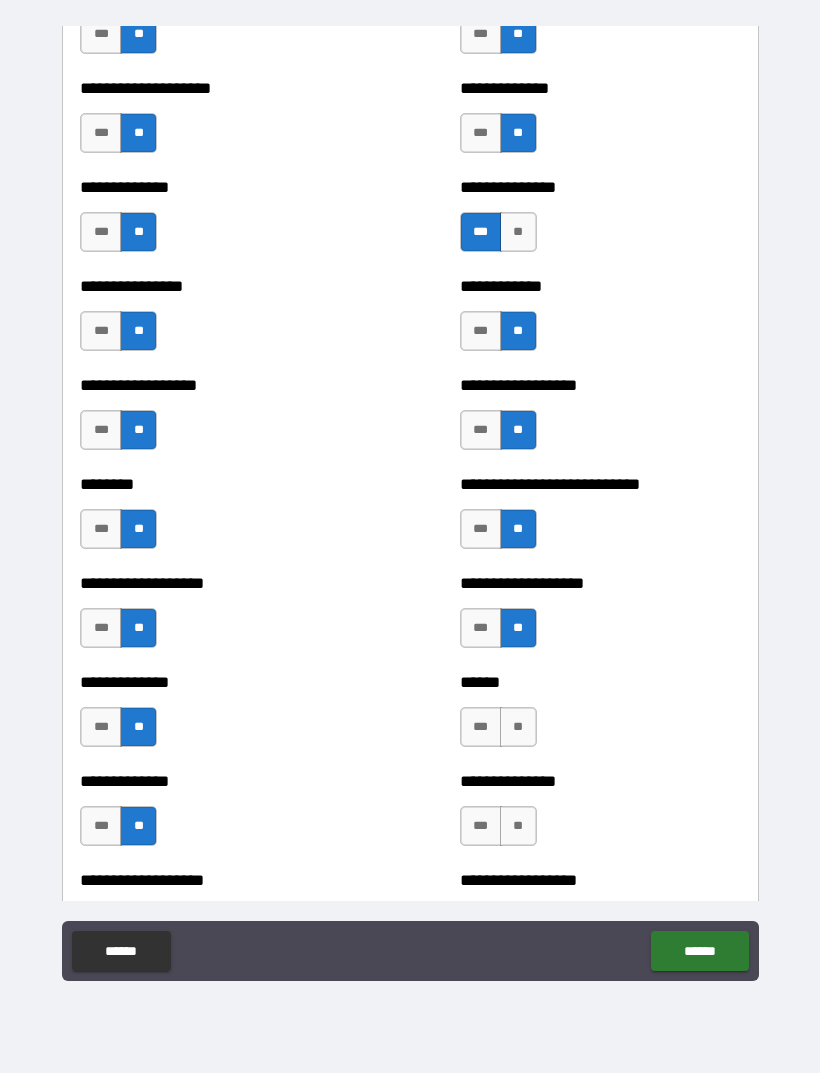 click on "**" at bounding box center [518, 727] 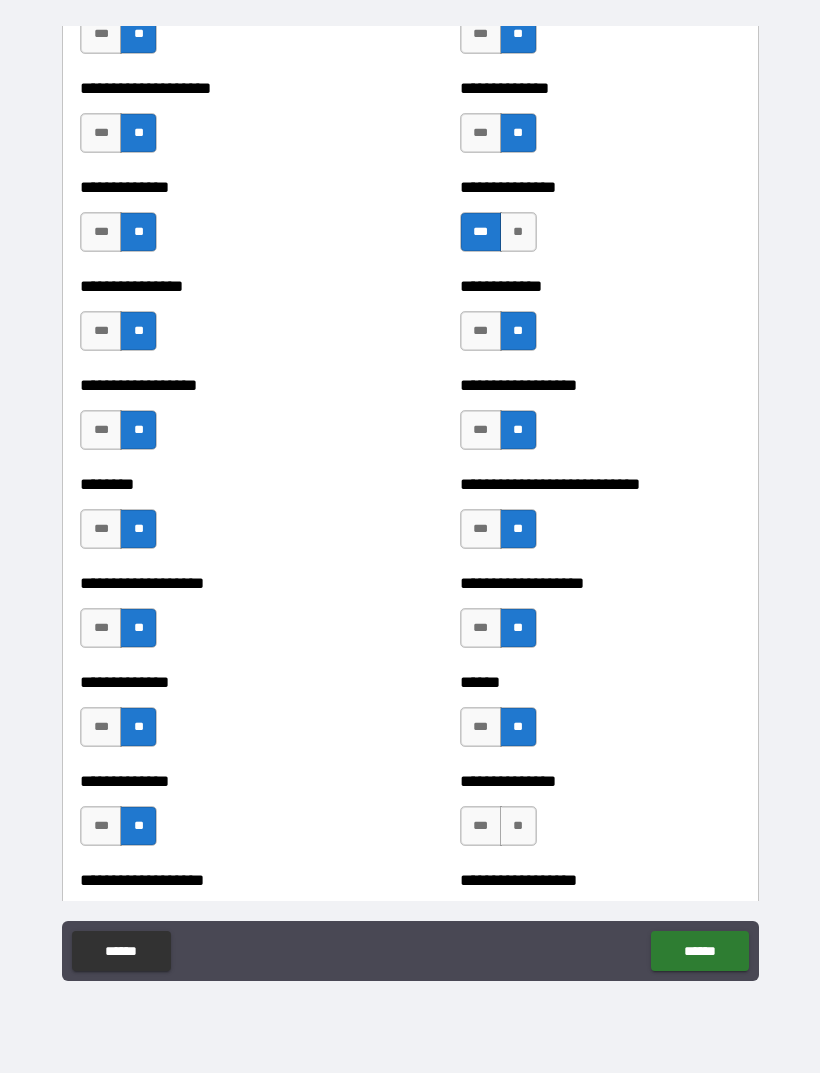 click on "**" at bounding box center (518, 826) 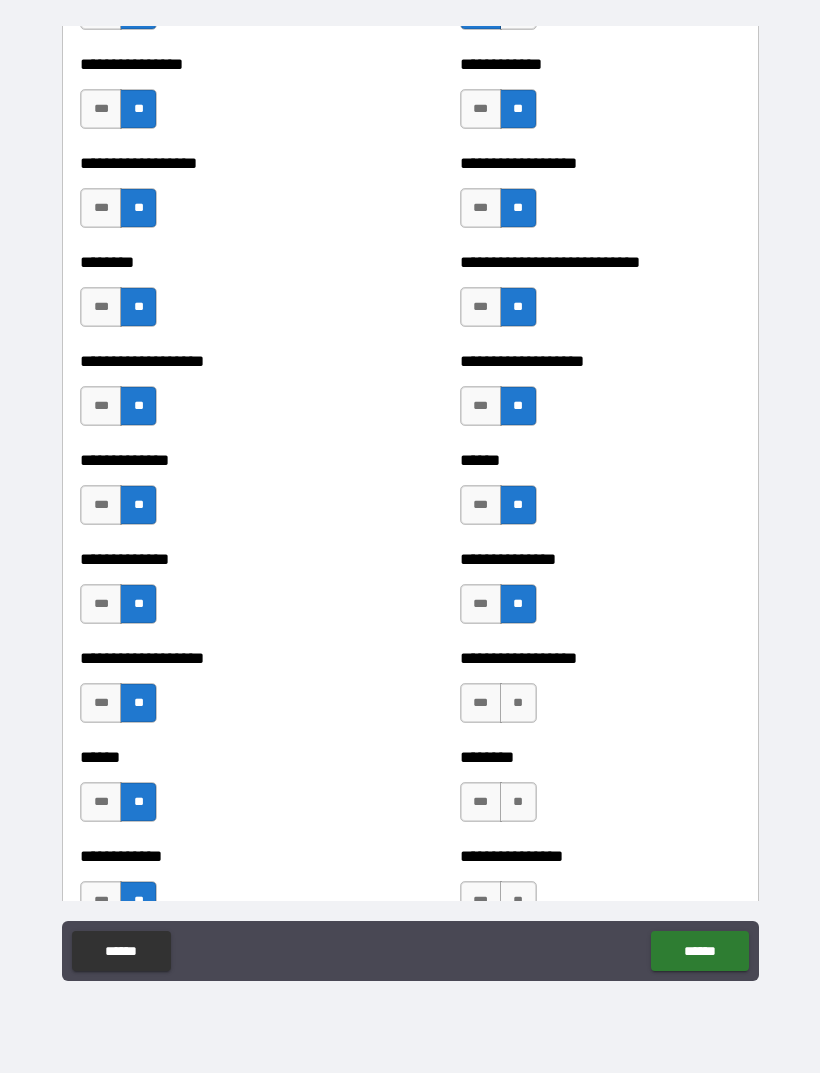 scroll, scrollTop: 4345, scrollLeft: 0, axis: vertical 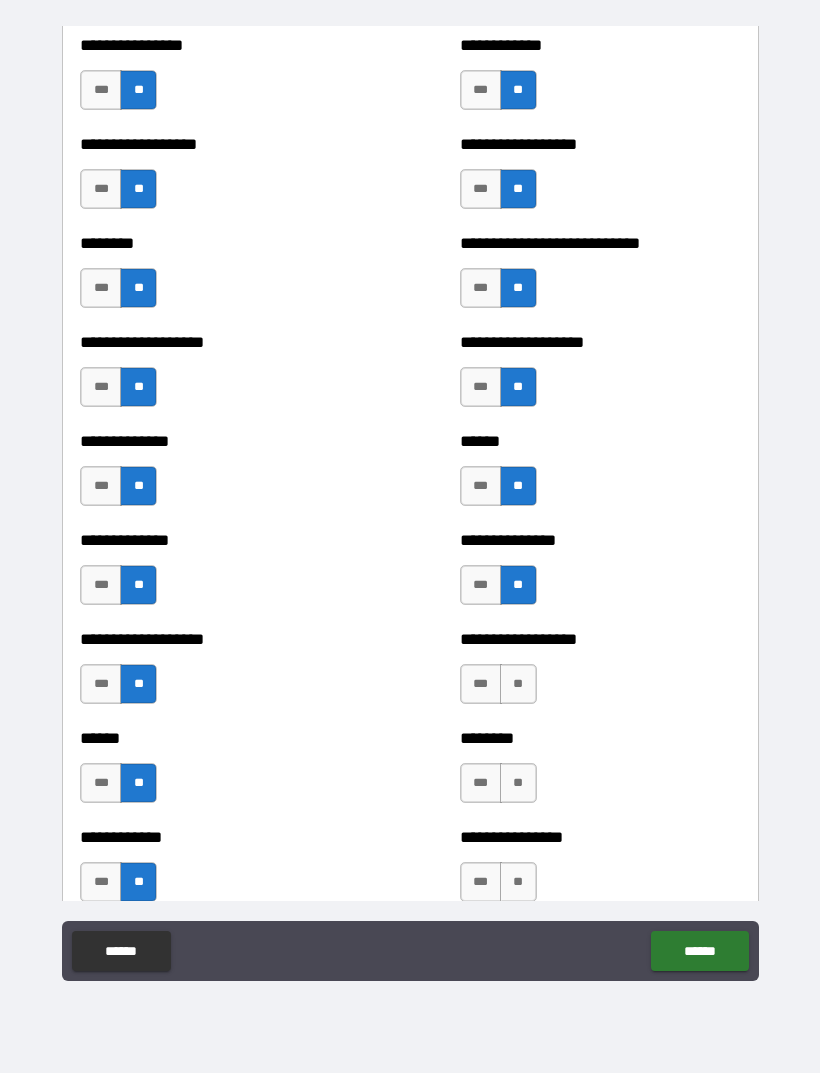 click on "**" at bounding box center (518, 684) 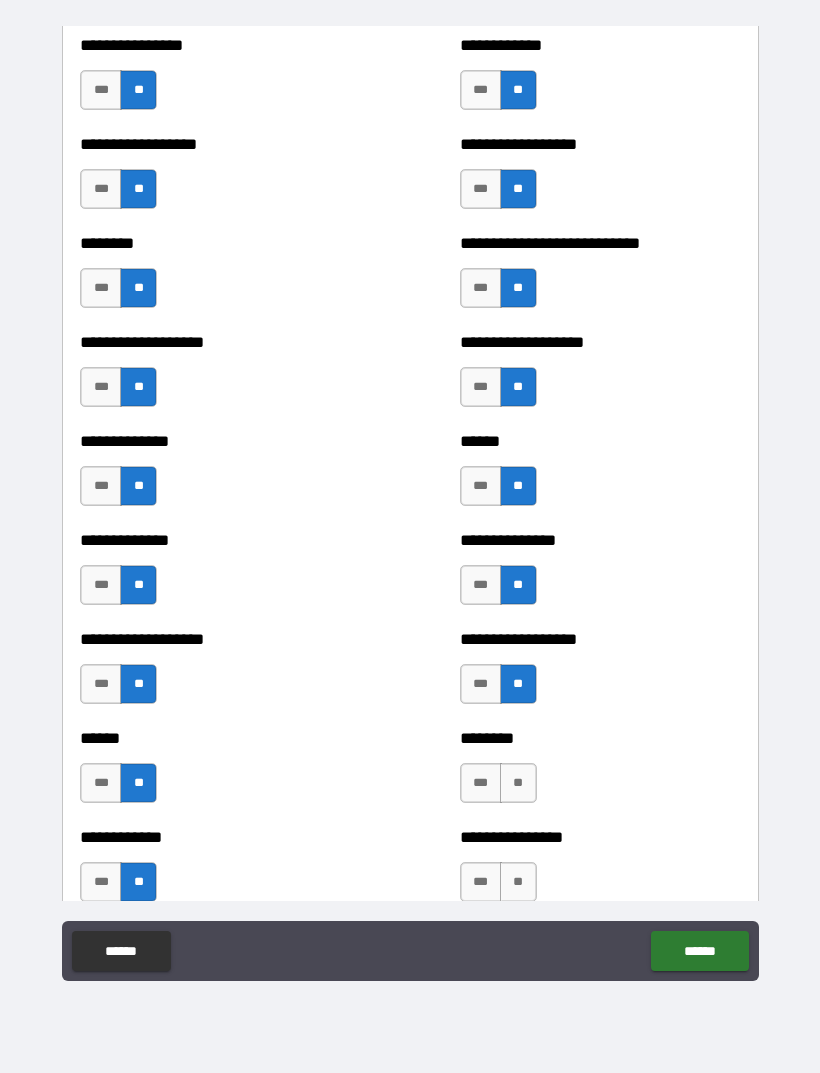 click on "**" at bounding box center (518, 783) 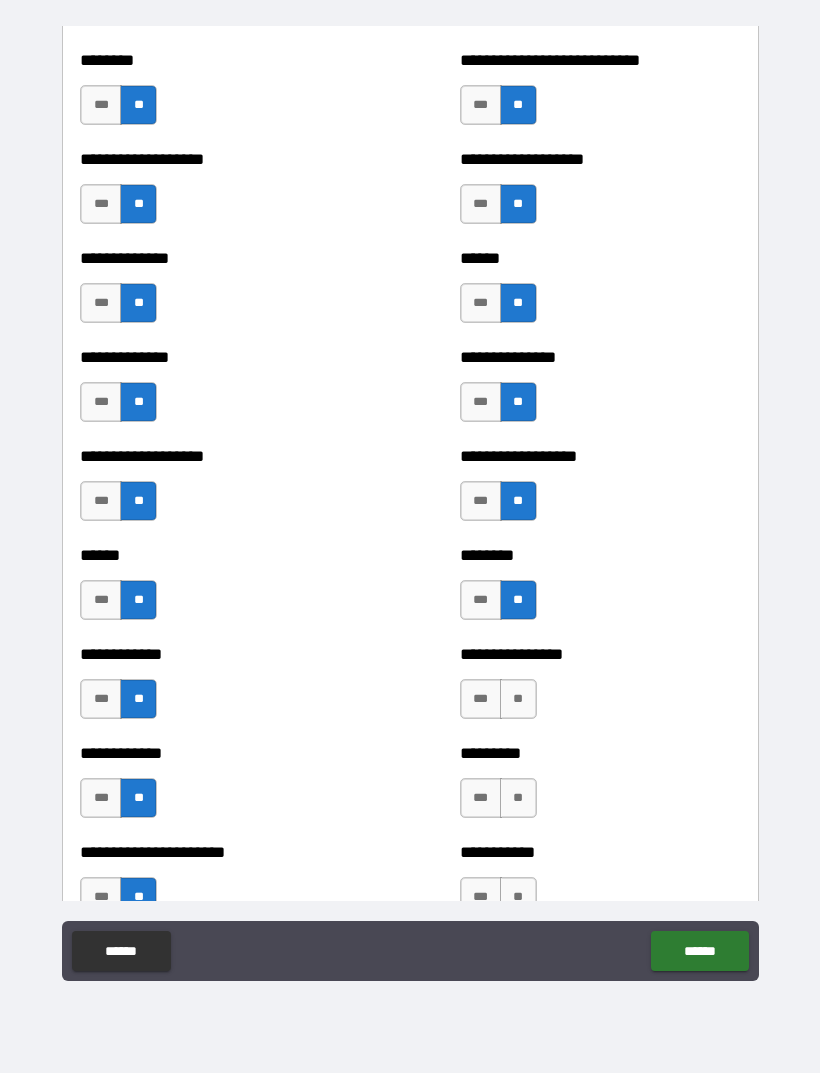 scroll, scrollTop: 4529, scrollLeft: 0, axis: vertical 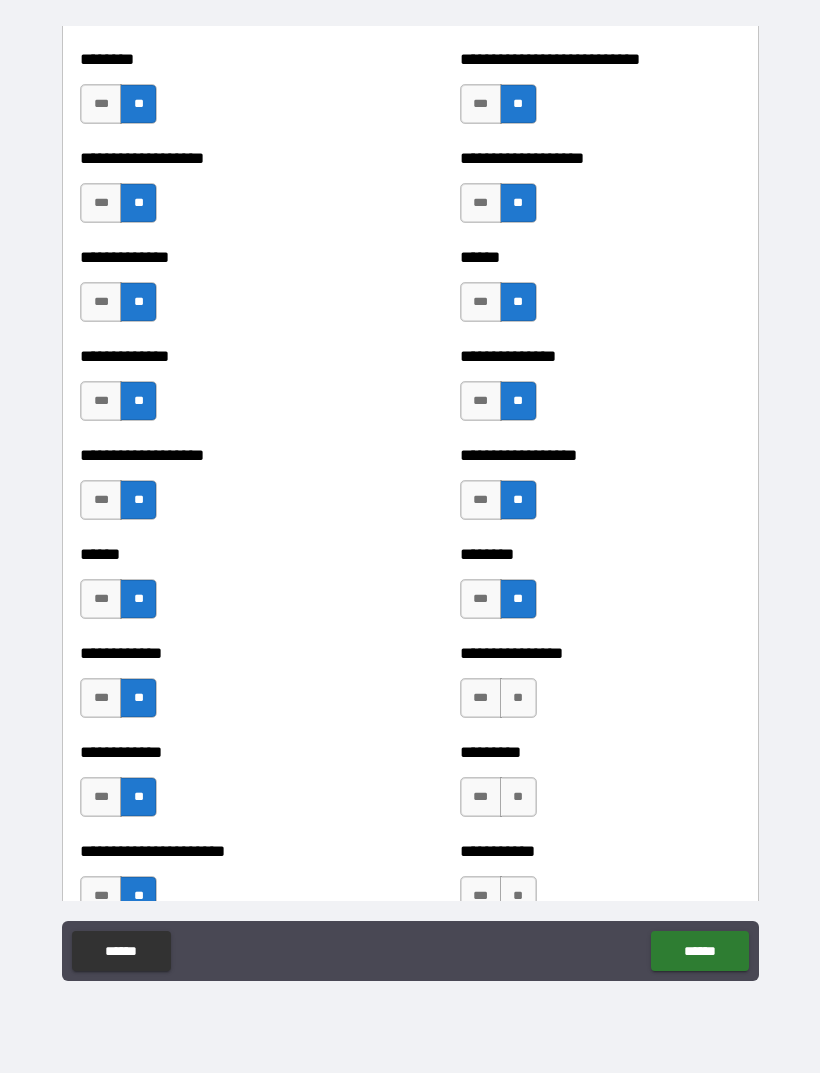 click on "**" at bounding box center [518, 698] 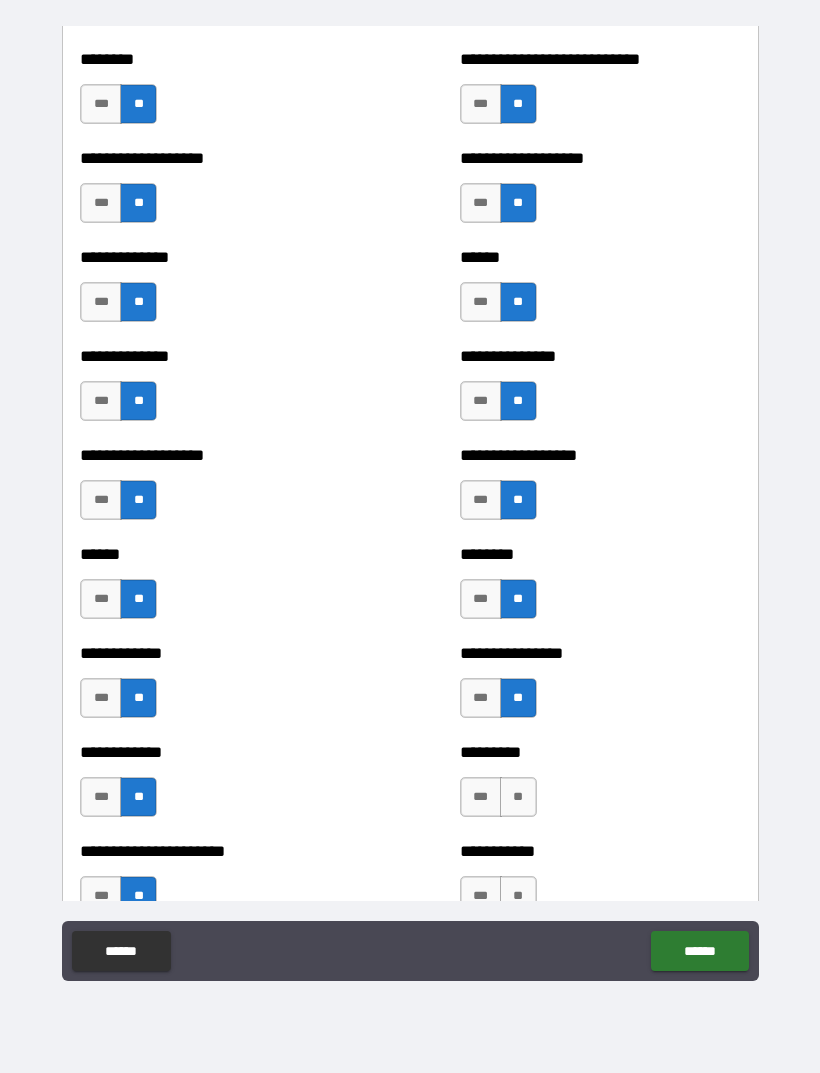 click on "**" at bounding box center [518, 797] 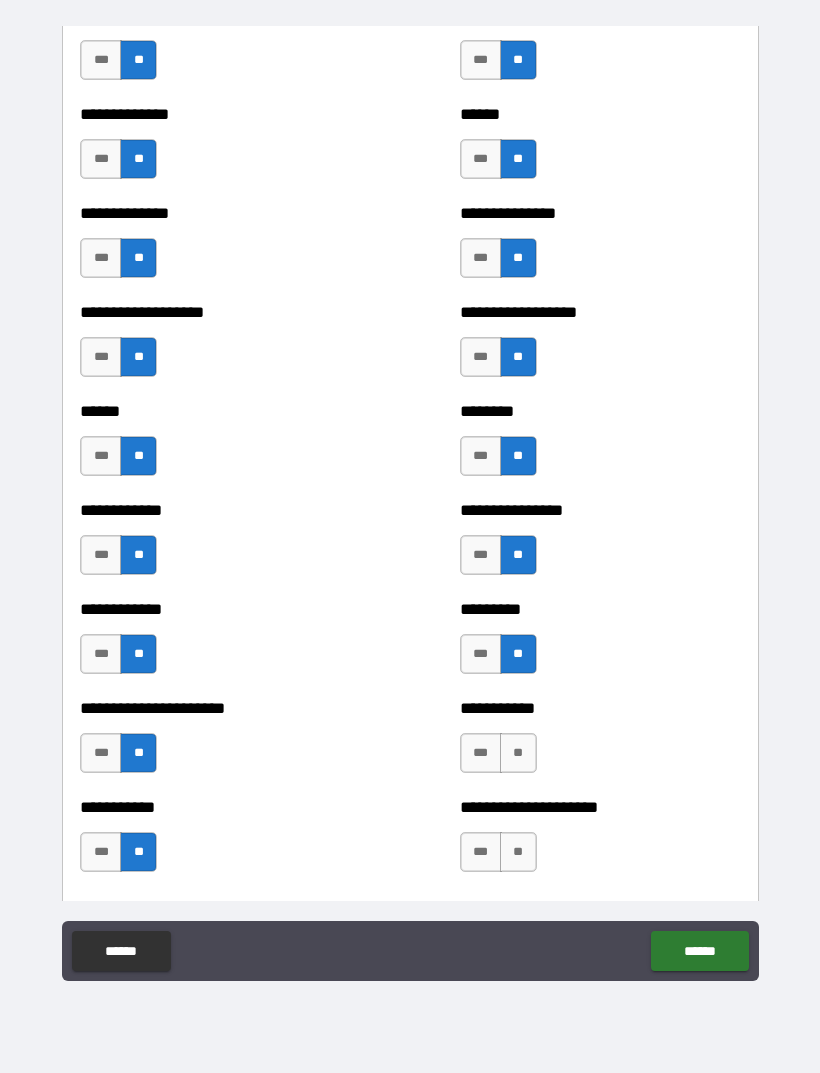 scroll, scrollTop: 4671, scrollLeft: 0, axis: vertical 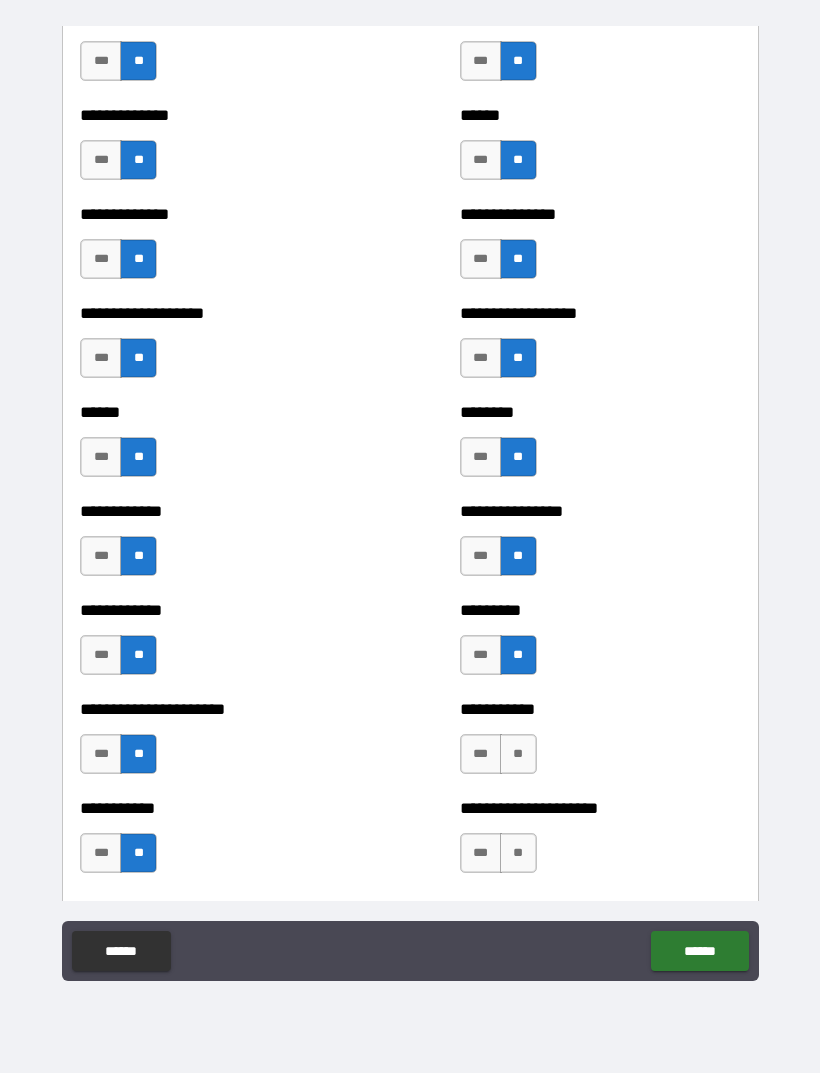 click on "**" at bounding box center (518, 754) 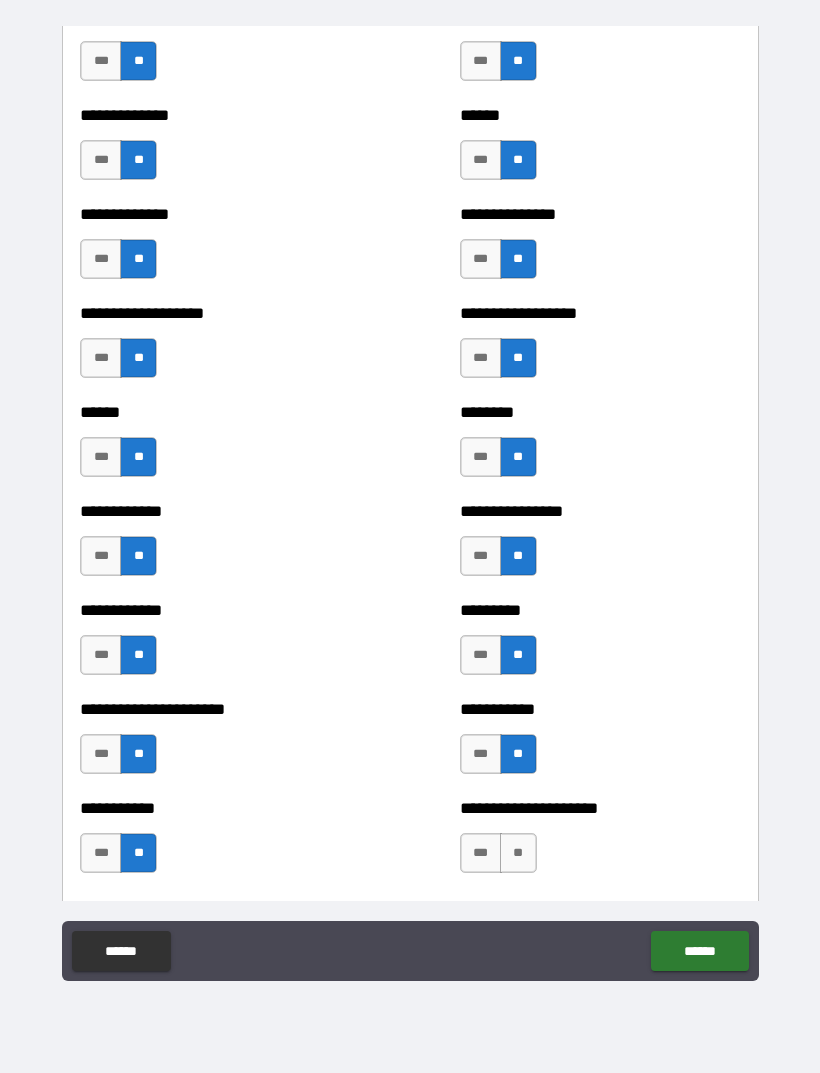 click on "**" at bounding box center [518, 853] 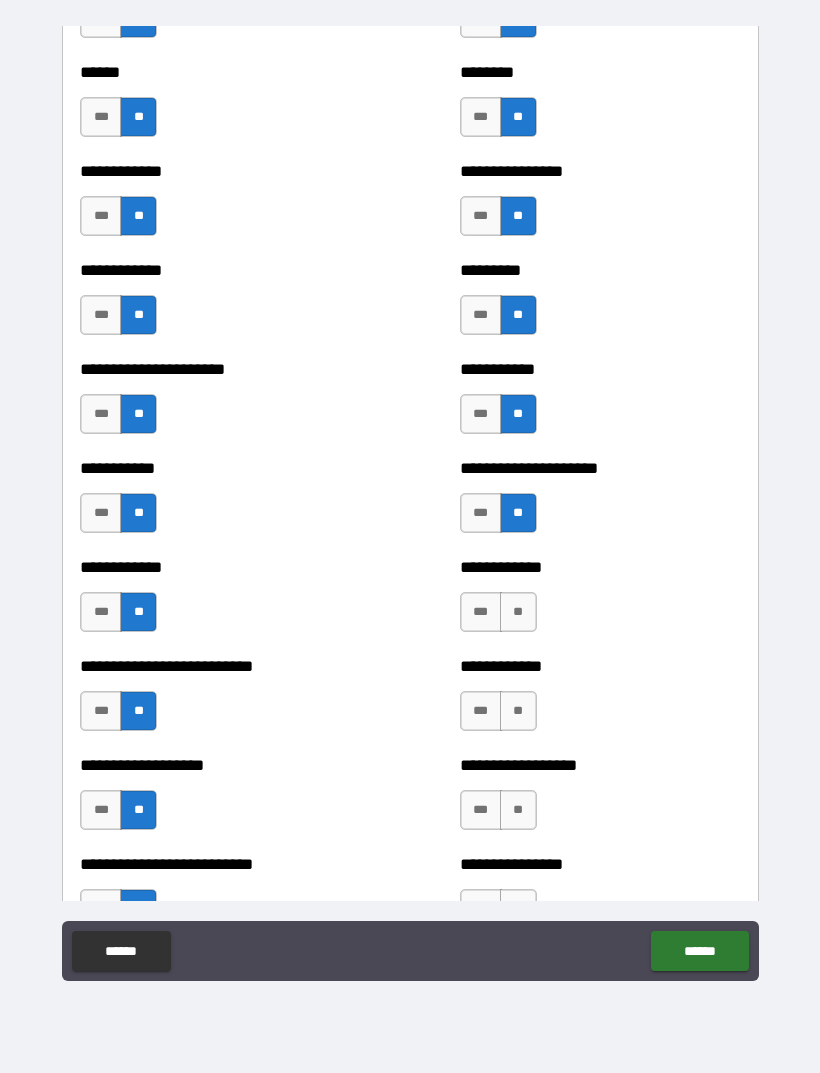 scroll, scrollTop: 5043, scrollLeft: 0, axis: vertical 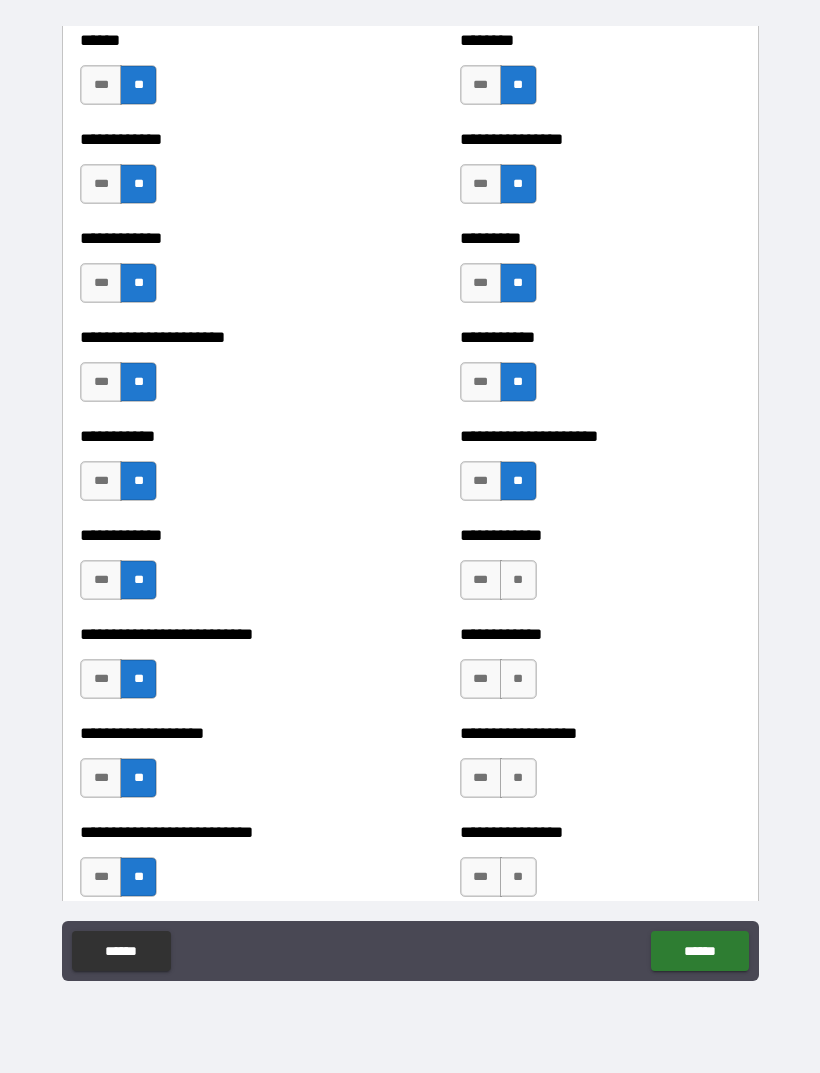 click on "**" at bounding box center [518, 580] 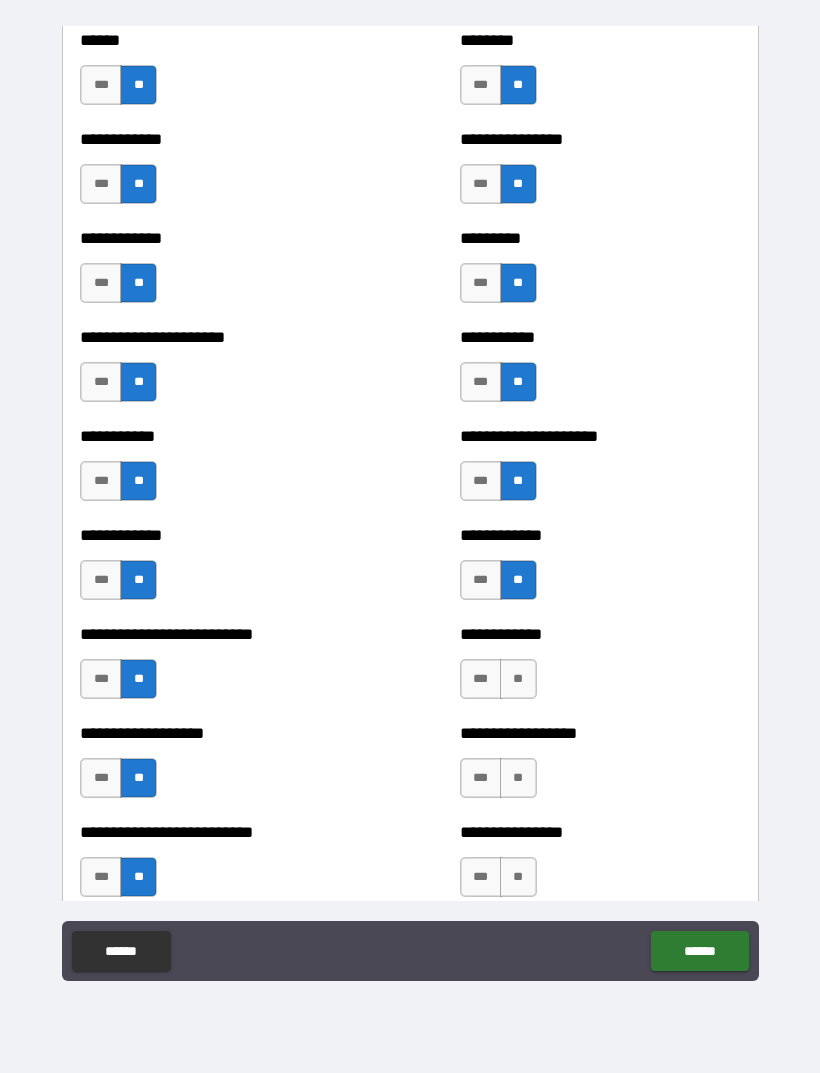 click on "**" at bounding box center (518, 679) 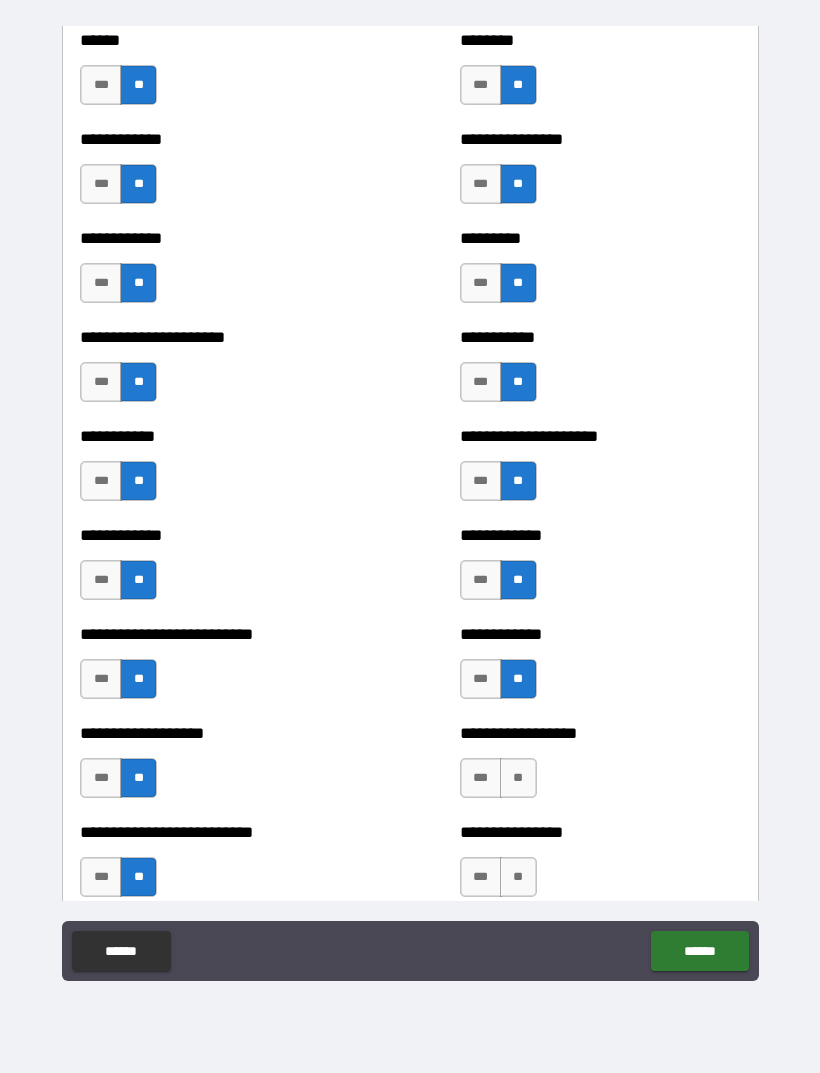 click on "**" at bounding box center (518, 778) 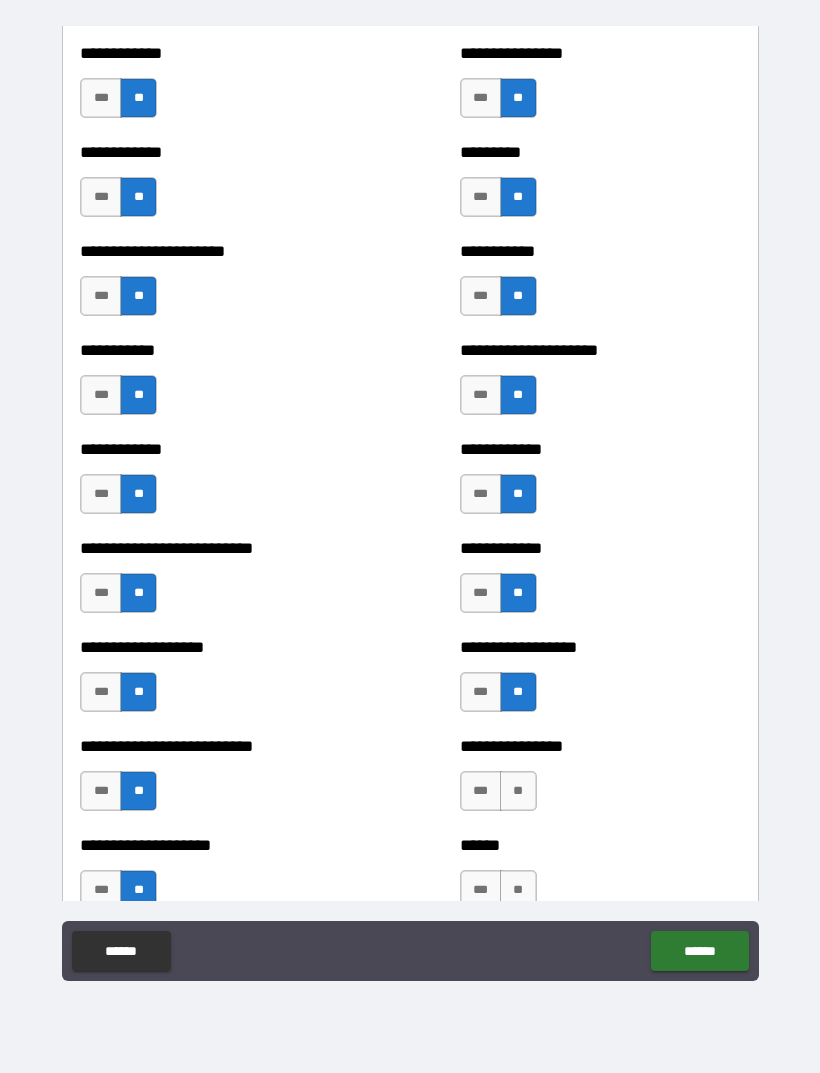 click on "**" at bounding box center [518, 791] 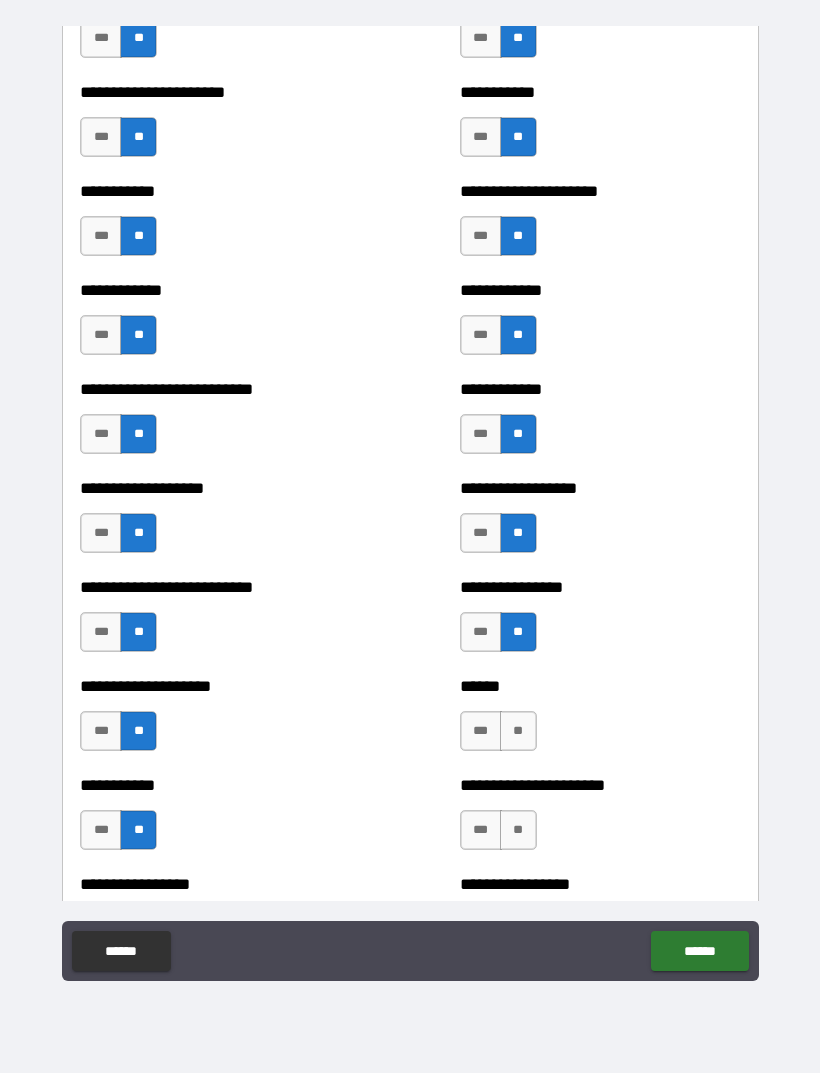 scroll, scrollTop: 5289, scrollLeft: 0, axis: vertical 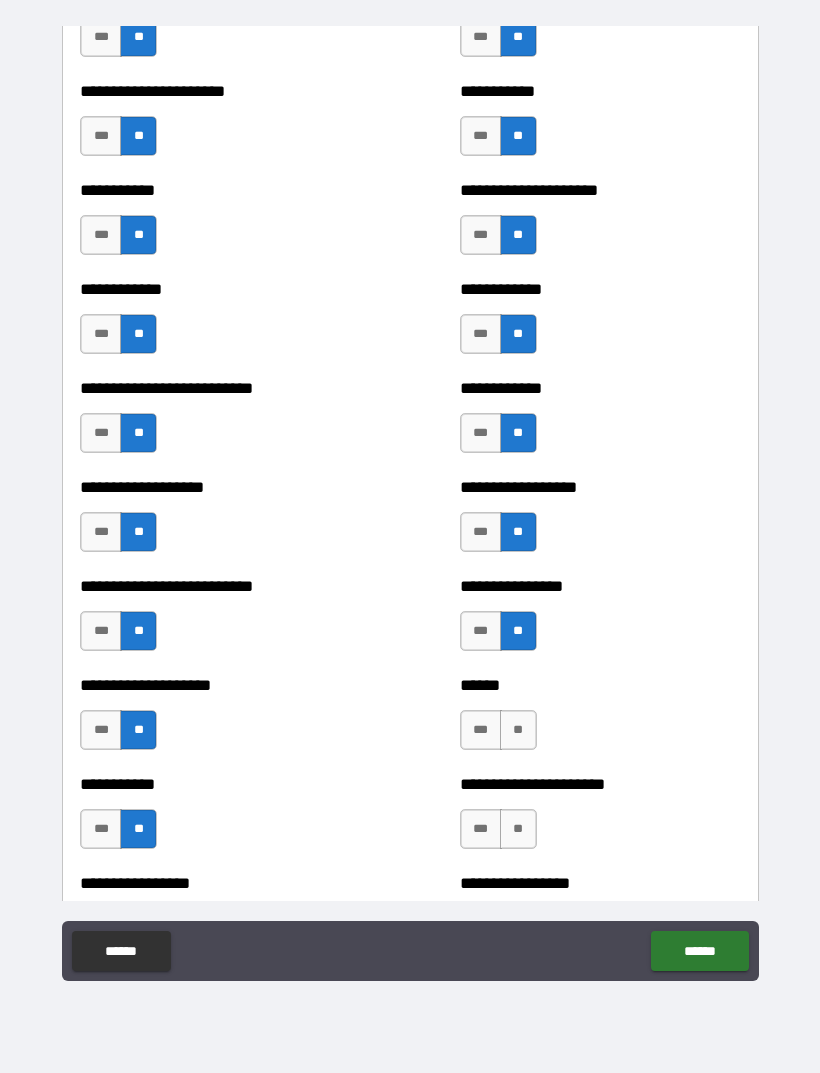 click on "**" at bounding box center (518, 730) 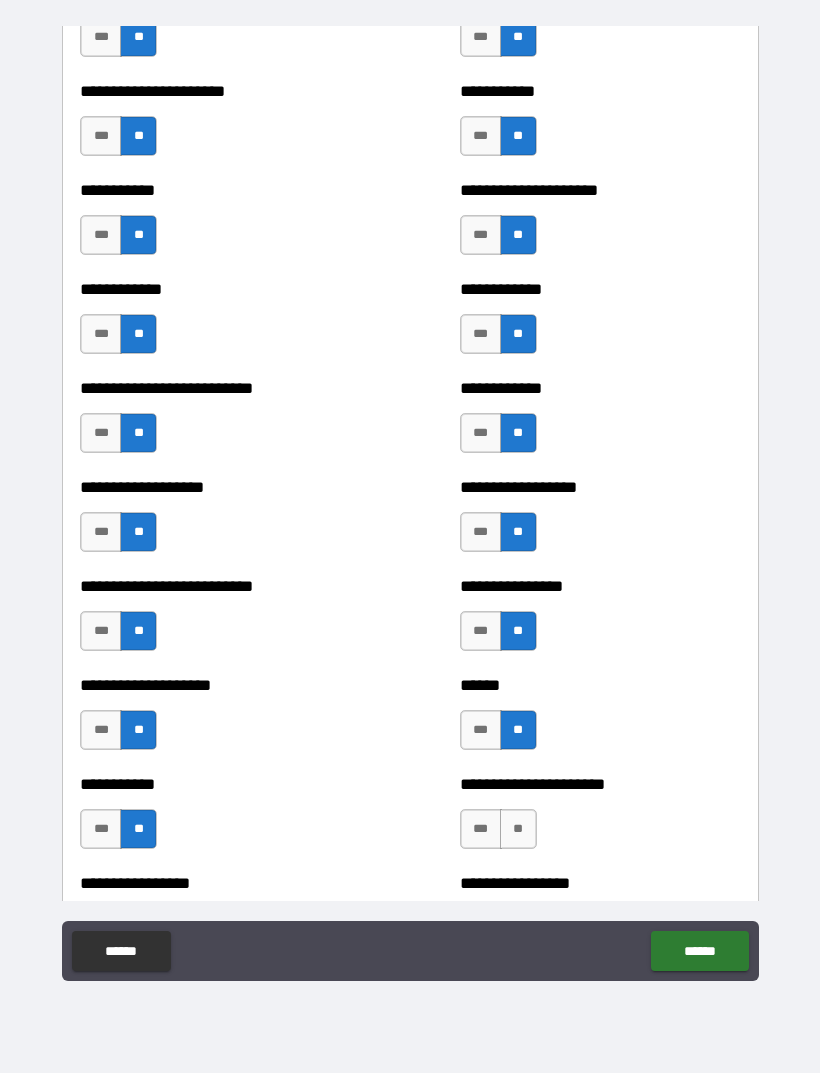 click on "**" at bounding box center (518, 829) 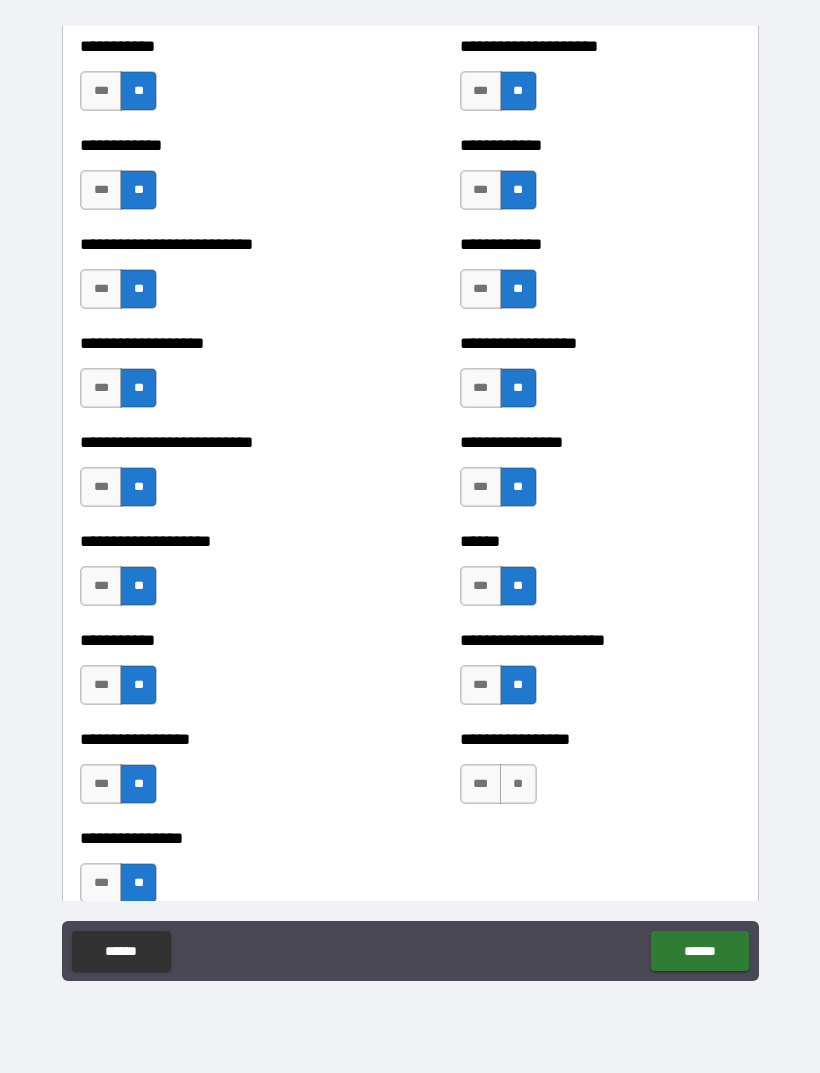 scroll, scrollTop: 5459, scrollLeft: 0, axis: vertical 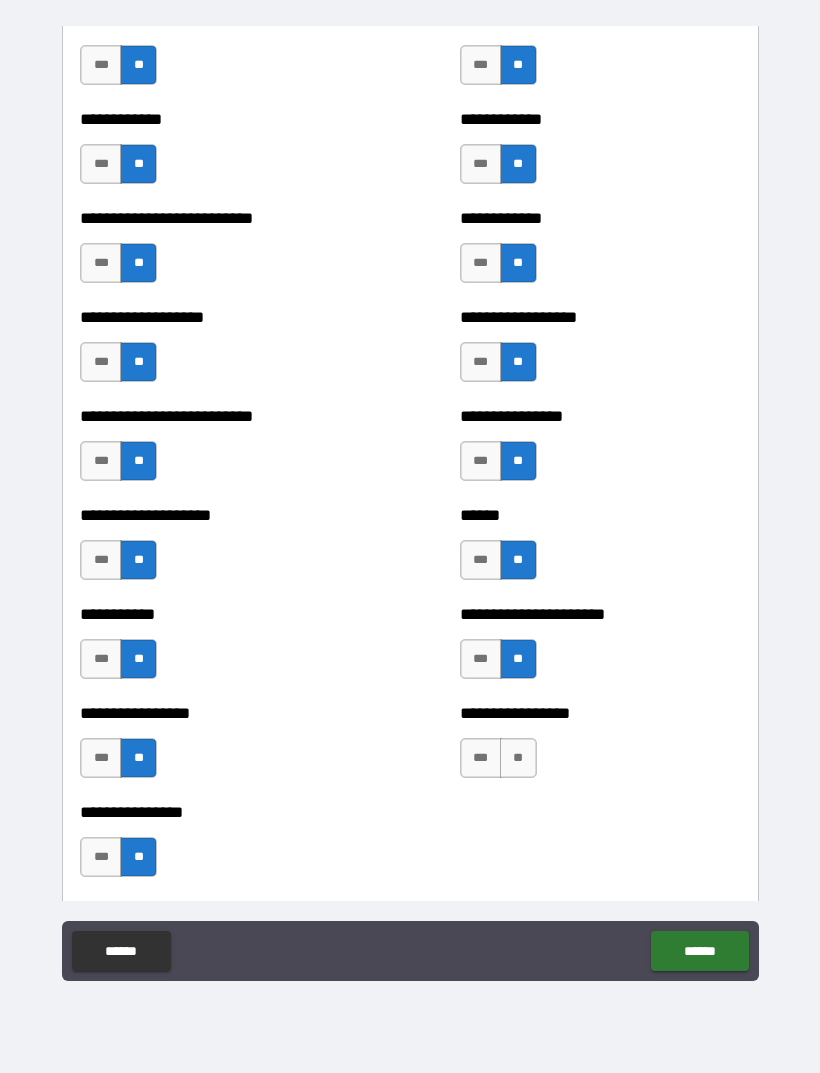 click on "**********" at bounding box center (600, 748) 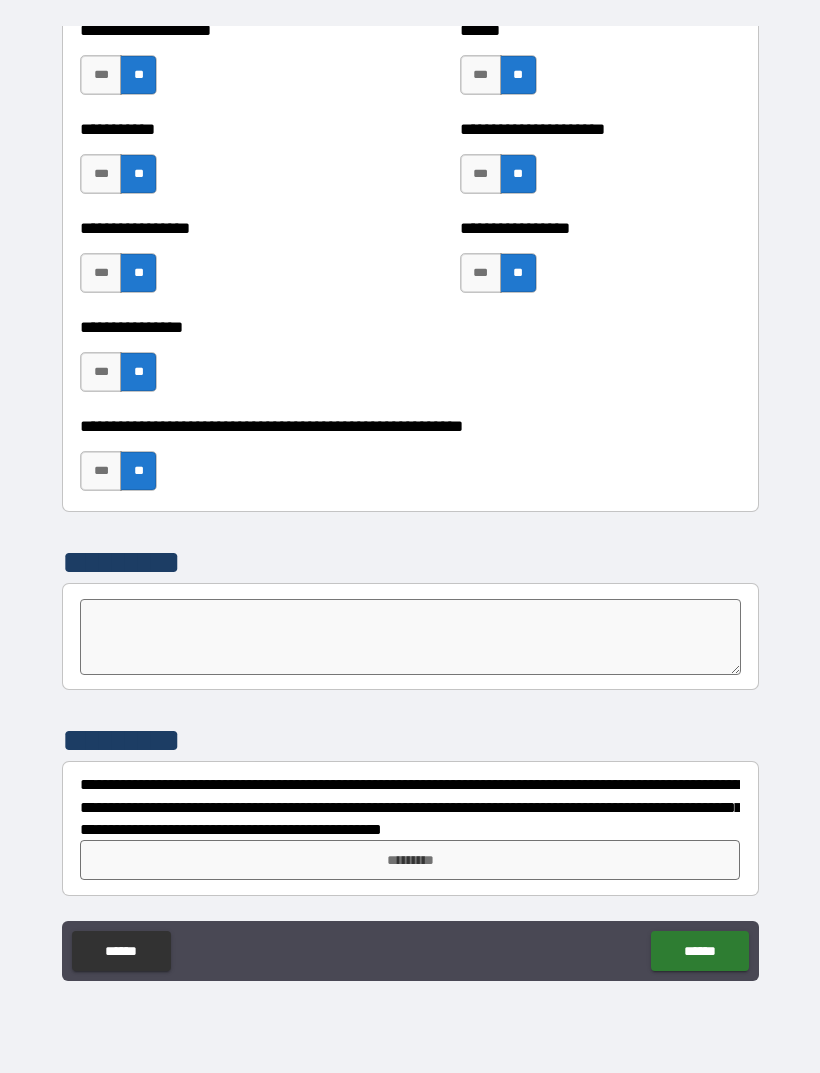 scroll, scrollTop: 5944, scrollLeft: 0, axis: vertical 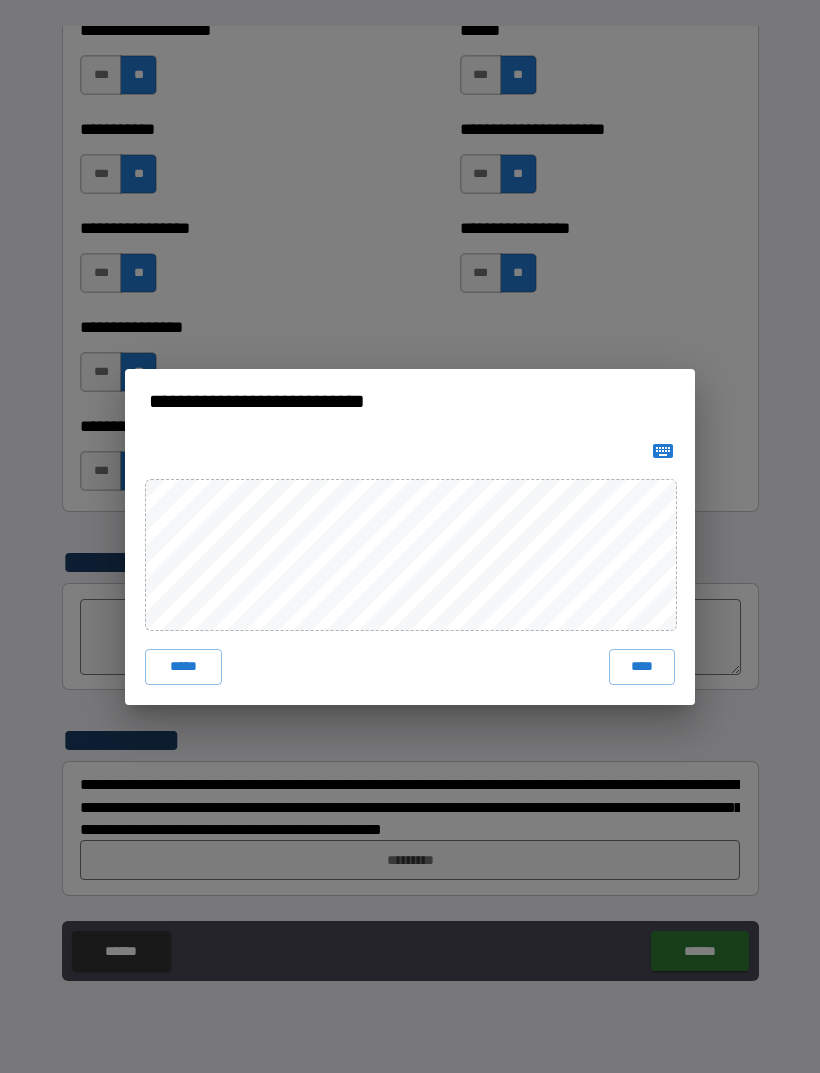 click on "****" at bounding box center (642, 667) 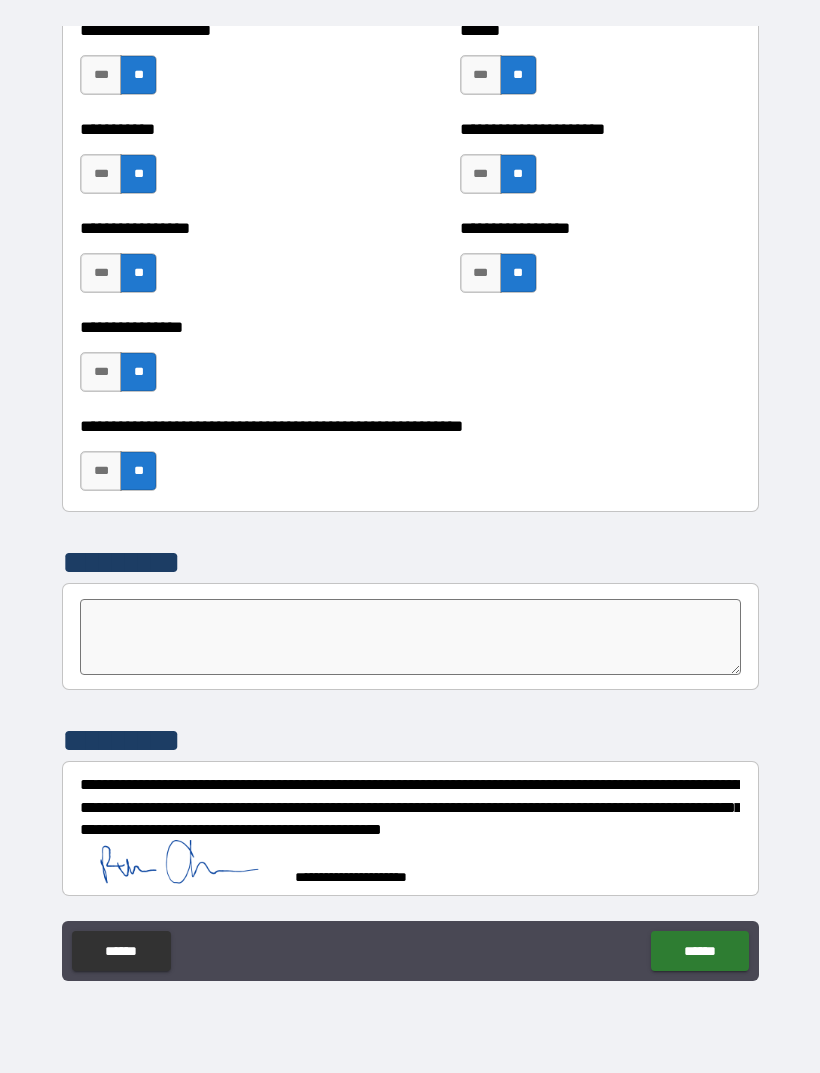 scroll, scrollTop: 5934, scrollLeft: 0, axis: vertical 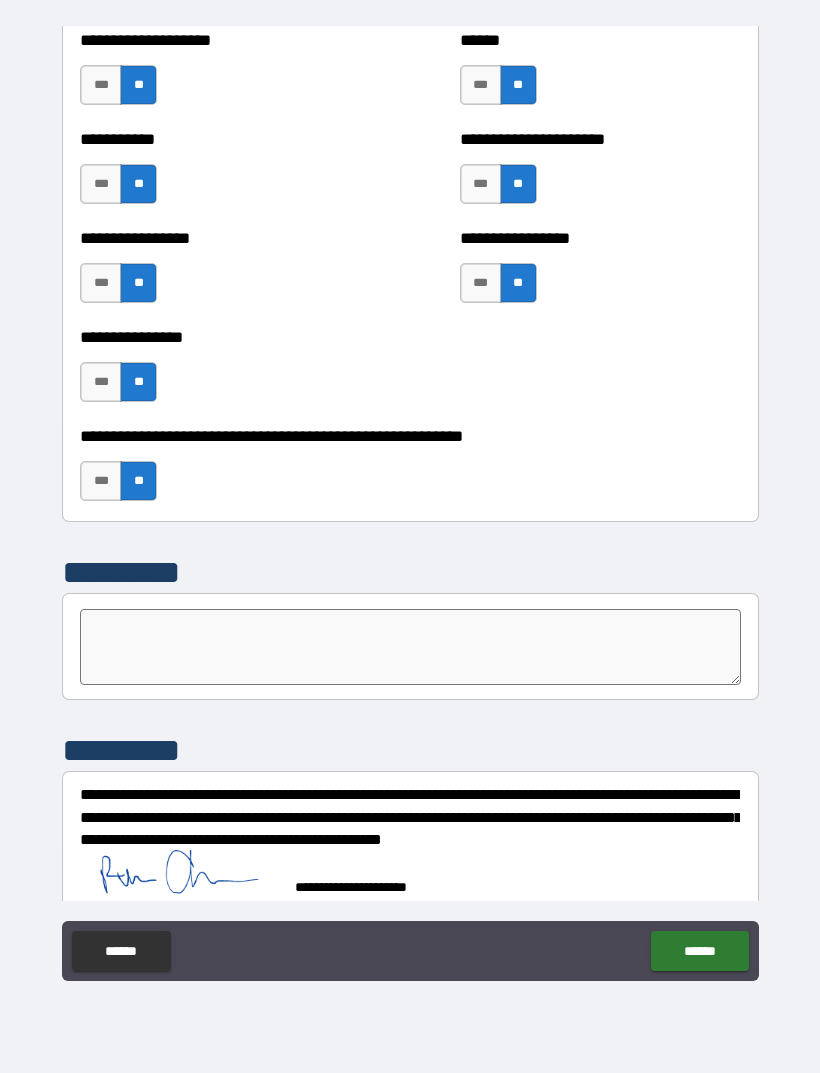 click on "******" at bounding box center (699, 951) 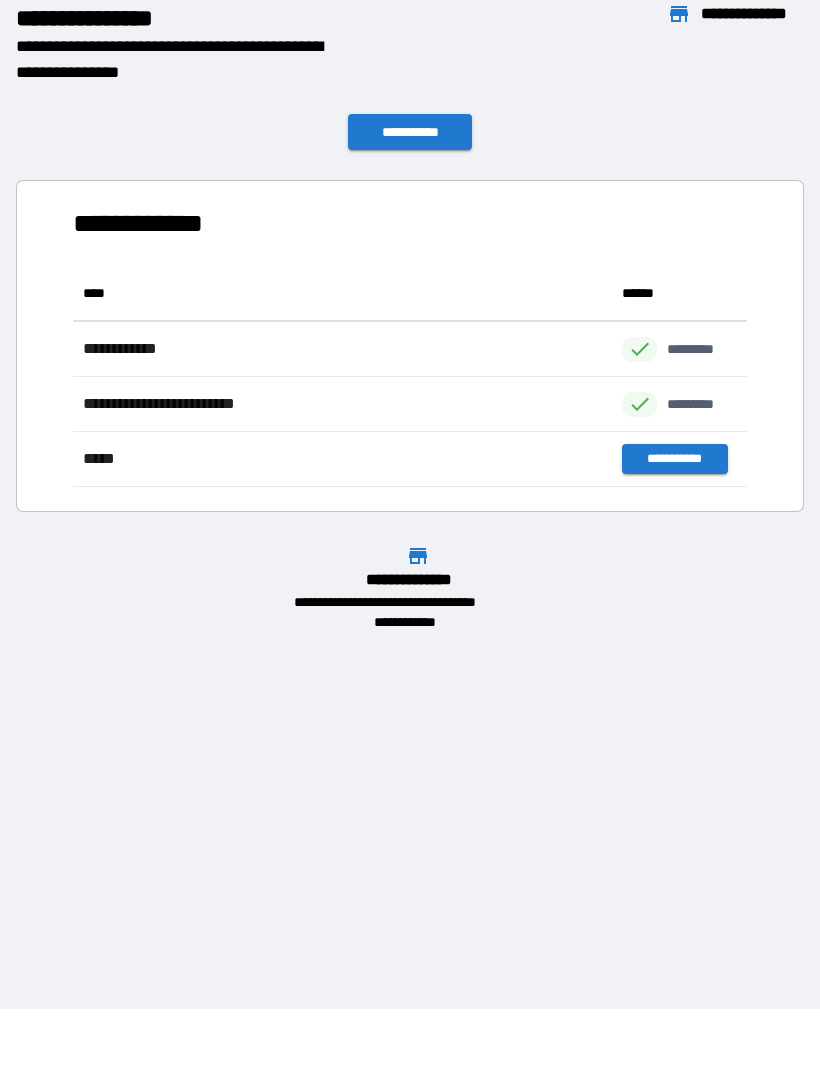 scroll, scrollTop: 221, scrollLeft: 674, axis: both 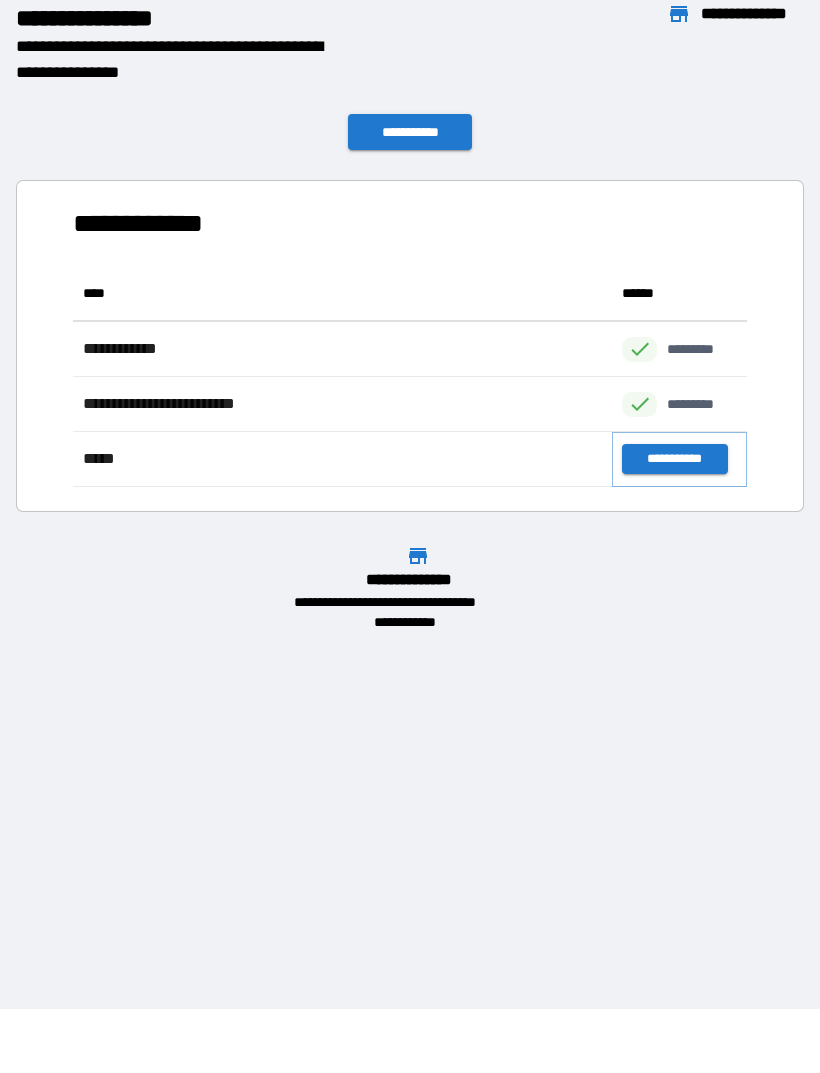 click on "**********" at bounding box center [674, 459] 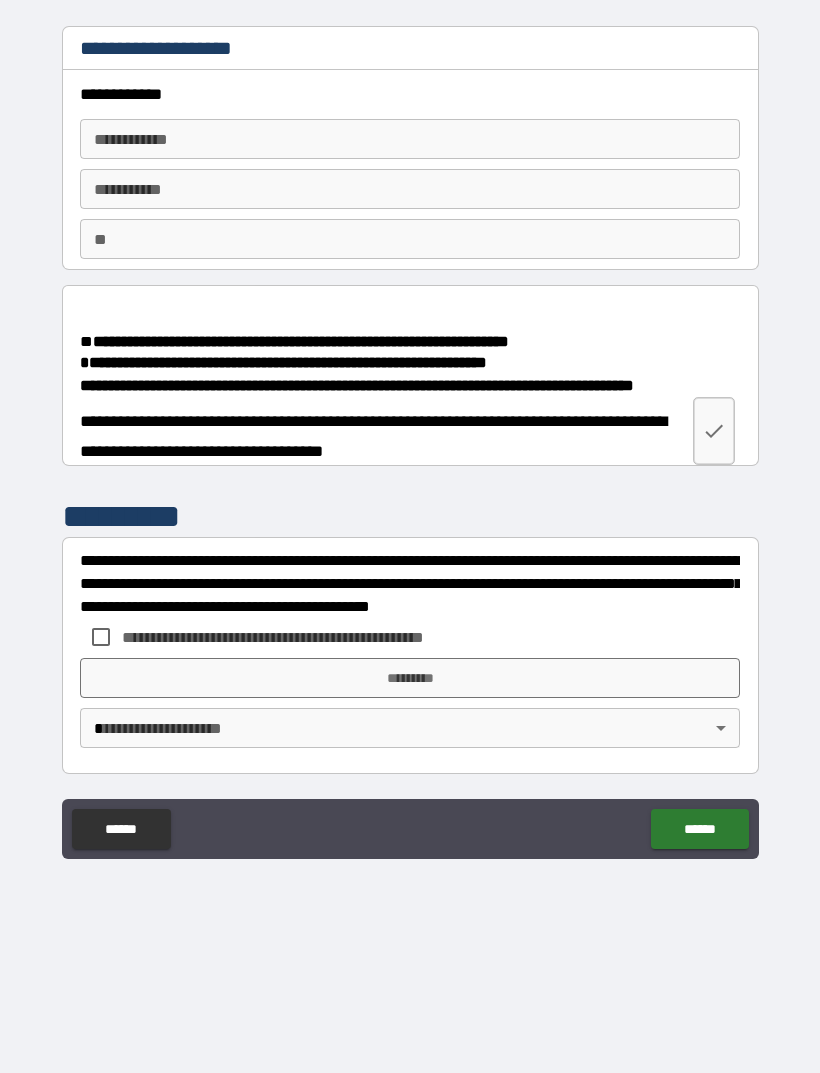 click on "**********" at bounding box center [410, 139] 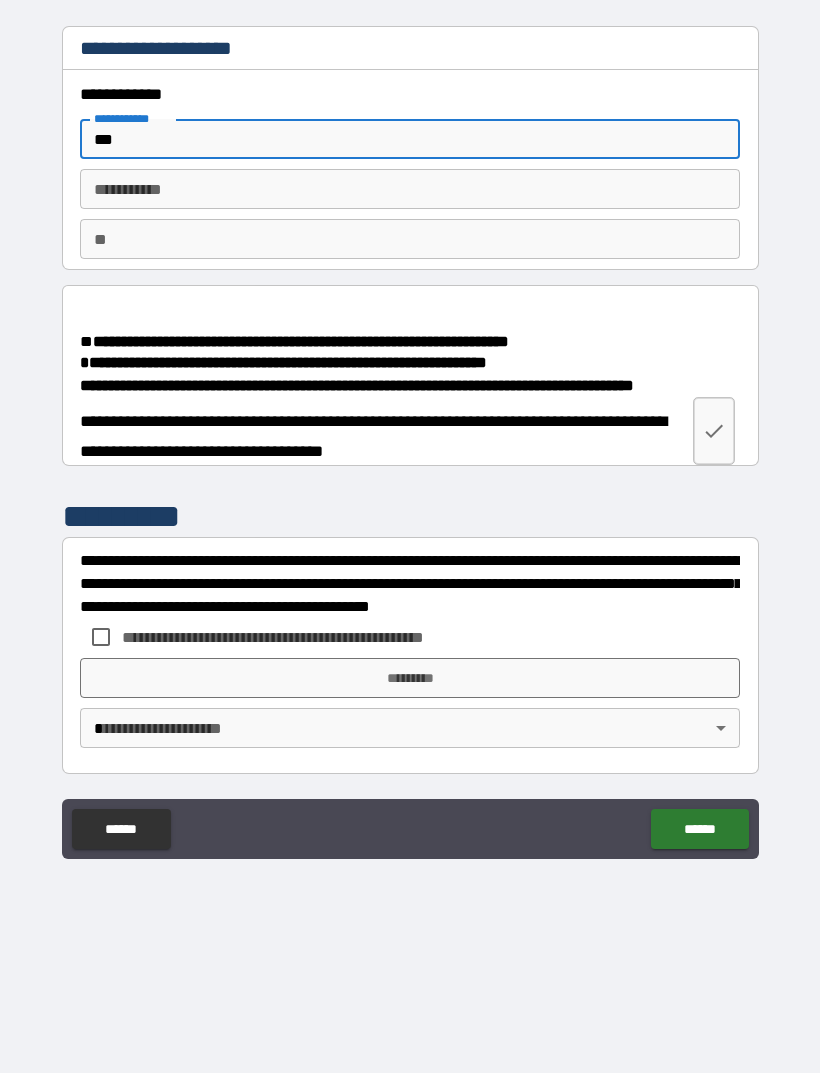 type on "***" 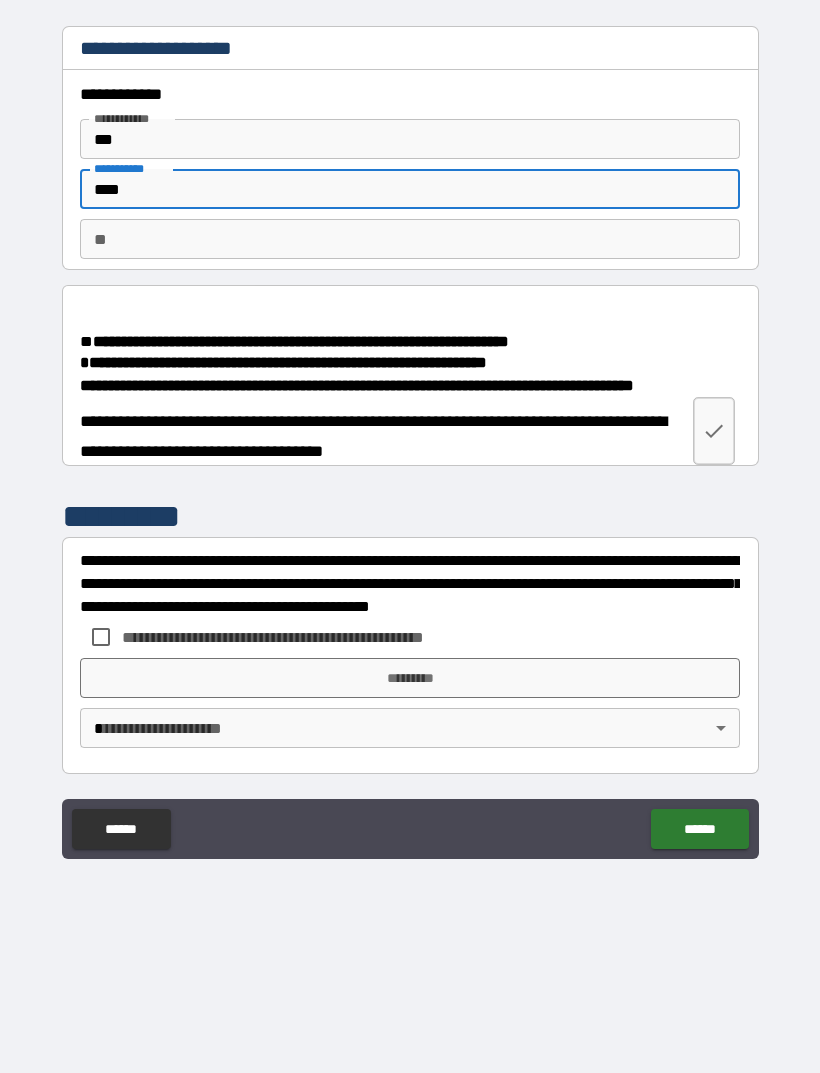 type on "****" 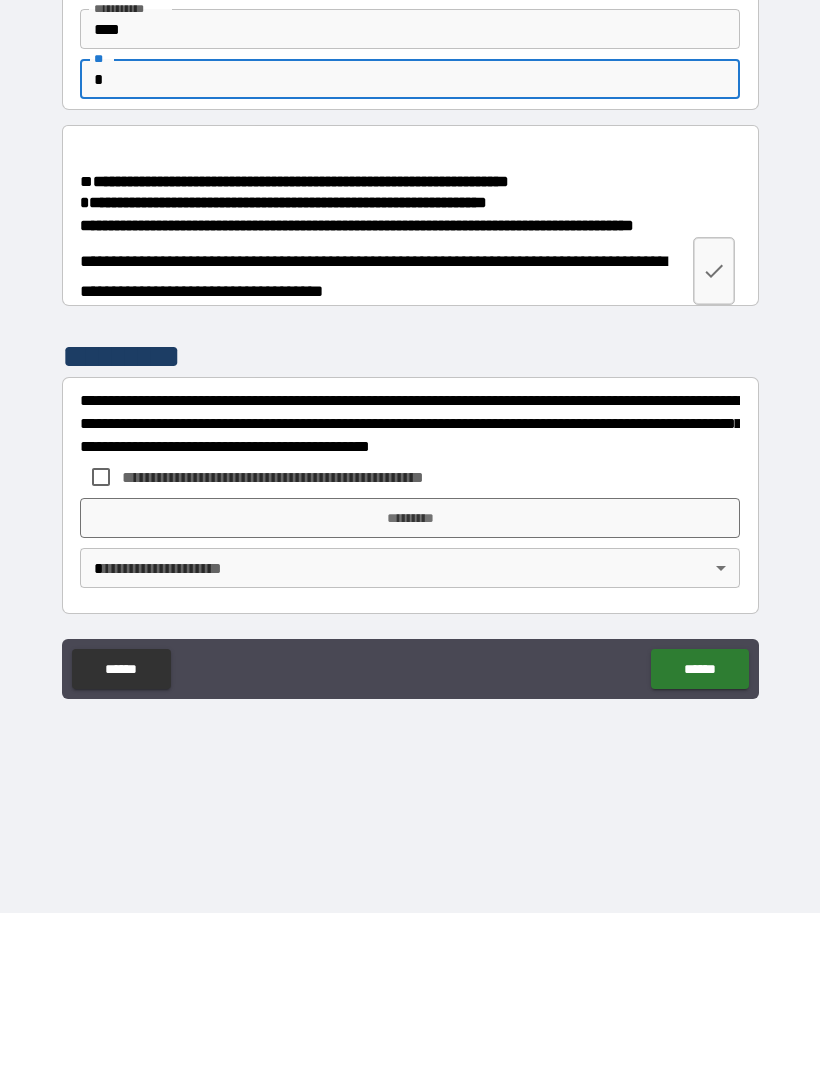 type on "*" 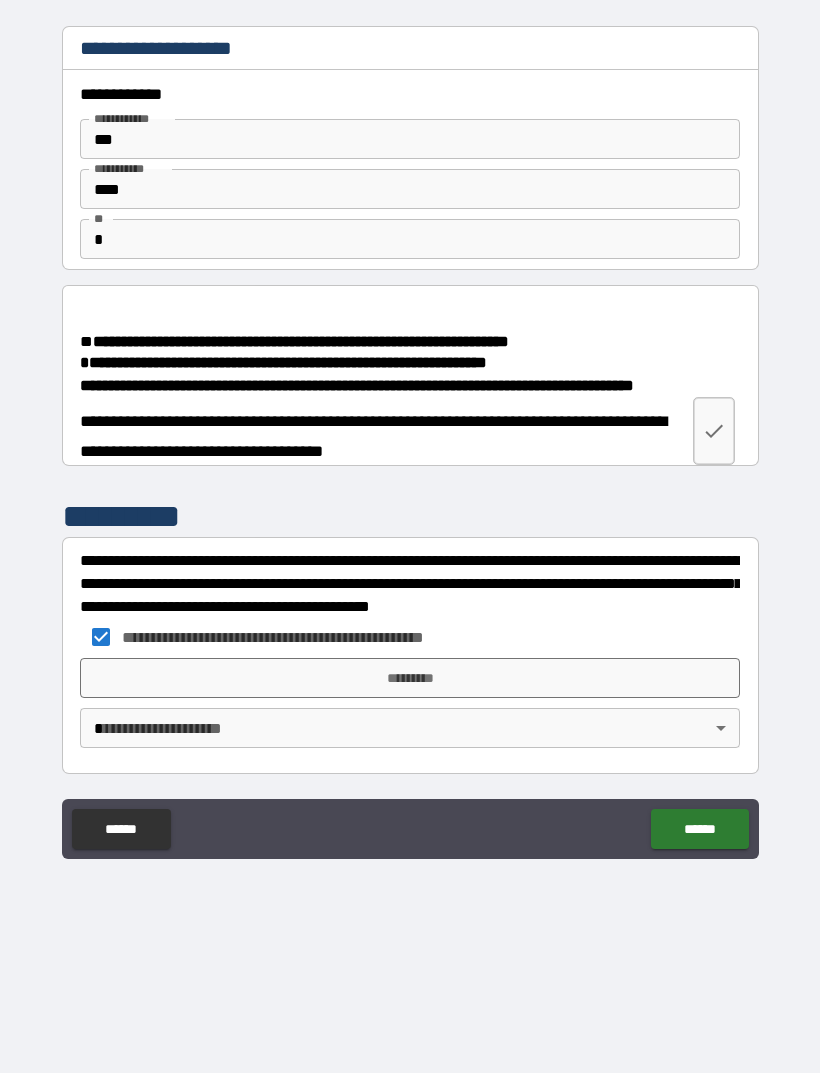 click on "*********" at bounding box center [410, 678] 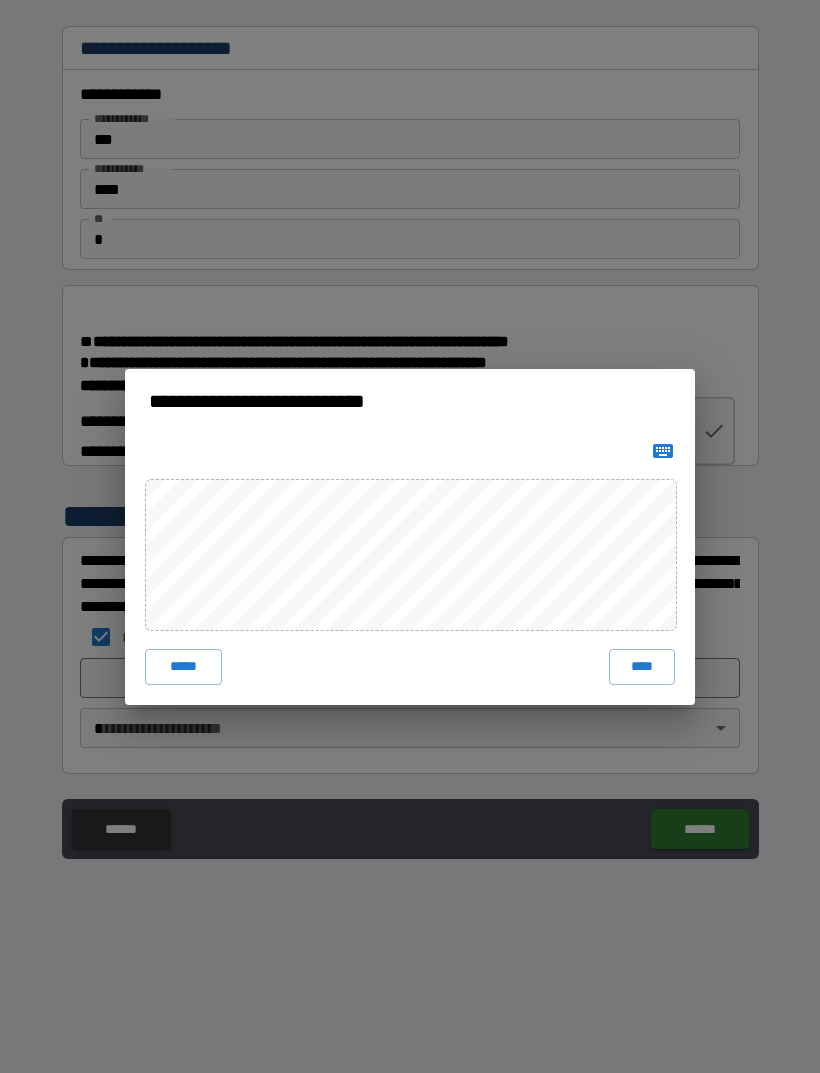 click on "****" at bounding box center [642, 667] 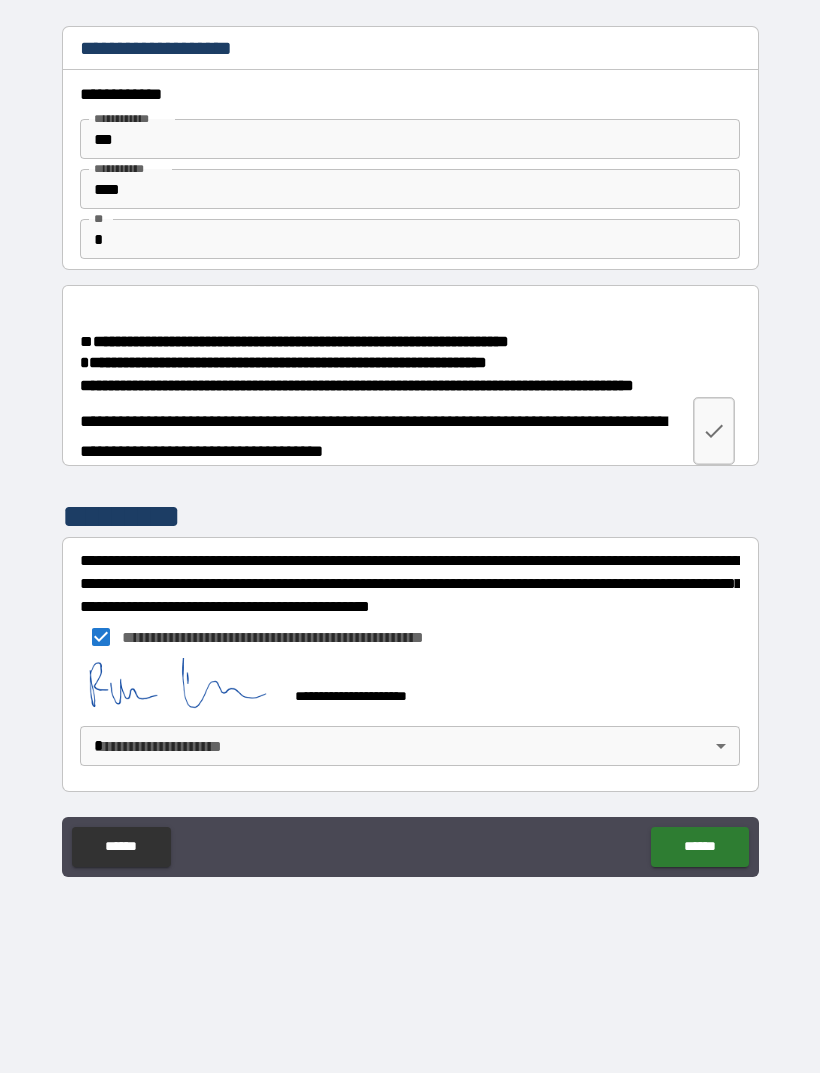 click on "**********" at bounding box center [410, 504] 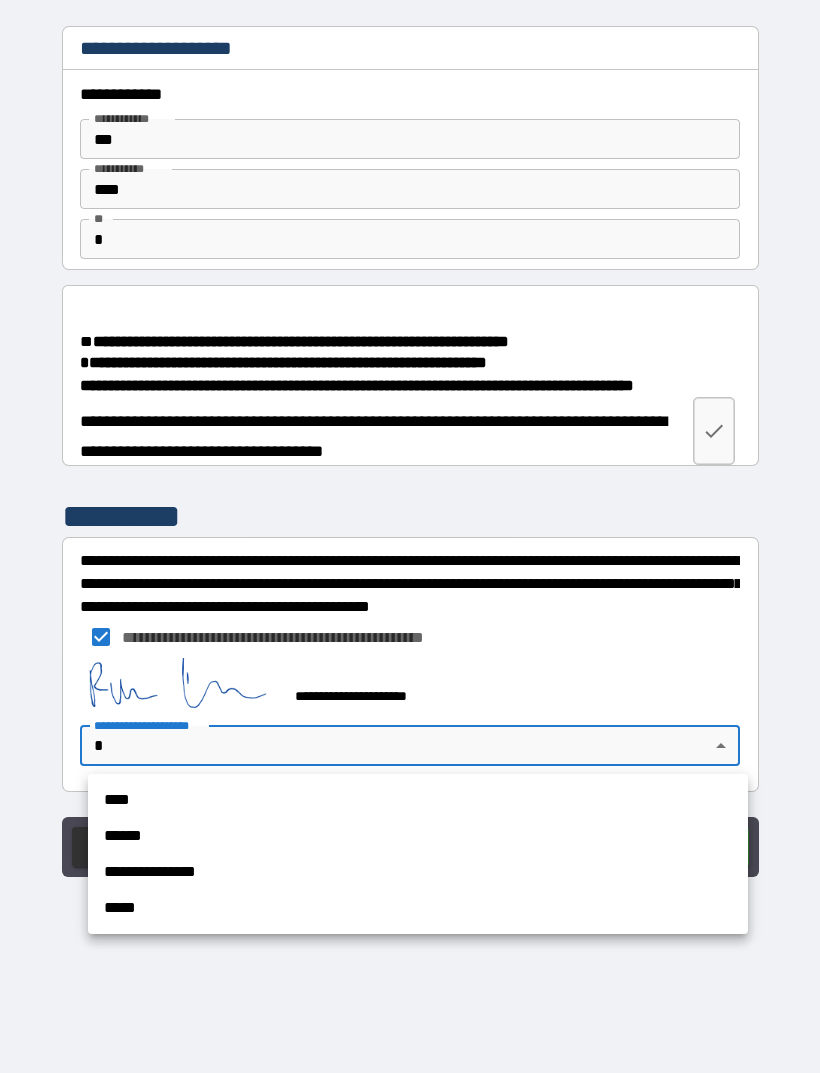 click on "****" at bounding box center [418, 800] 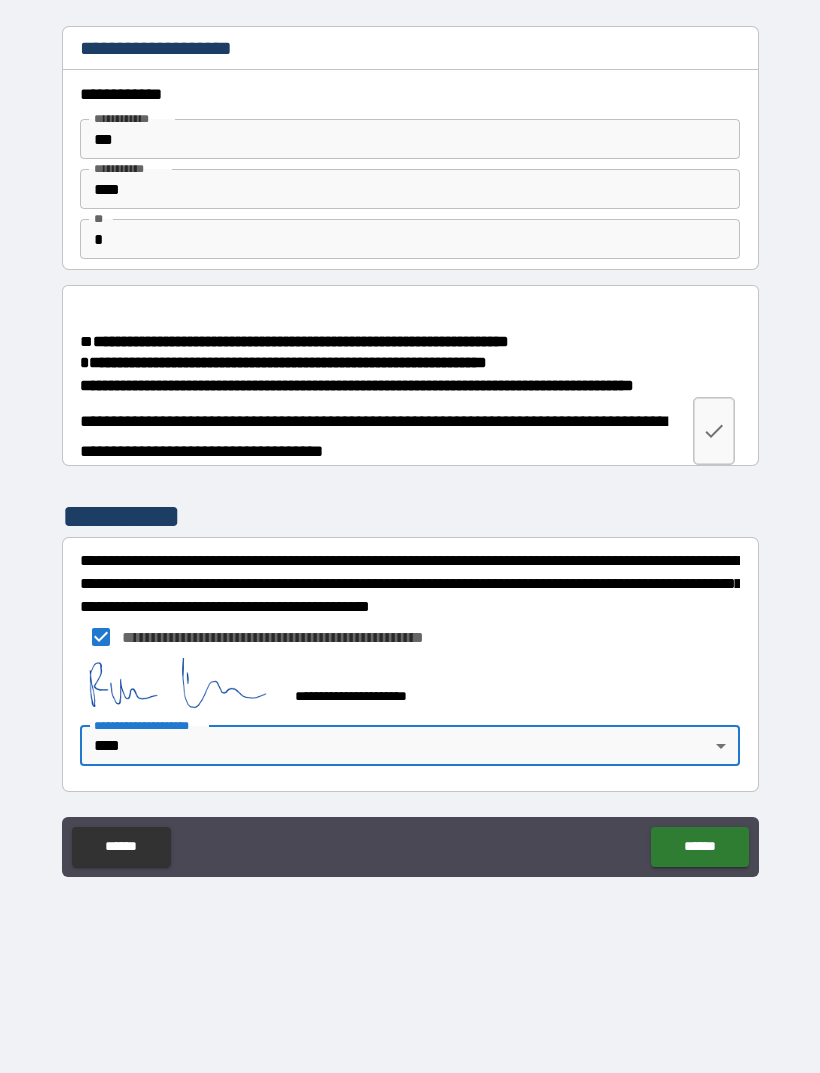 click on "******" at bounding box center [699, 847] 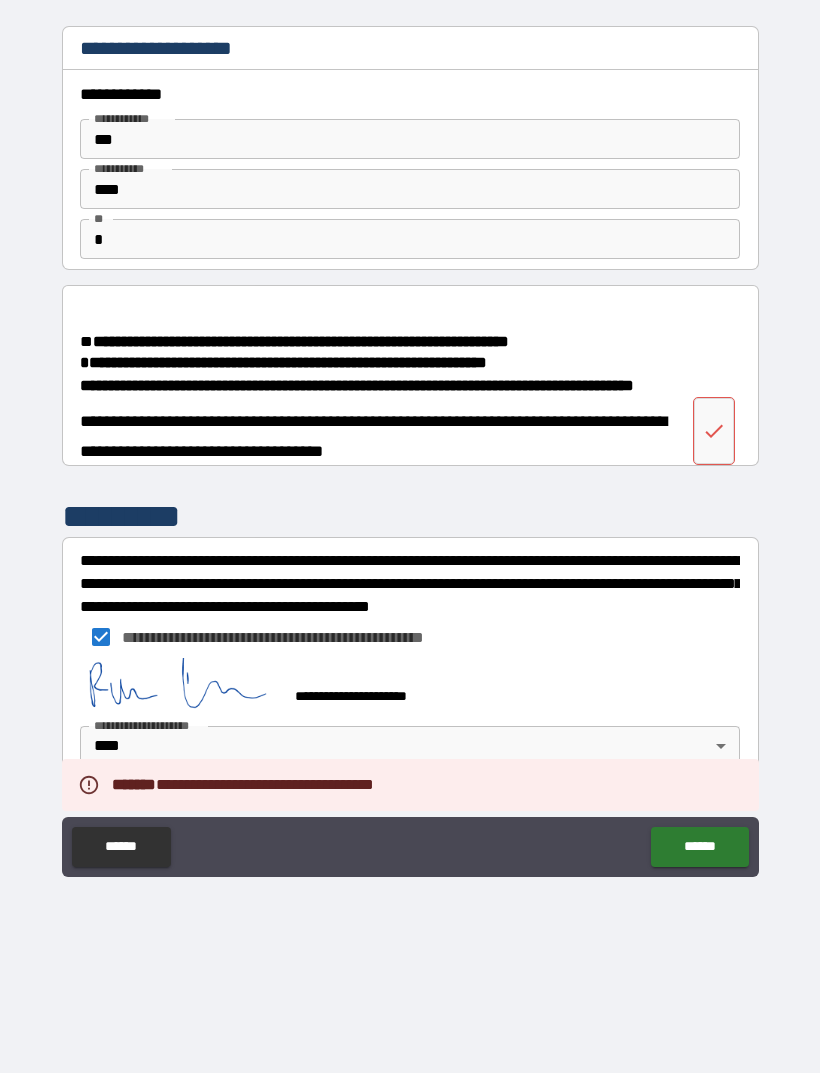 click on "******" at bounding box center [699, 847] 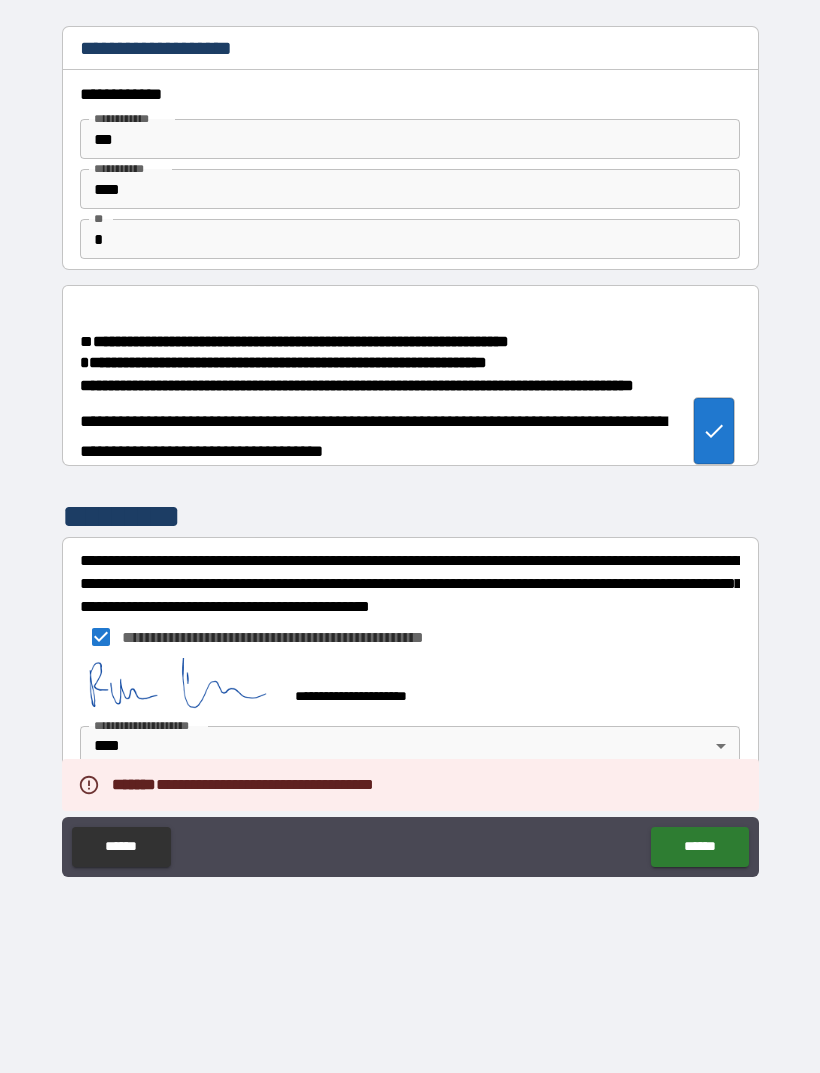 click on "******" at bounding box center (699, 847) 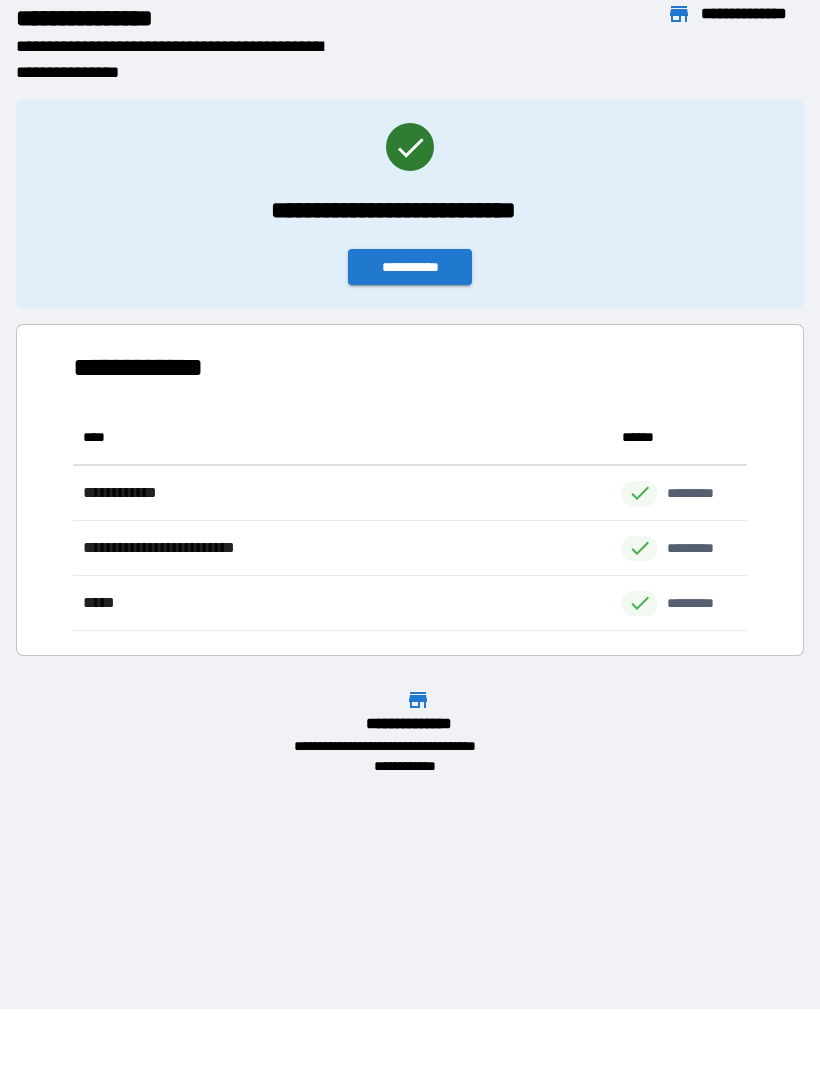scroll, scrollTop: 1, scrollLeft: 1, axis: both 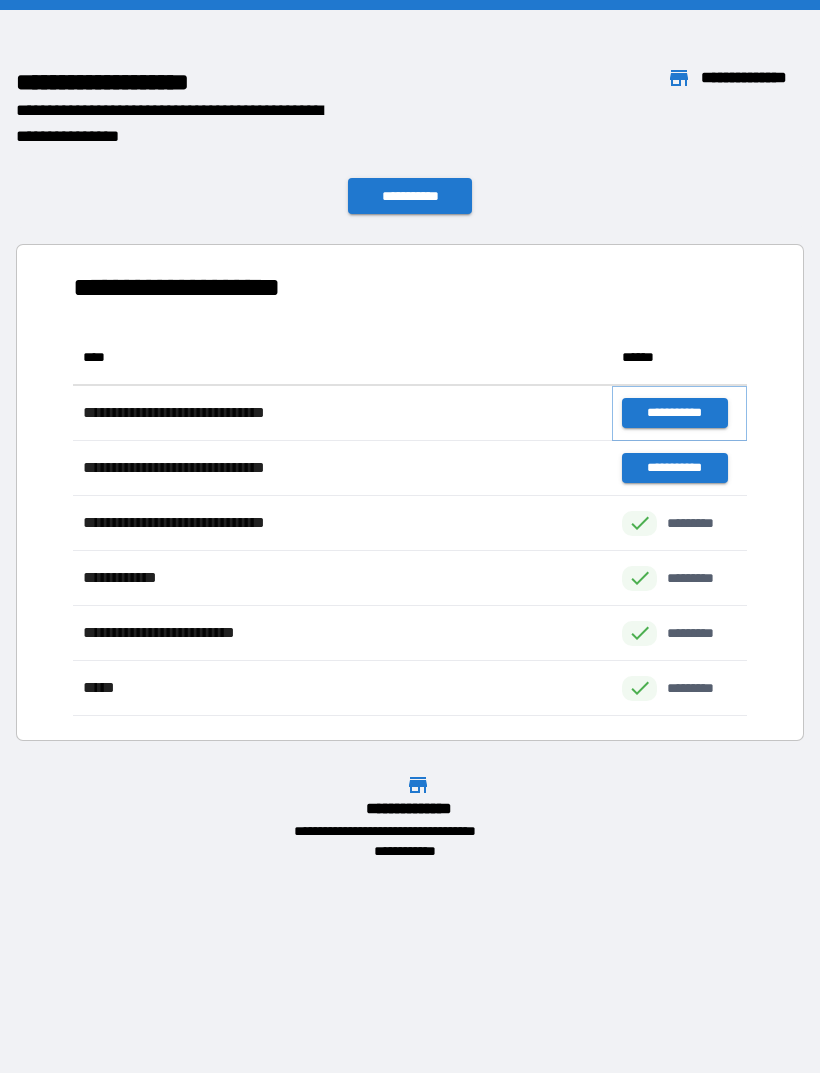click on "**********" at bounding box center (674, 413) 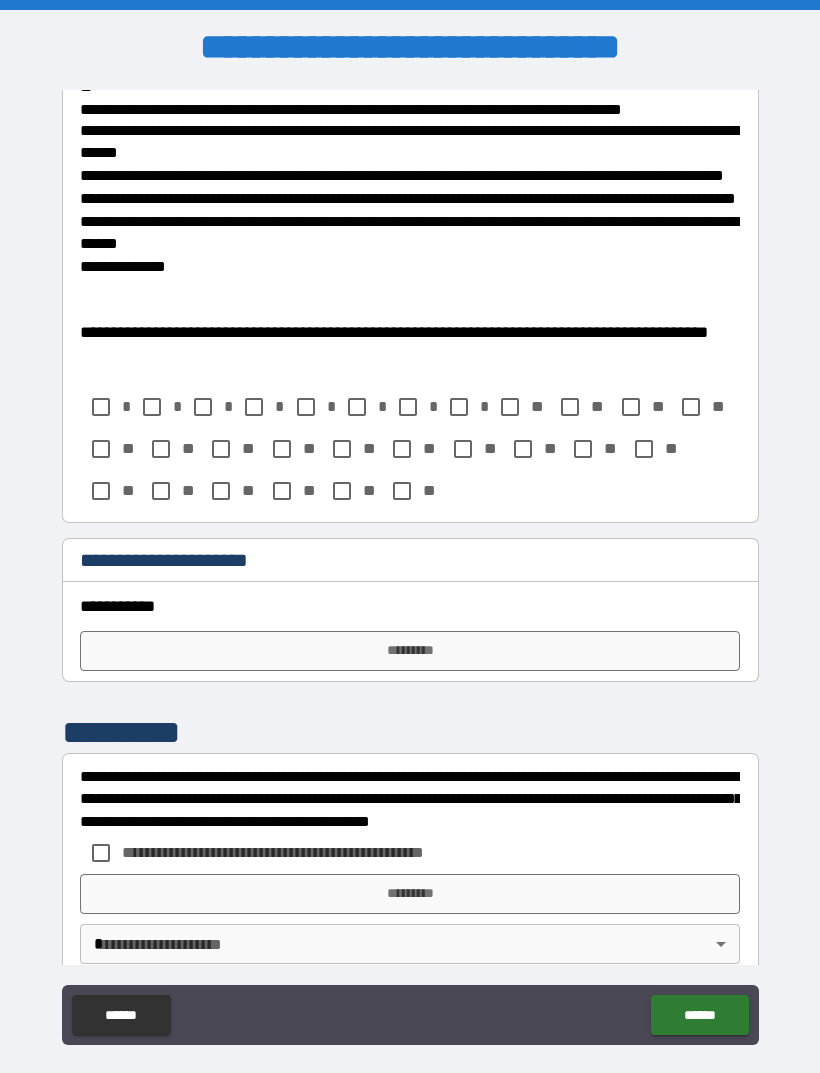 scroll, scrollTop: 1424, scrollLeft: 0, axis: vertical 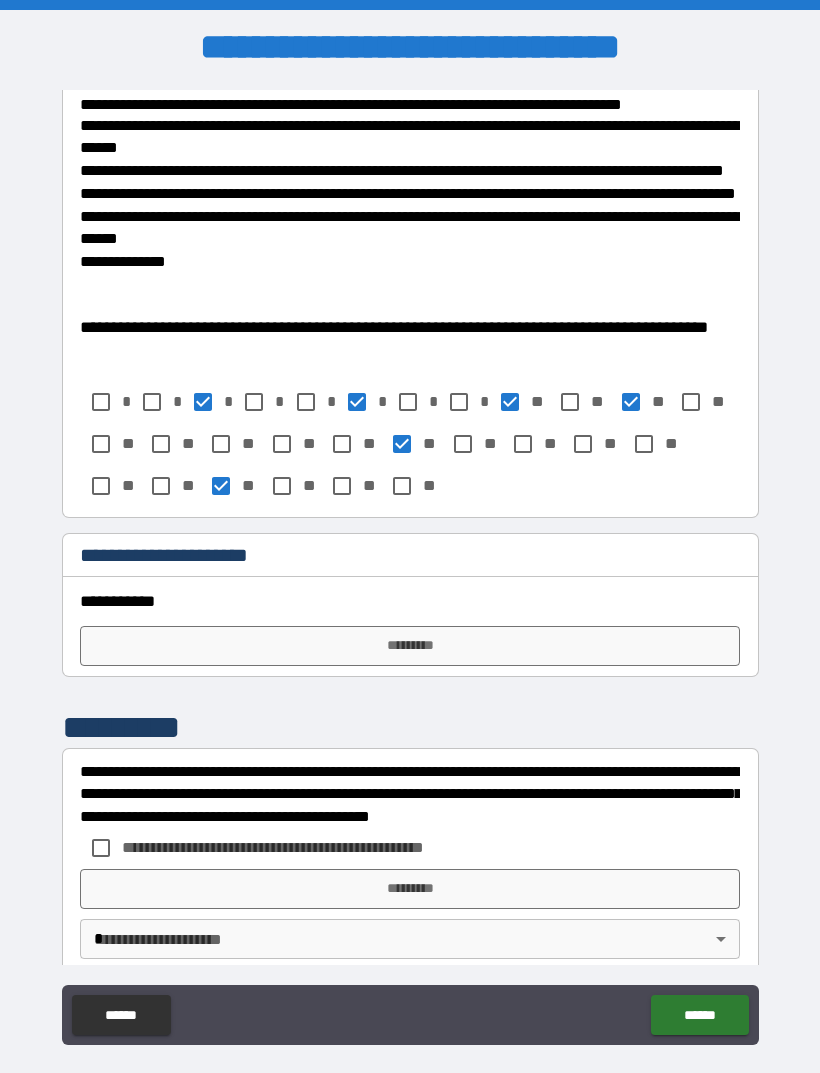 click on "*********" at bounding box center [410, 646] 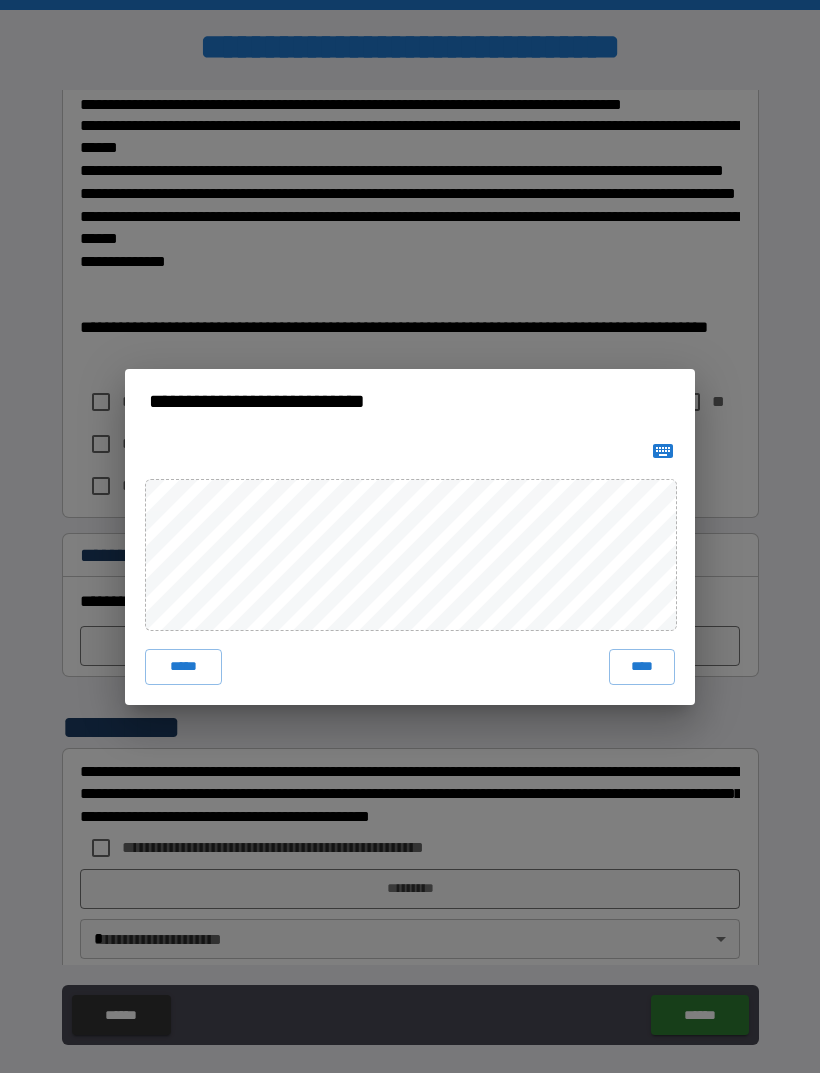 click on "****" at bounding box center [642, 667] 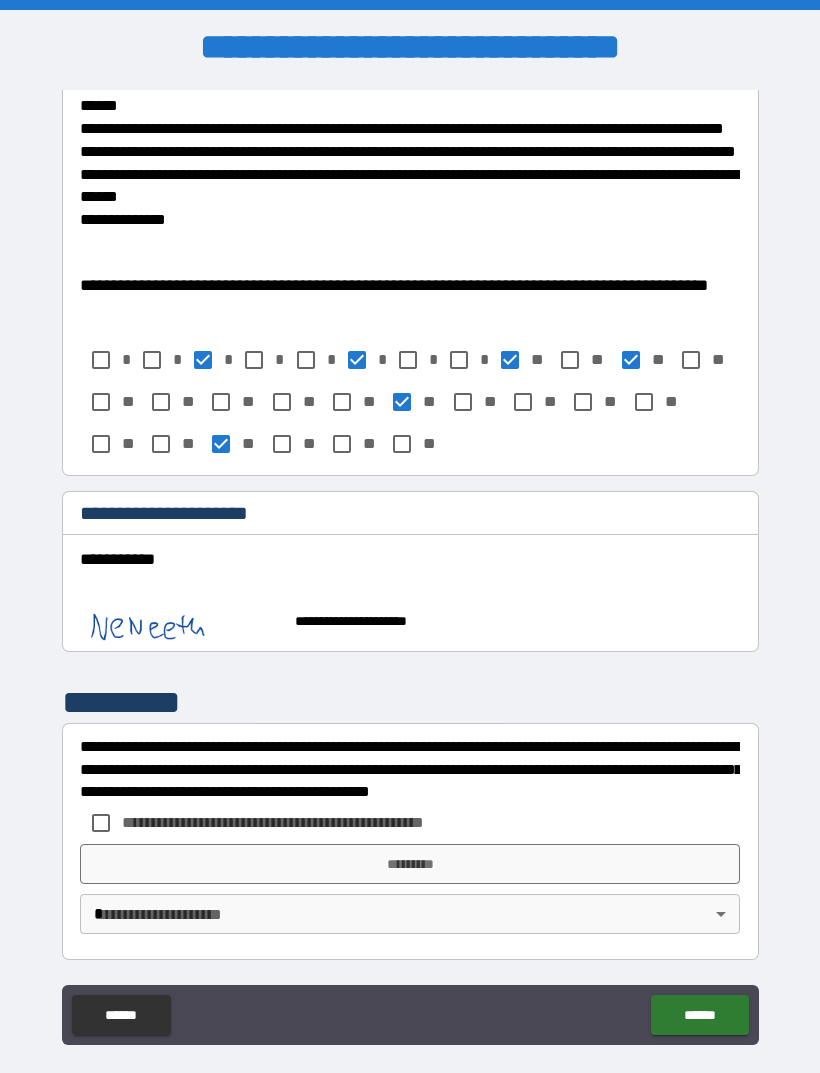 scroll, scrollTop: 1465, scrollLeft: 0, axis: vertical 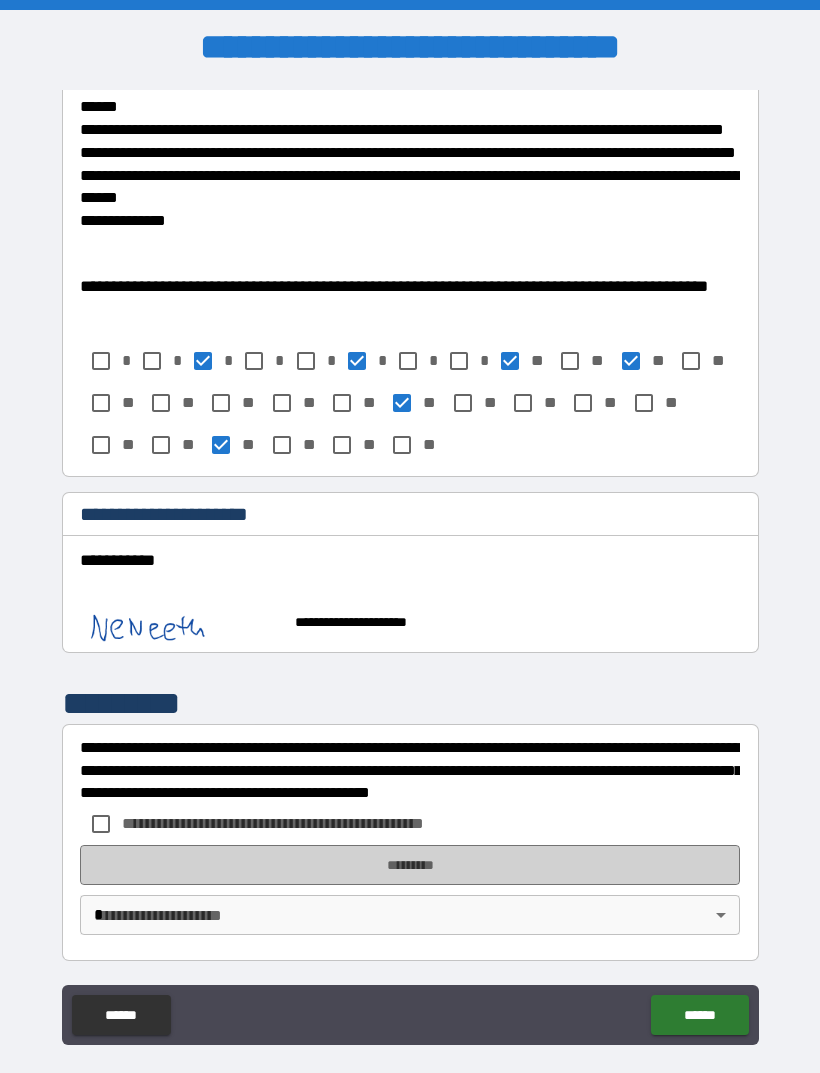 click on "*********" at bounding box center [410, 865] 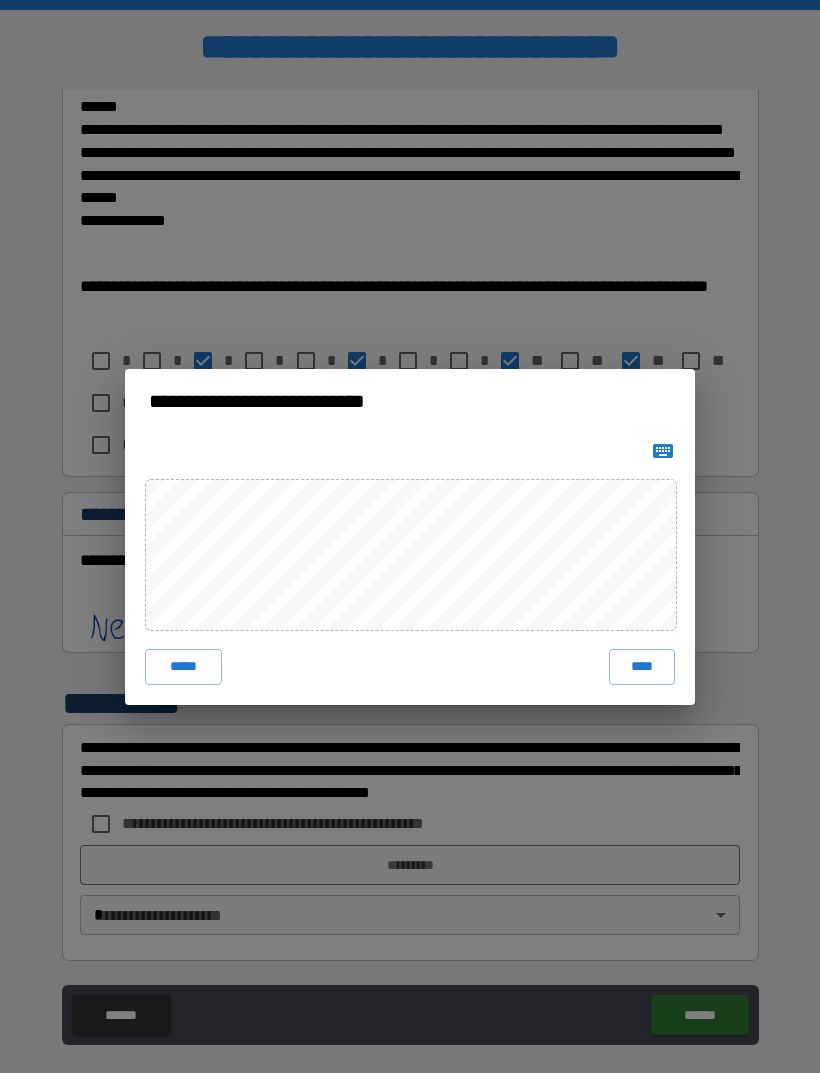 click on "****" at bounding box center [642, 667] 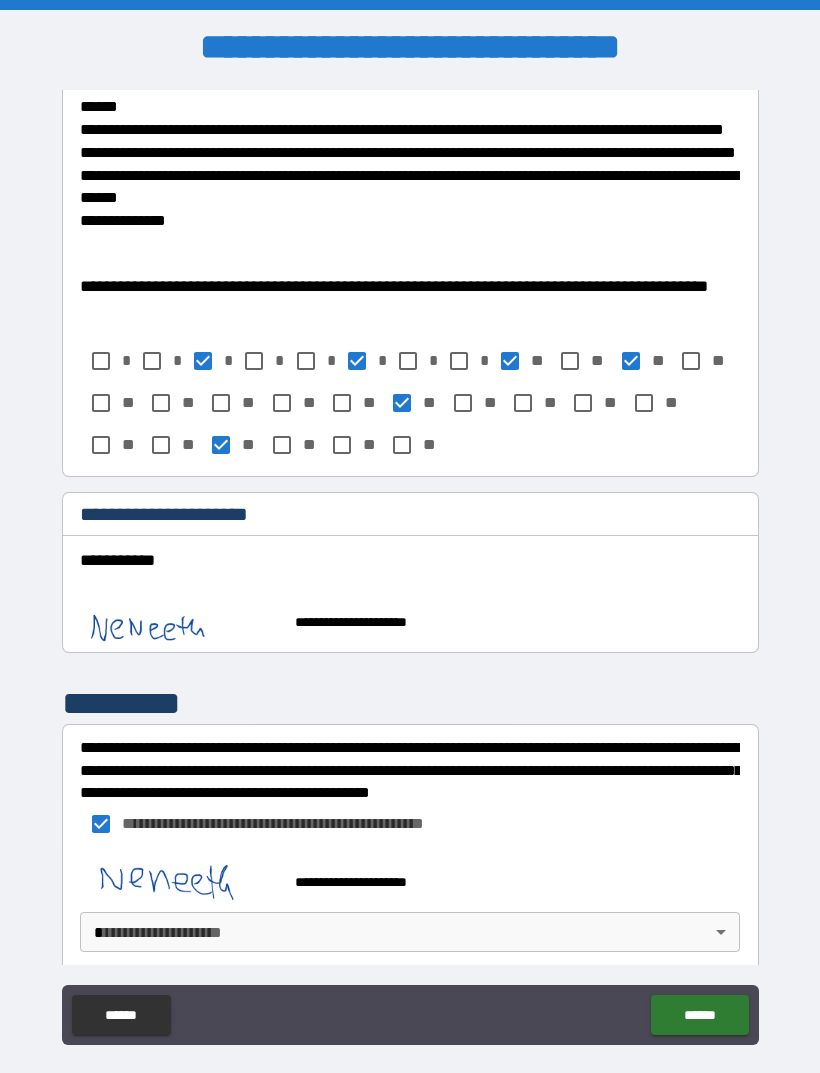 click on "**********" at bounding box center [410, 568] 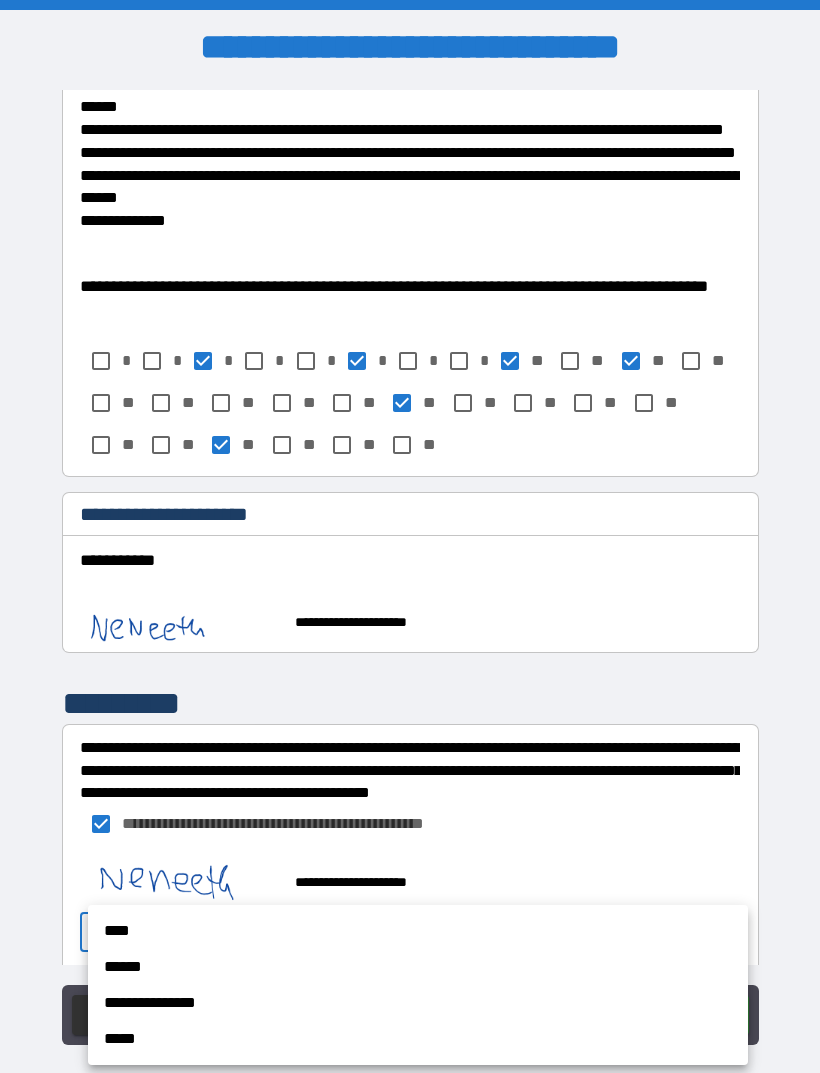click on "****" at bounding box center [418, 931] 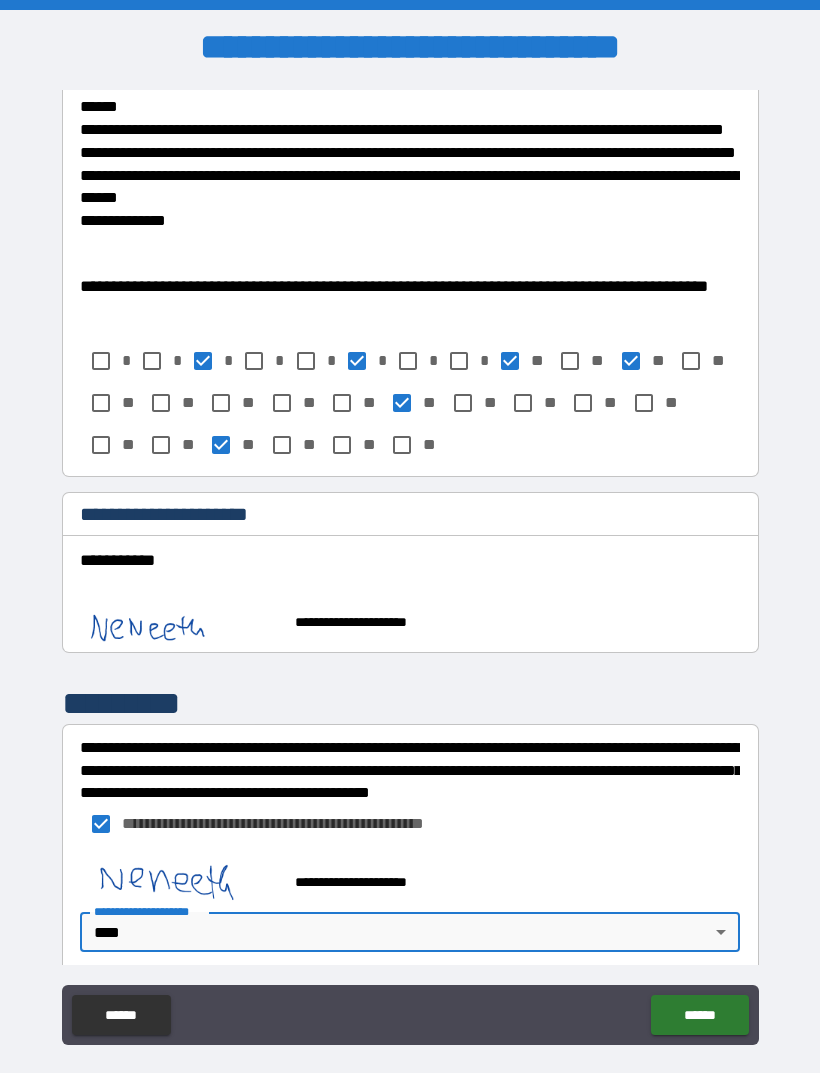 click on "******" at bounding box center [699, 1015] 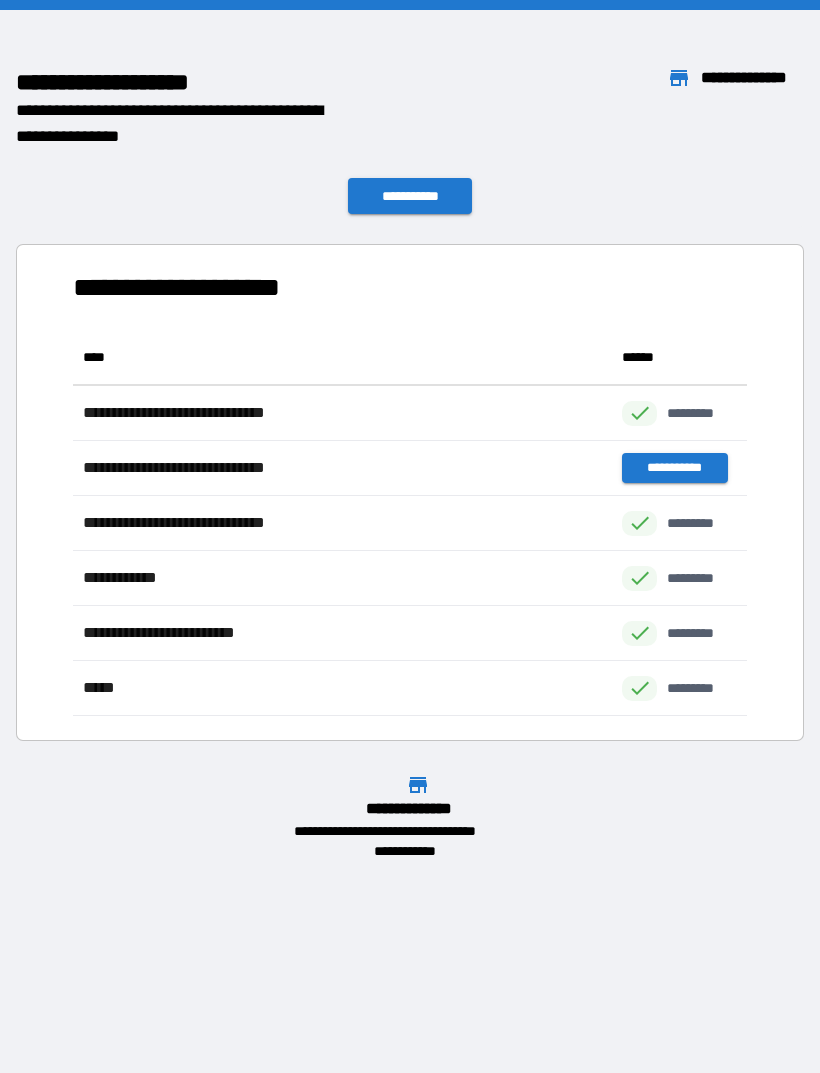 scroll, scrollTop: 1, scrollLeft: 1, axis: both 